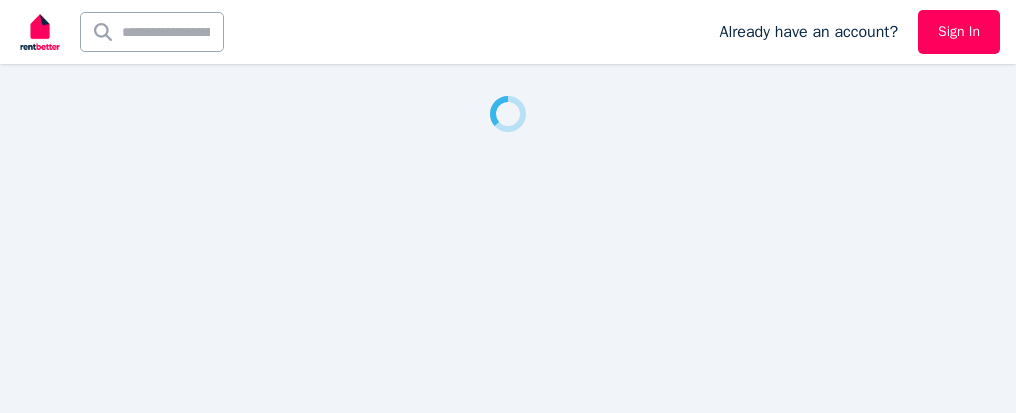 scroll, scrollTop: 0, scrollLeft: 0, axis: both 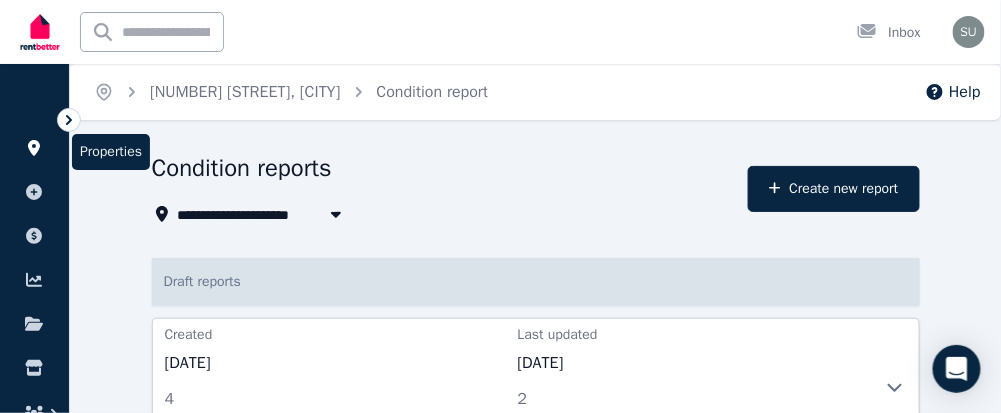 click 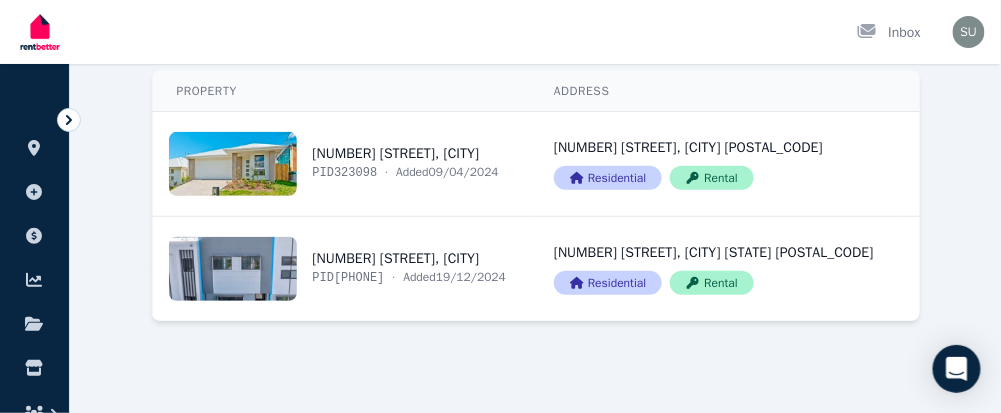 scroll, scrollTop: 238, scrollLeft: 0, axis: vertical 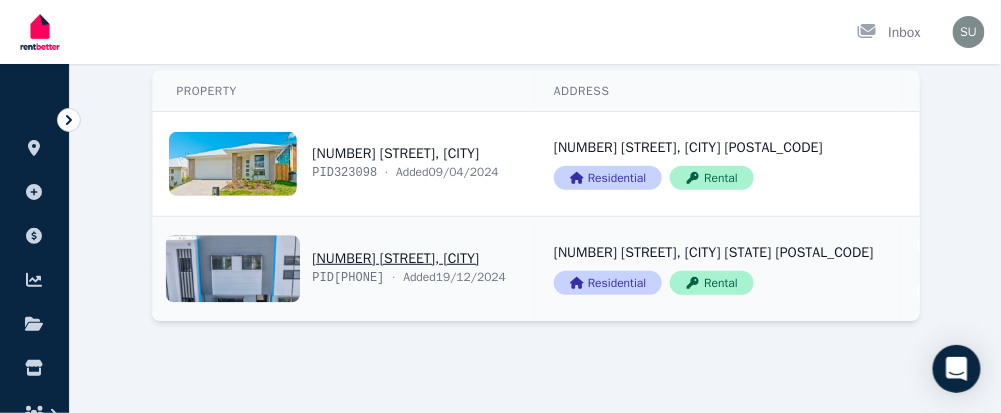 click on "View property details" at bounding box center (714, 269) 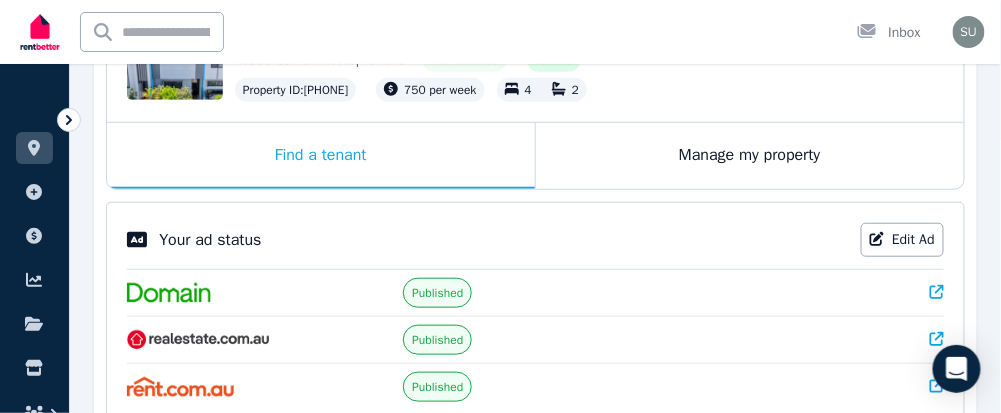scroll, scrollTop: 268, scrollLeft: 0, axis: vertical 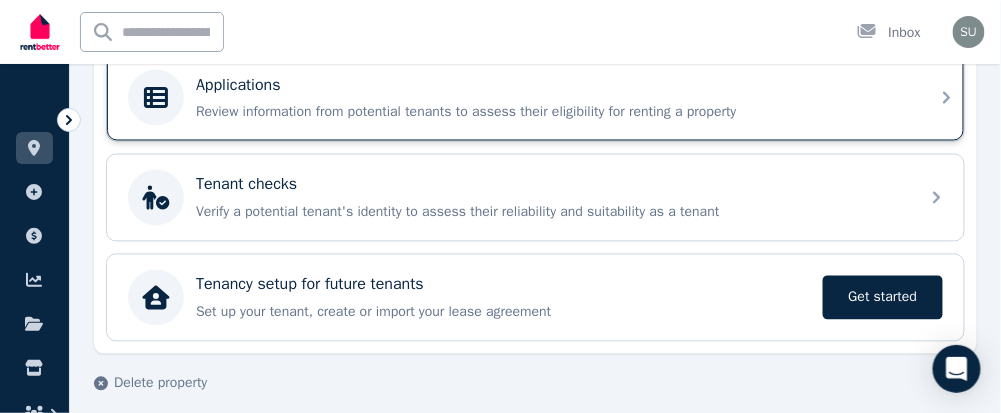 click on "Review information from potential tenants to assess their eligibility for renting a property" at bounding box center [551, 113] 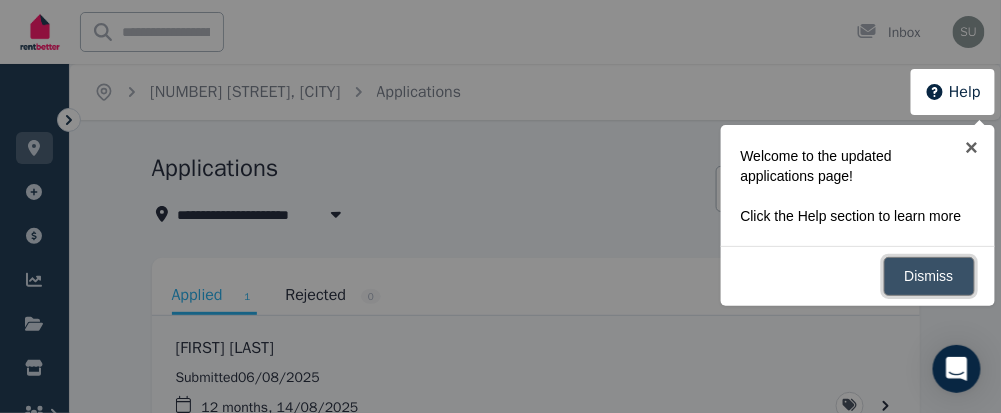 click on "Dismiss" at bounding box center [929, 276] 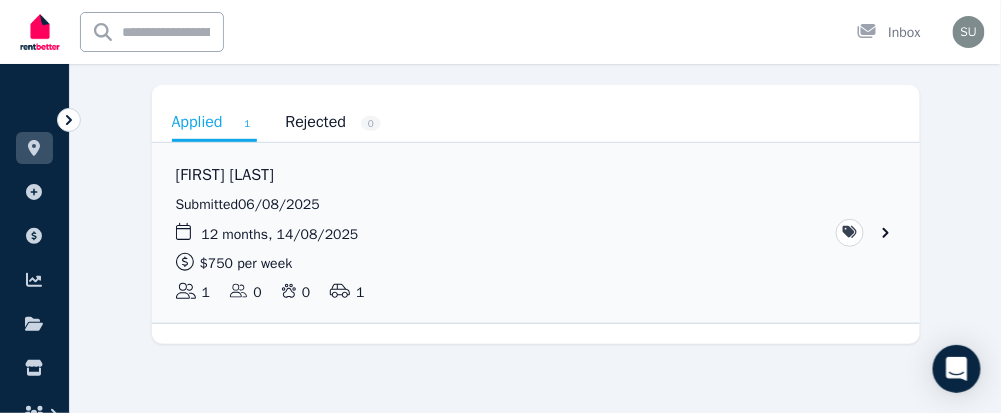 scroll, scrollTop: 183, scrollLeft: 0, axis: vertical 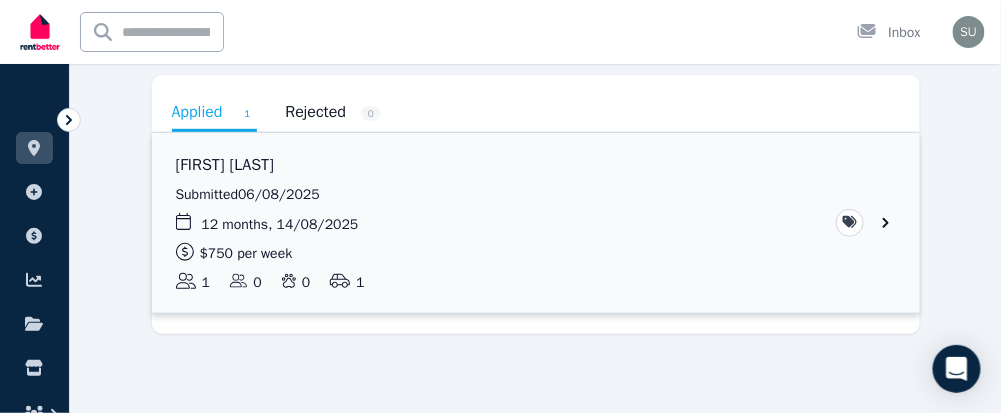 click at bounding box center (536, 223) 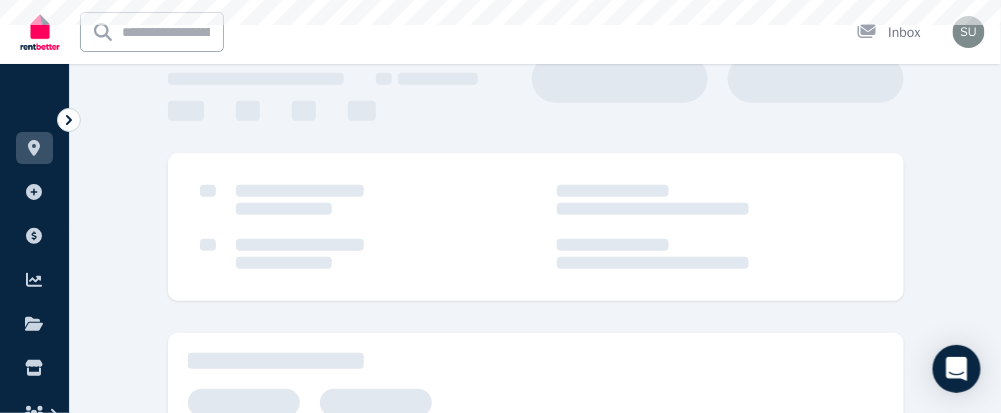 scroll, scrollTop: 0, scrollLeft: 0, axis: both 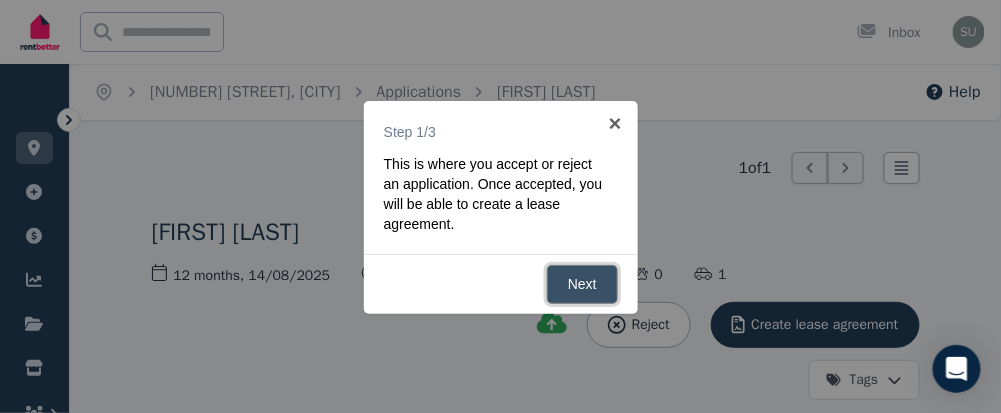 click on "Next" at bounding box center (582, 284) 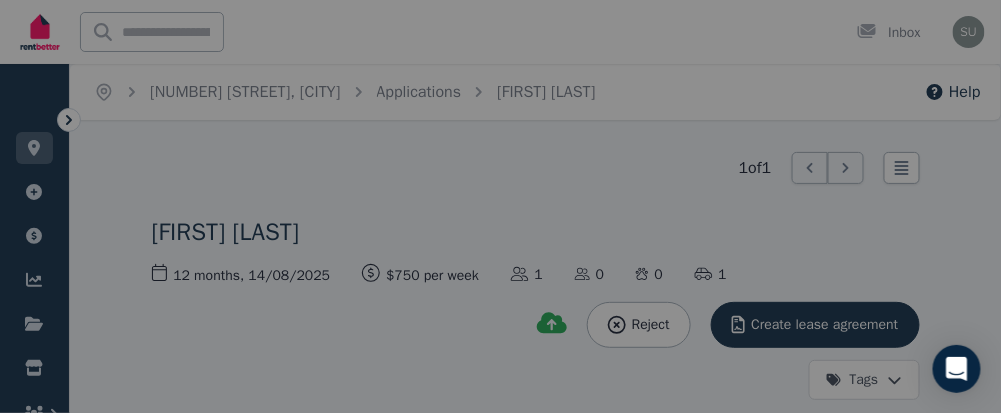 scroll, scrollTop: 294, scrollLeft: 0, axis: vertical 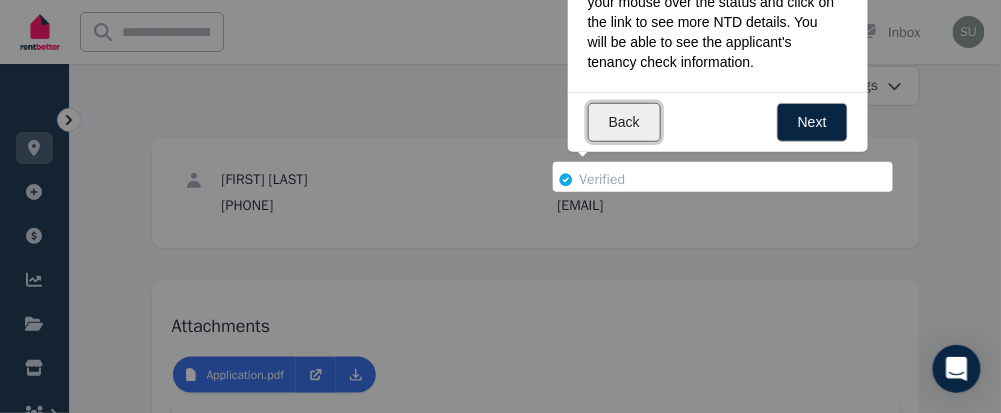 click on "Back" at bounding box center [624, 122] 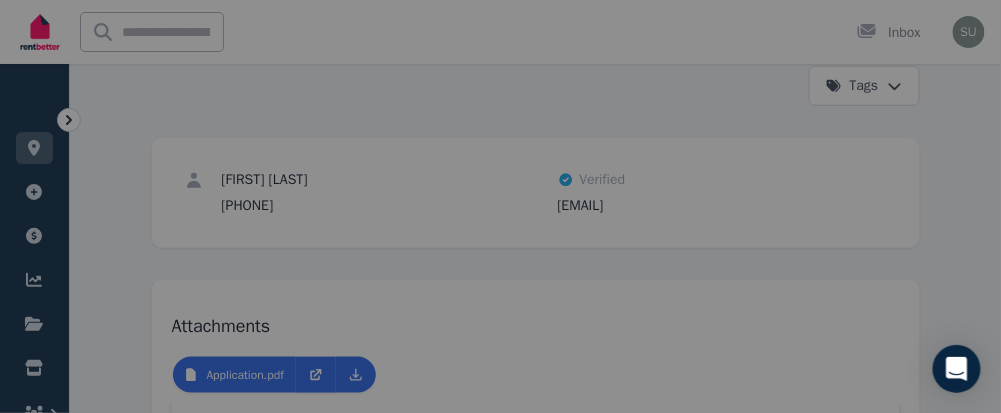 scroll, scrollTop: 0, scrollLeft: 0, axis: both 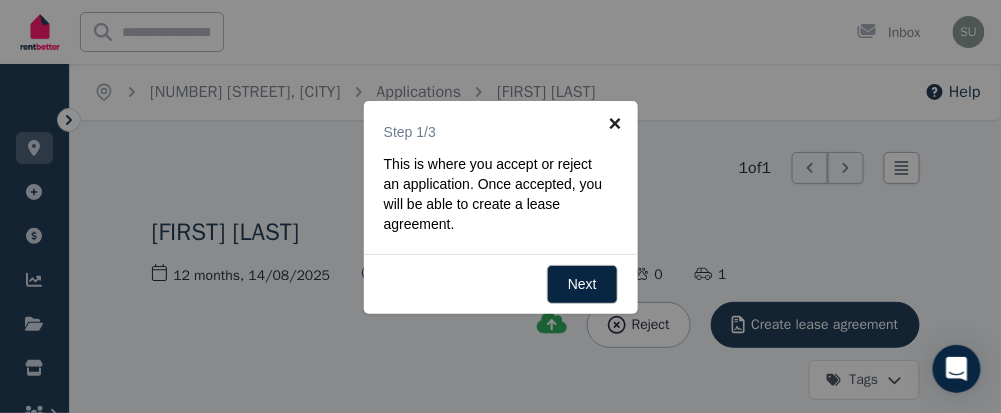 click on "×" at bounding box center (615, 123) 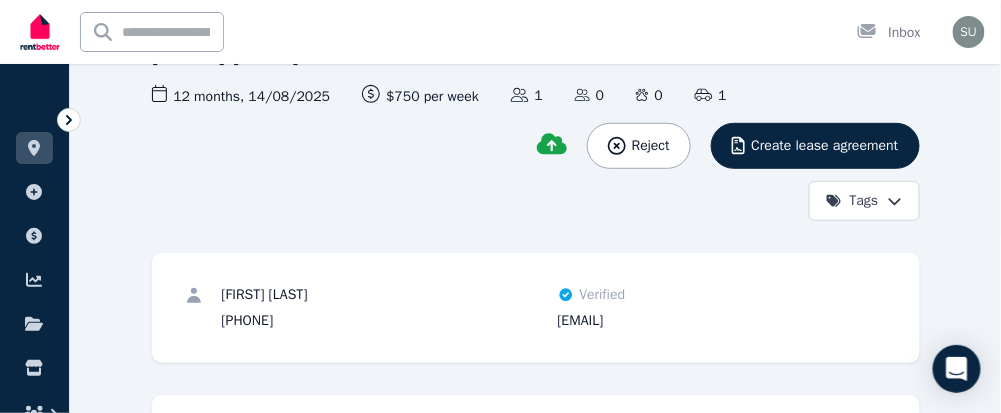 scroll, scrollTop: 279, scrollLeft: 0, axis: vertical 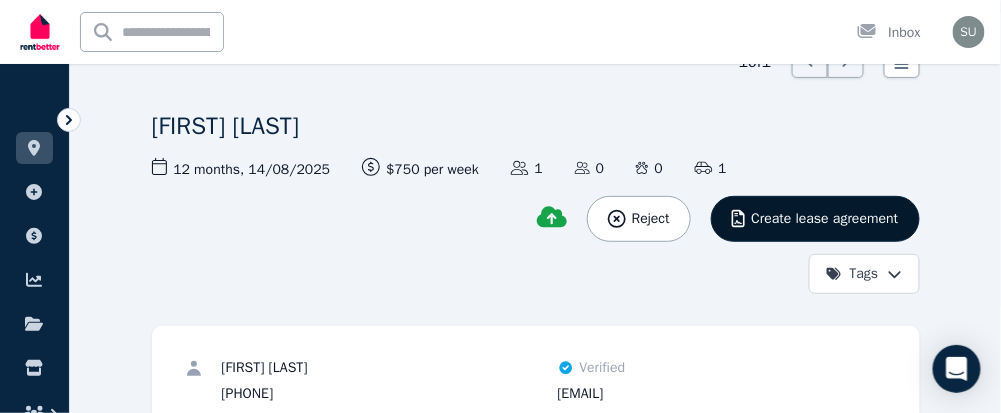 click on "Create lease agreement" at bounding box center [824, 219] 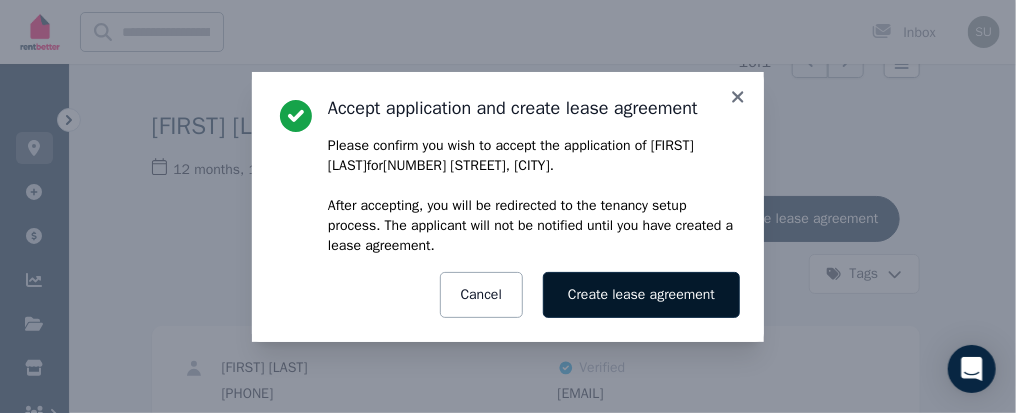 click on "Create lease agreement" at bounding box center [641, 295] 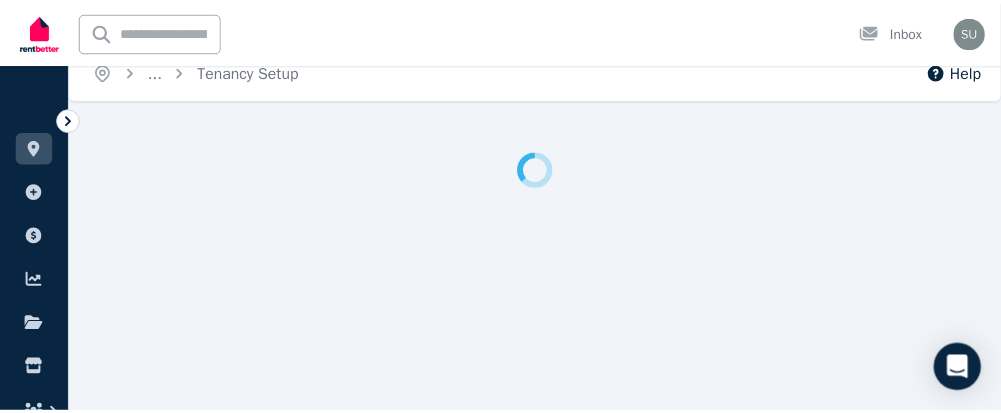scroll, scrollTop: 0, scrollLeft: 0, axis: both 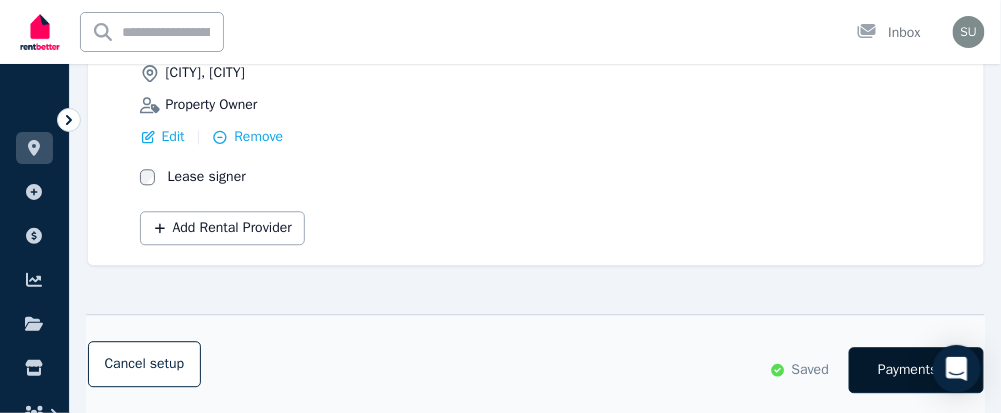 click on "Payments" at bounding box center (908, 370) 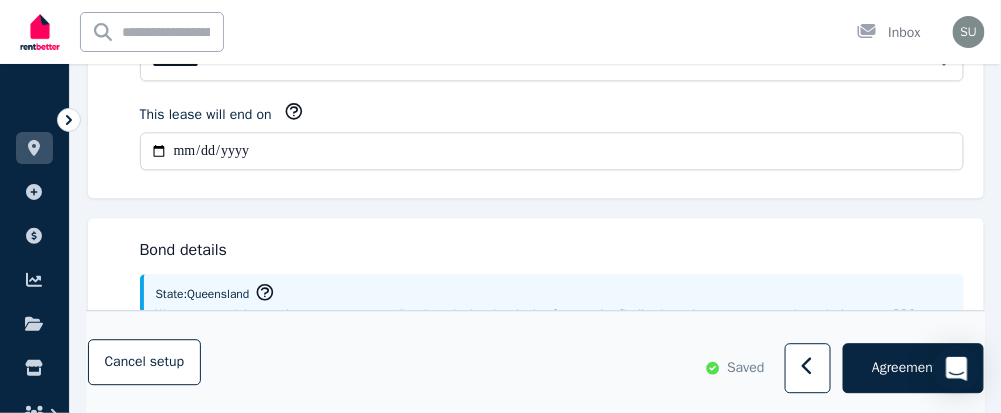scroll, scrollTop: 0, scrollLeft: 0, axis: both 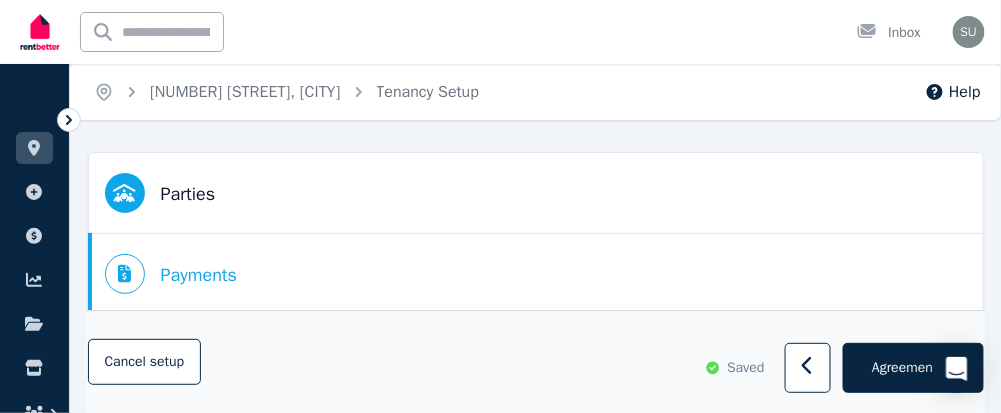 select on "**********" 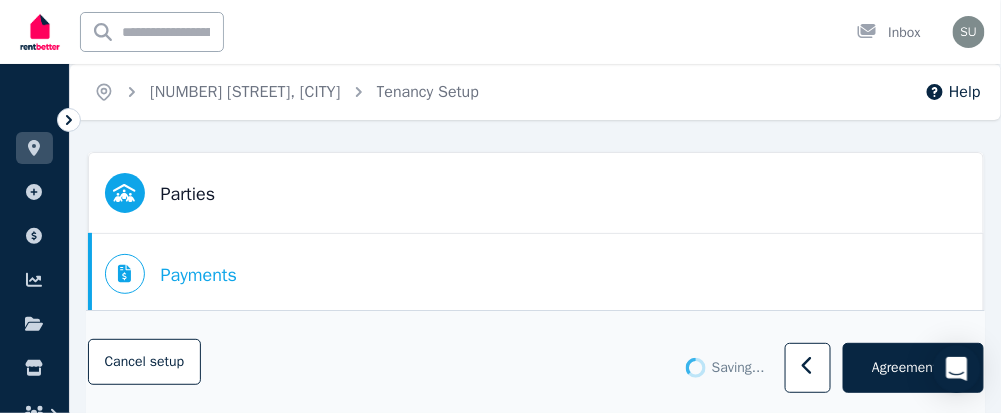 select on "**********" 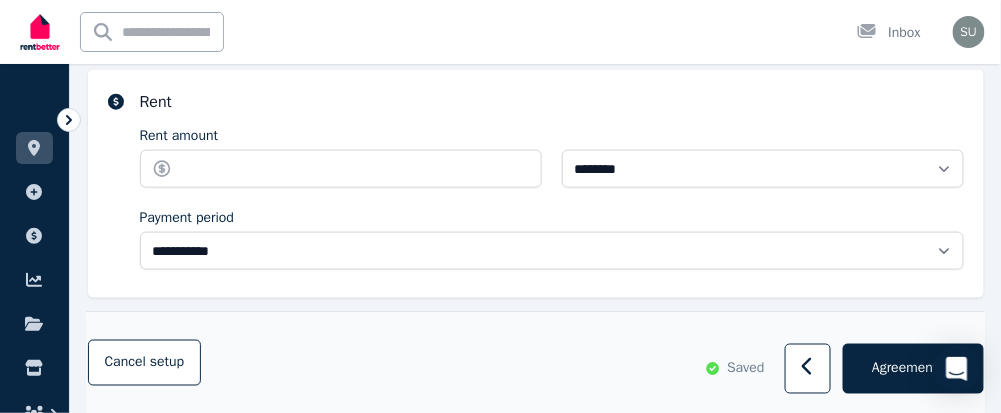 scroll, scrollTop: 461, scrollLeft: 0, axis: vertical 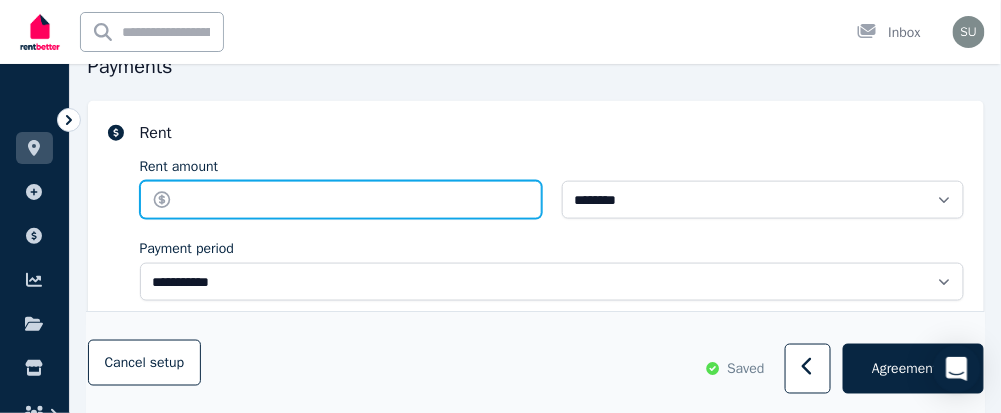 click on "Rent amount" at bounding box center (341, 200) 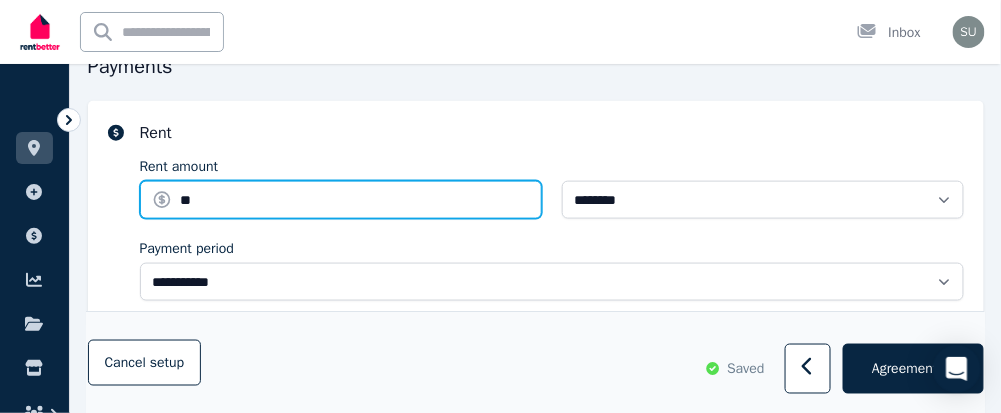 type on "***" 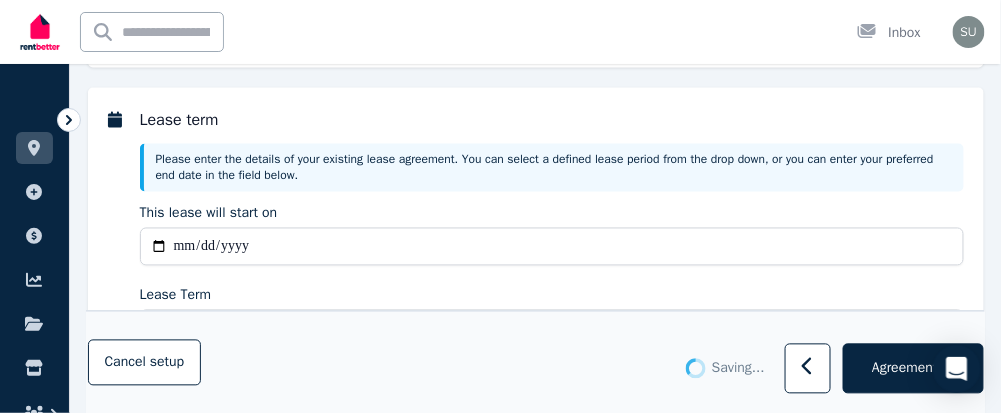 scroll, scrollTop: 725, scrollLeft: 0, axis: vertical 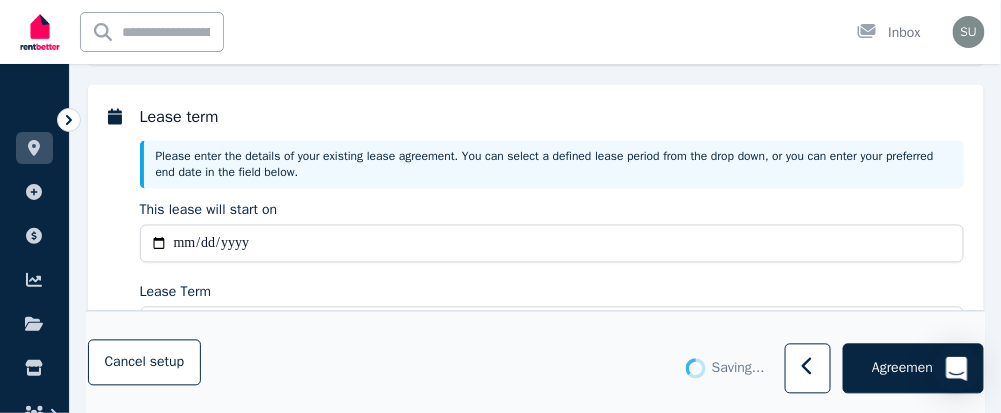 type 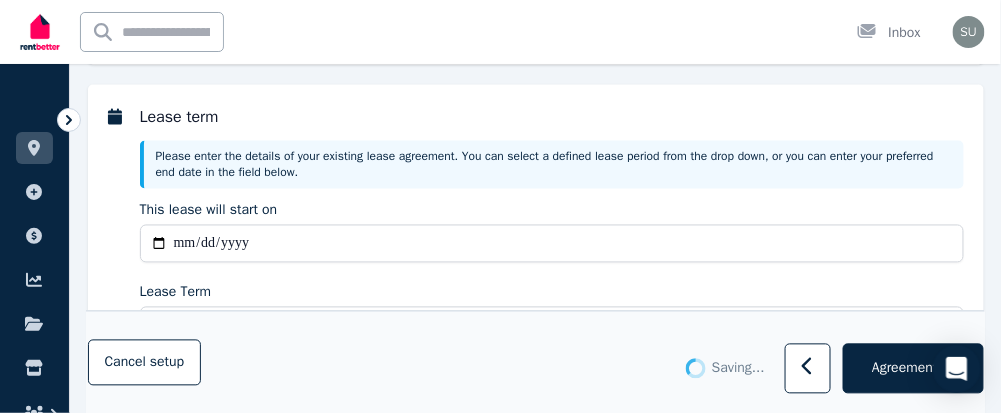 type on "**********" 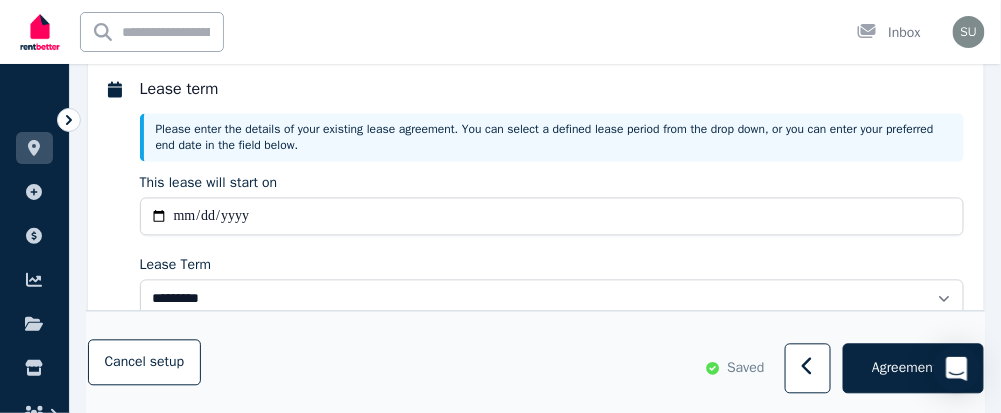 scroll, scrollTop: 813, scrollLeft: 0, axis: vertical 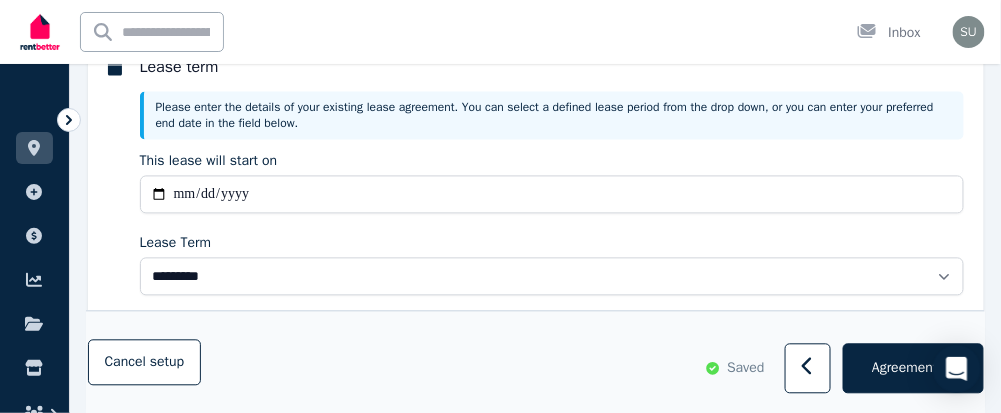 type on "******" 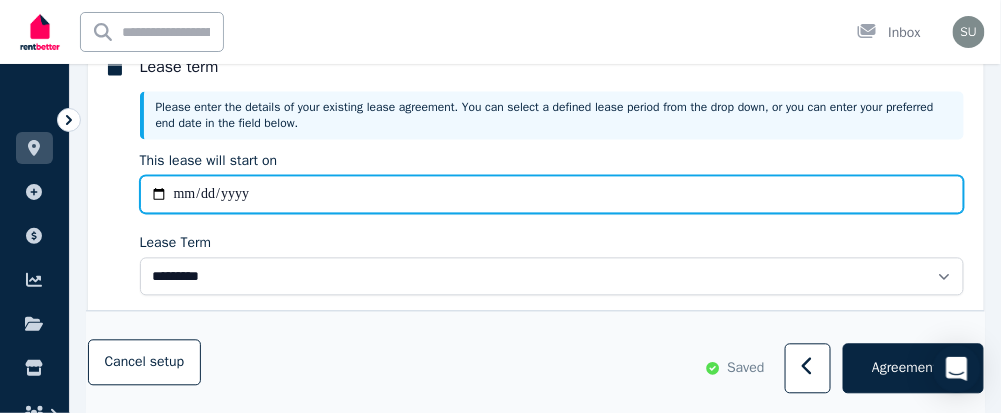 click on "**********" at bounding box center [552, 195] 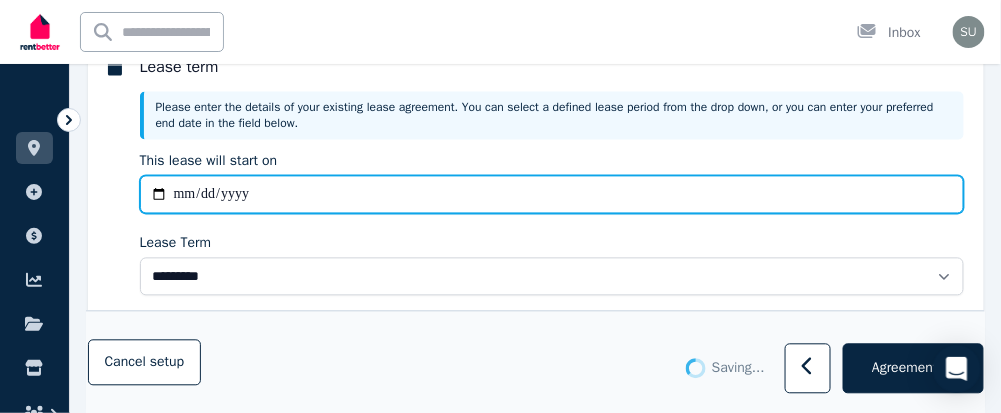 type on "**********" 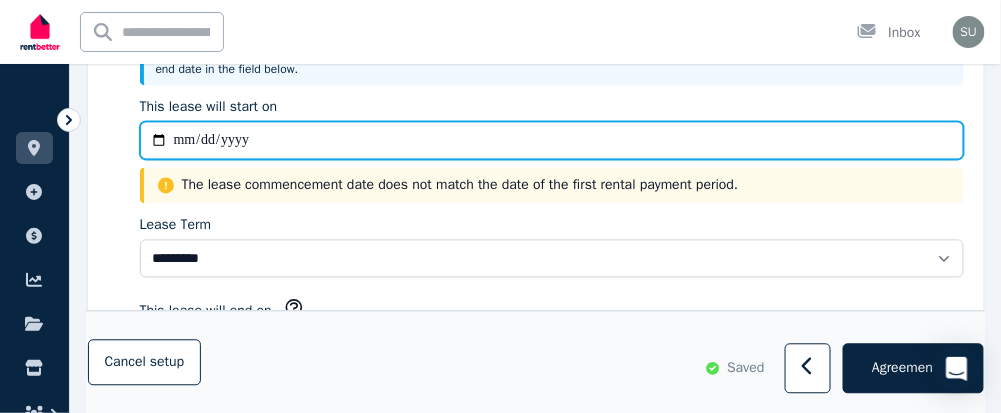 scroll, scrollTop: 864, scrollLeft: 0, axis: vertical 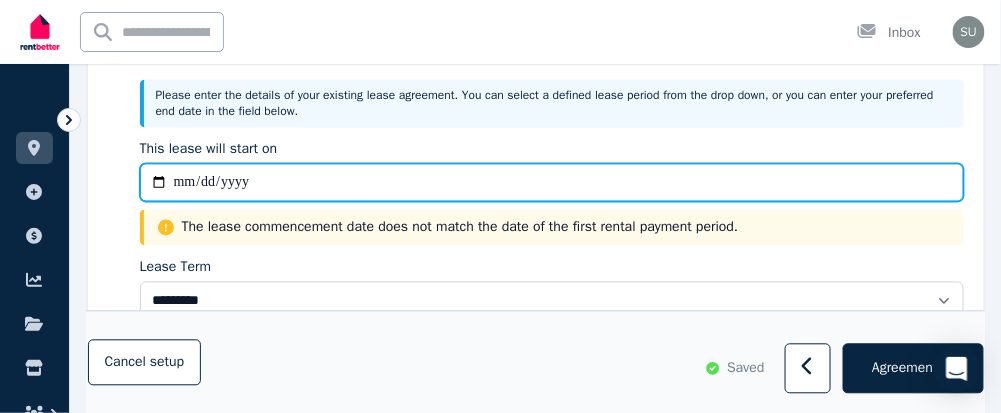 click on "**********" at bounding box center (552, 183) 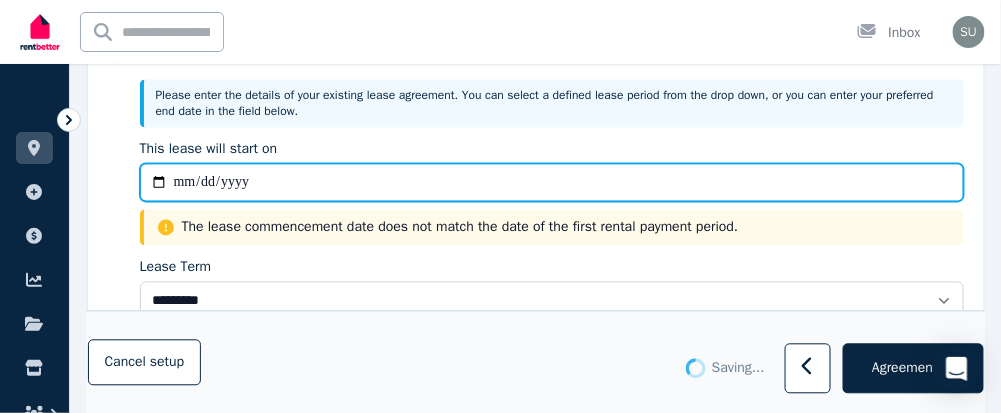 type on "**********" 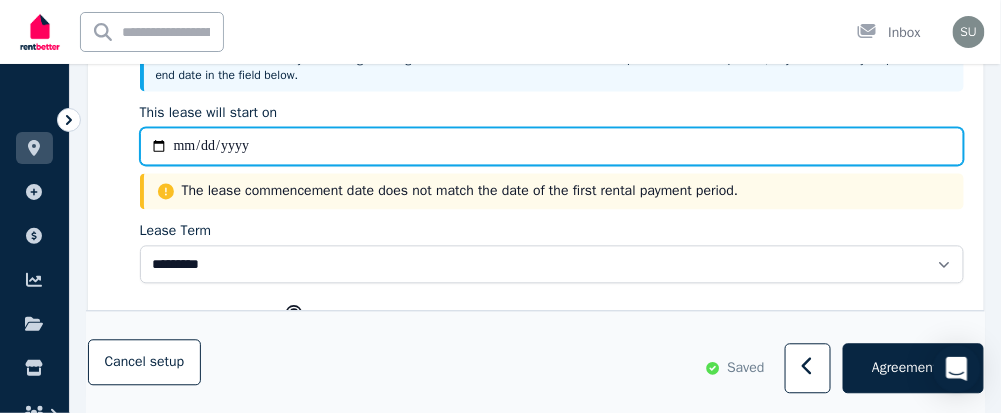 scroll, scrollTop: 866, scrollLeft: 0, axis: vertical 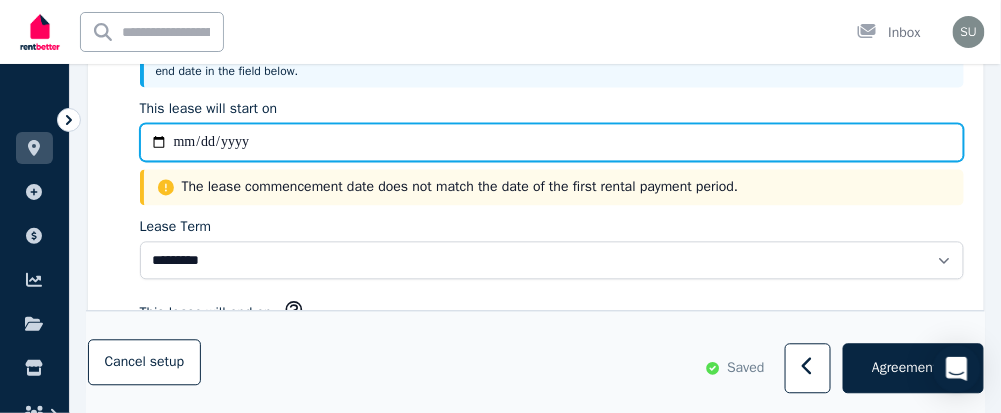 click on "**********" at bounding box center [552, 142] 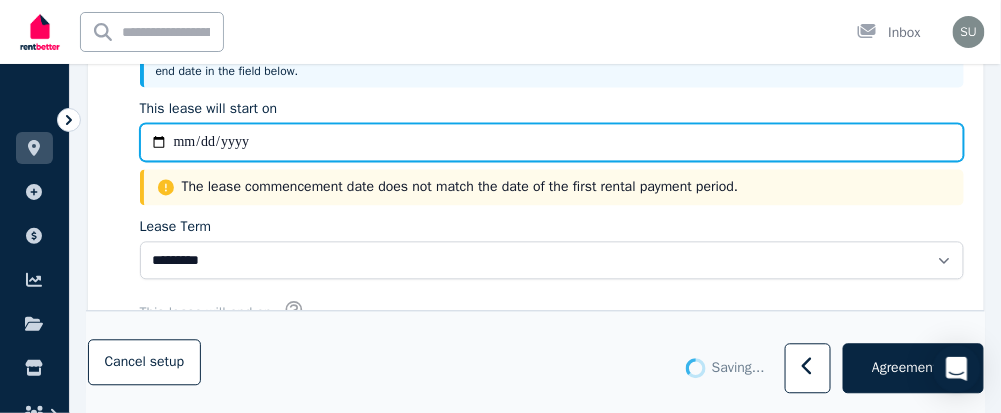 type on "**********" 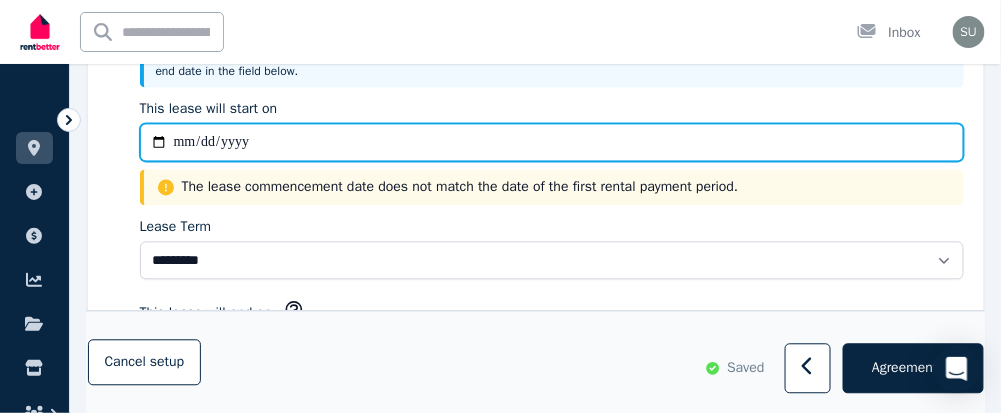 scroll, scrollTop: 823, scrollLeft: 0, axis: vertical 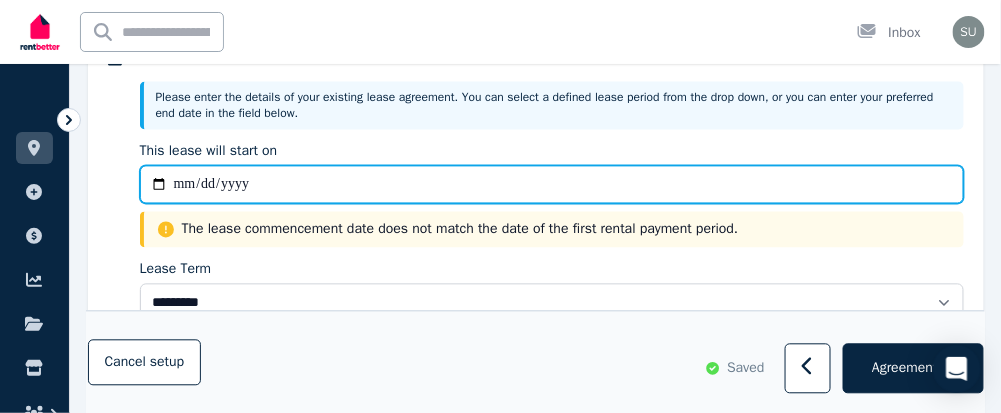 click on "**********" at bounding box center (552, 185) 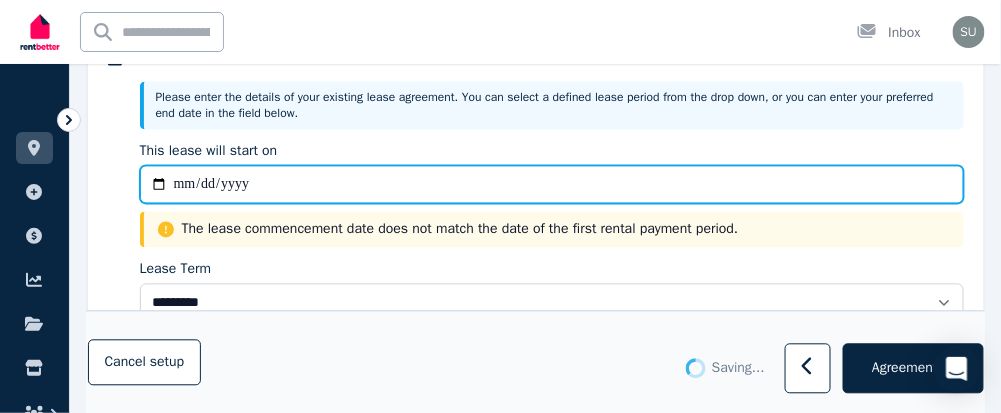 type on "**********" 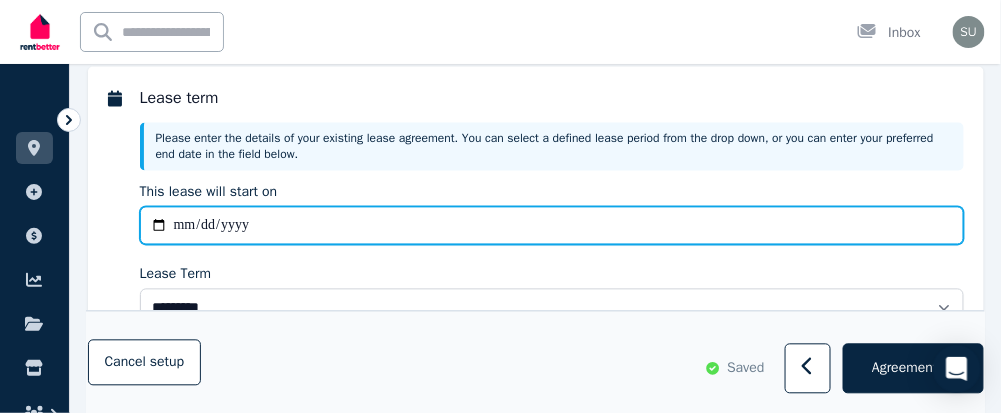 scroll, scrollTop: 819, scrollLeft: 0, axis: vertical 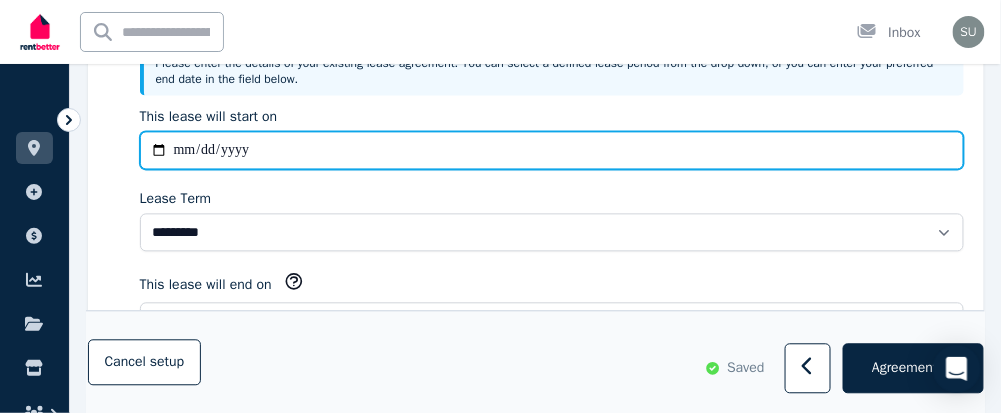 click on "**********" at bounding box center (552, 150) 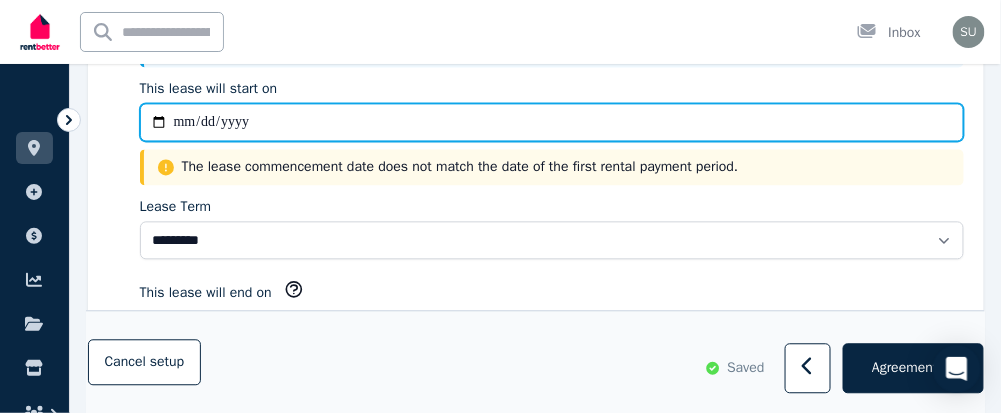 scroll, scrollTop: 883, scrollLeft: 0, axis: vertical 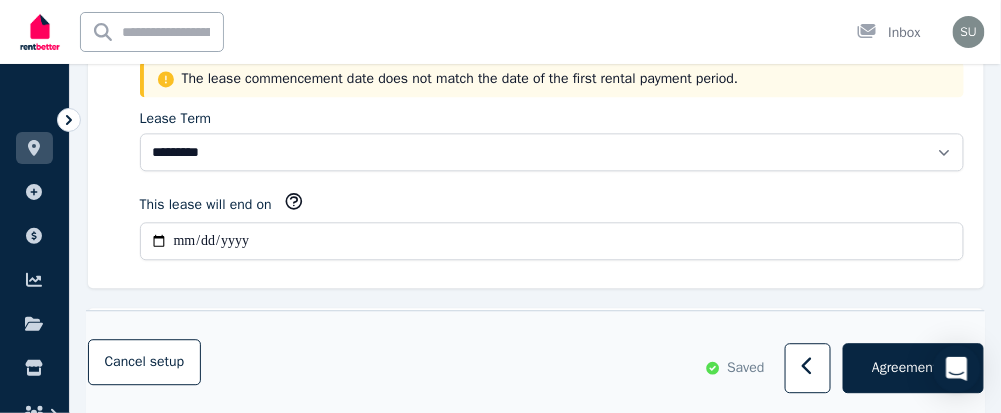 click on "**********" at bounding box center (552, 241) 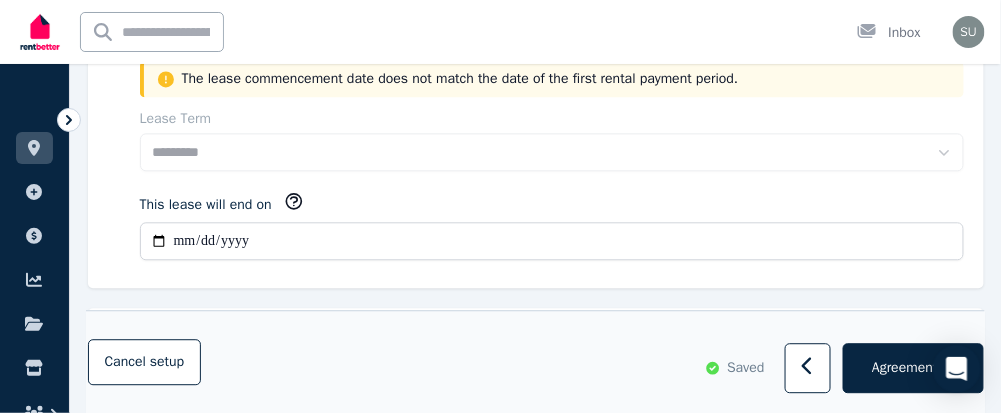 click on "**********" at bounding box center (552, 241) 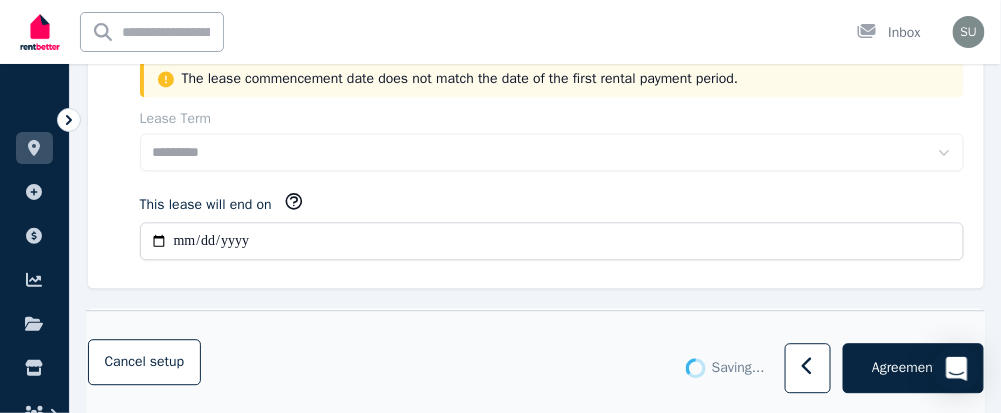 type on "**********" 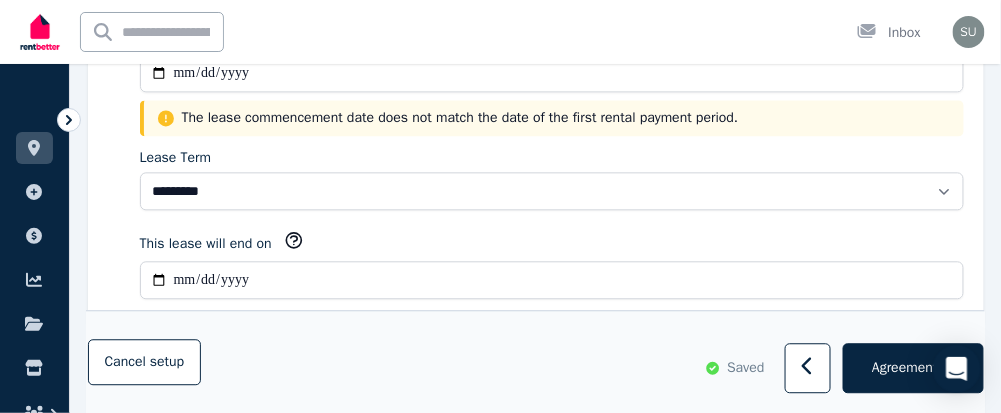 scroll, scrollTop: 942, scrollLeft: 0, axis: vertical 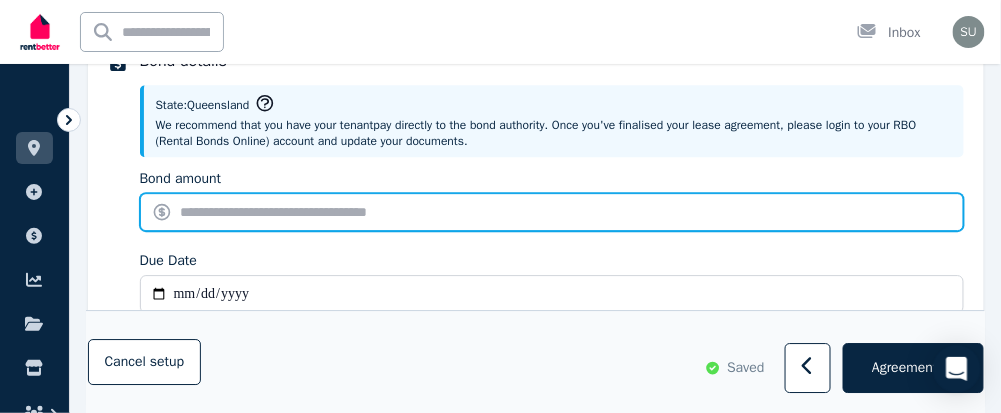 click on "Bond amount" at bounding box center (552, 212) 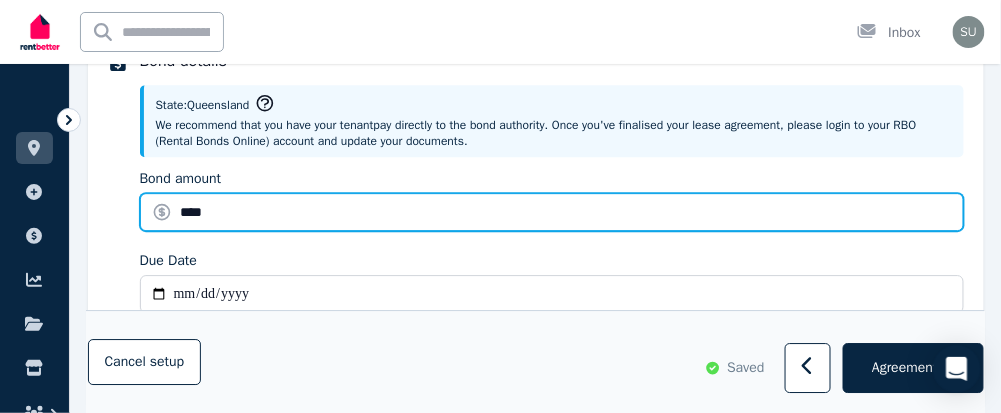 type on "****" 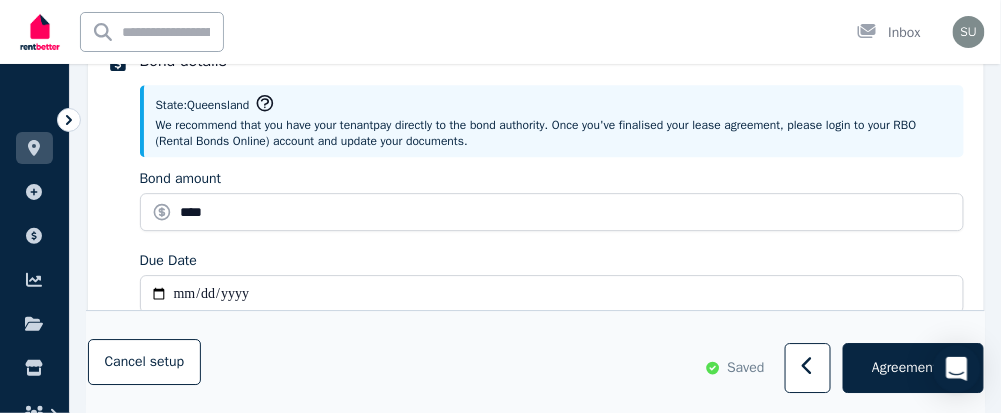 click on "Due Date" at bounding box center (552, 294) 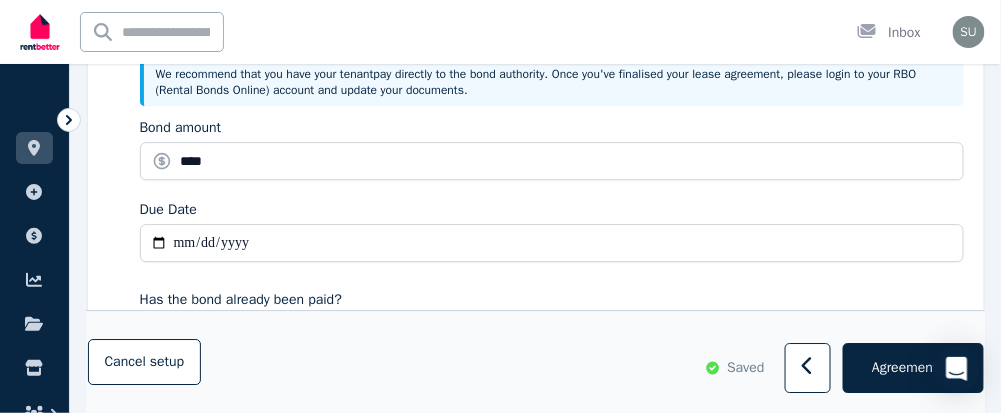 scroll, scrollTop: 1315, scrollLeft: 0, axis: vertical 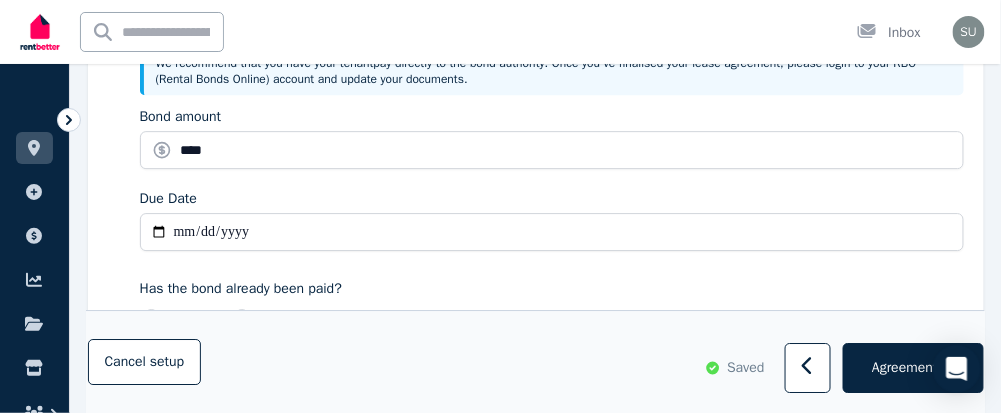 type on "**********" 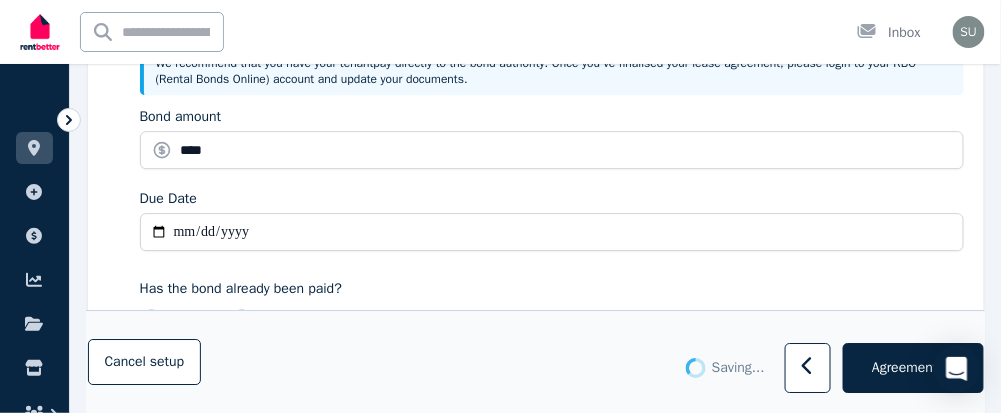 type 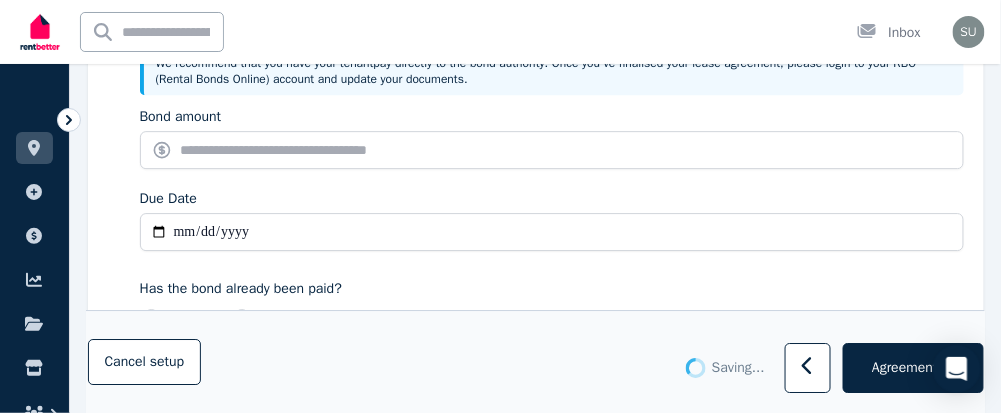 type on "*******" 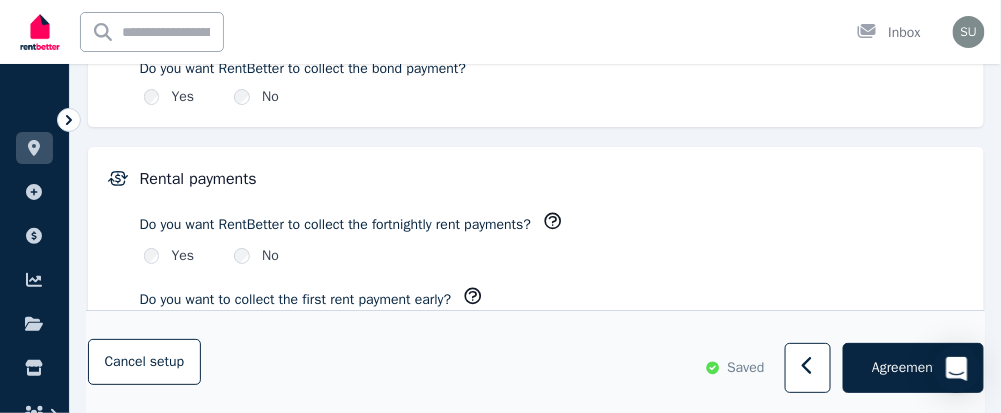 scroll, scrollTop: 1626, scrollLeft: 0, axis: vertical 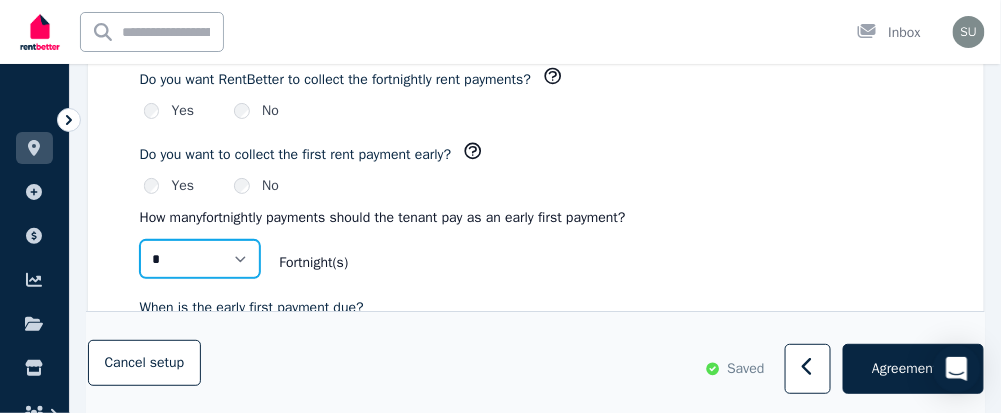 click on "* *" at bounding box center [200, 259] 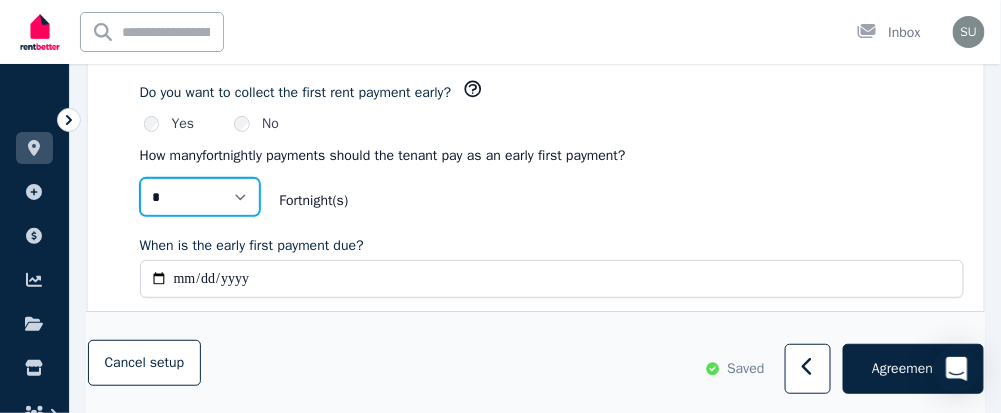 scroll, scrollTop: 1786, scrollLeft: 0, axis: vertical 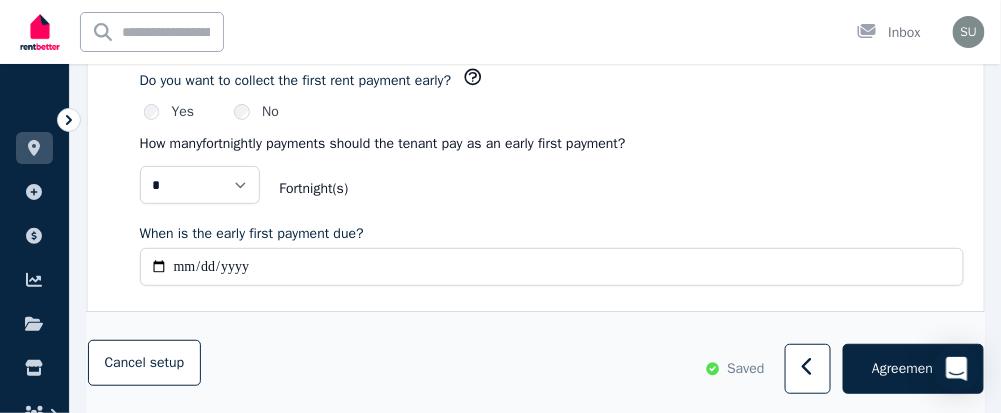 click on "When is the early first payment due?" at bounding box center (552, 267) 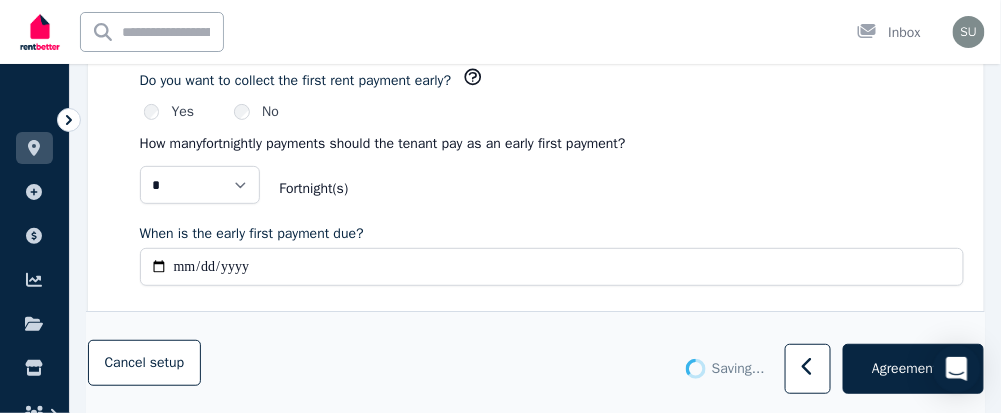 click on "Cancel setup   Saving ... Agreement" at bounding box center [535, 362] 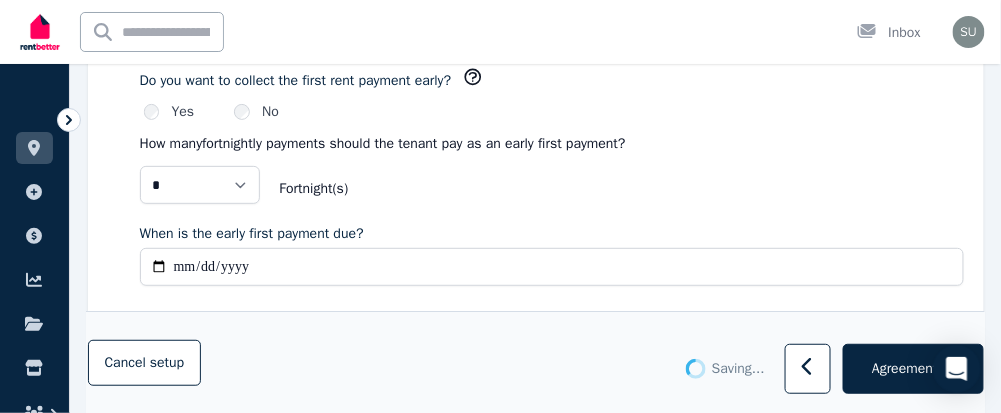 type on "**********" 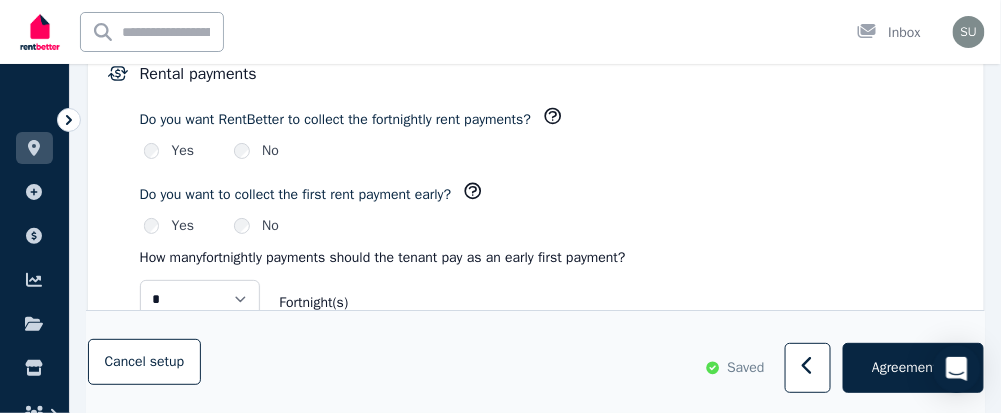 scroll, scrollTop: 1655, scrollLeft: 0, axis: vertical 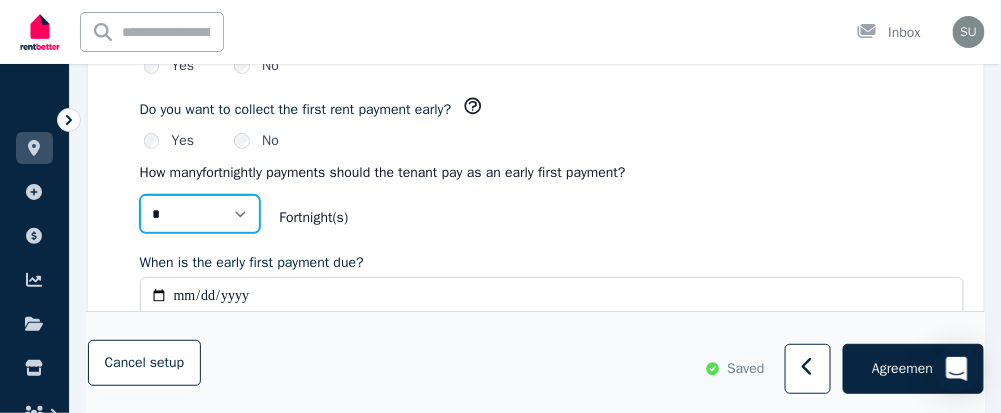 click on "* *" at bounding box center (200, 214) 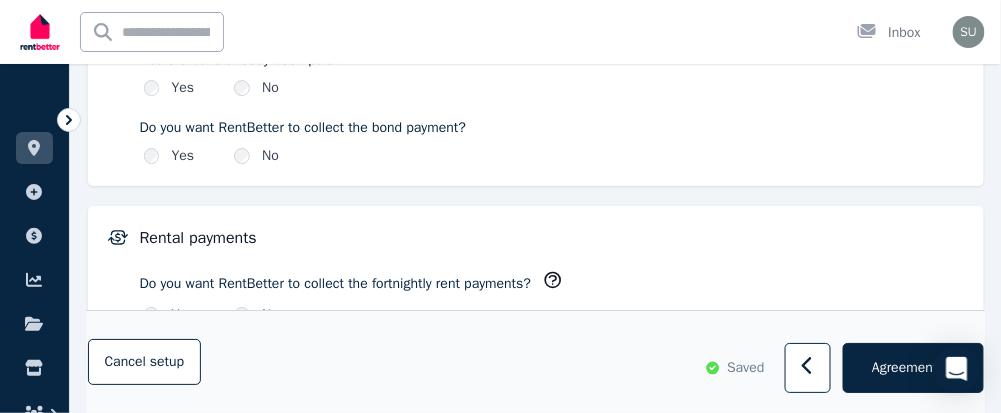 scroll, scrollTop: 1538, scrollLeft: 0, axis: vertical 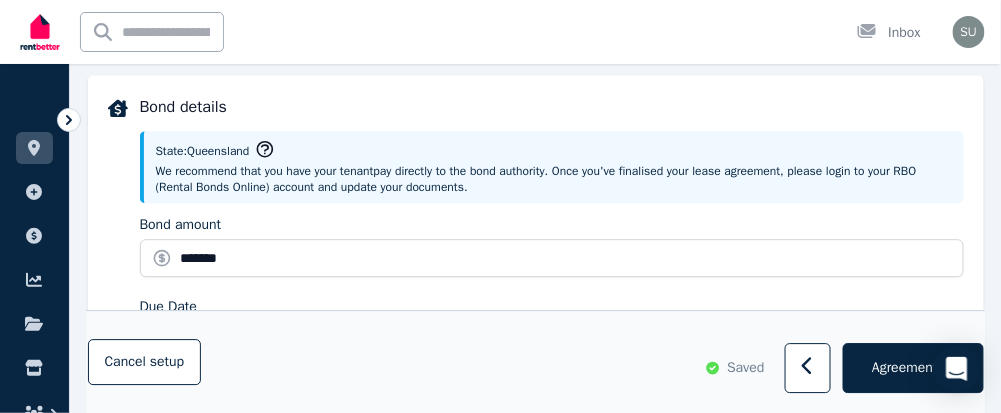 click on "State:  [STATE] We recommend that you have your tenant  pay directly to the bond authority . Once you've finalised your lease agreement, please login to your RBO (Rental Bonds Online) account and update your documents." at bounding box center [552, 167] 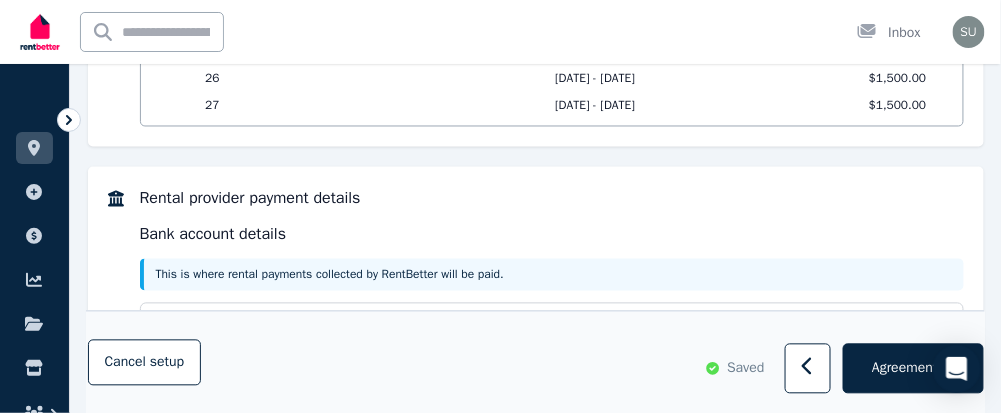 scroll, scrollTop: 2463, scrollLeft: 0, axis: vertical 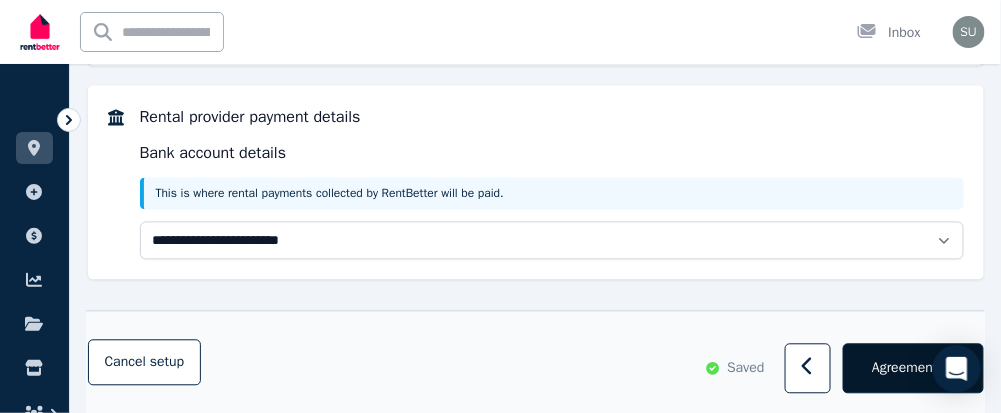 click on "Agreement" at bounding box center (904, 368) 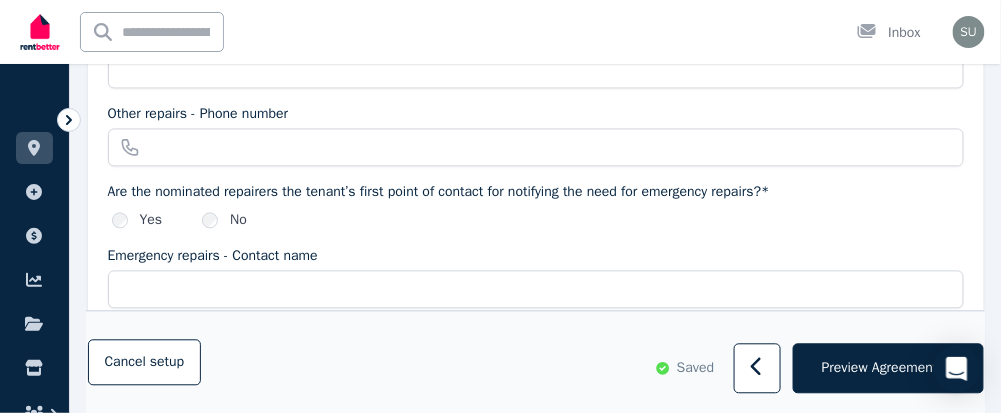 scroll, scrollTop: 0, scrollLeft: 0, axis: both 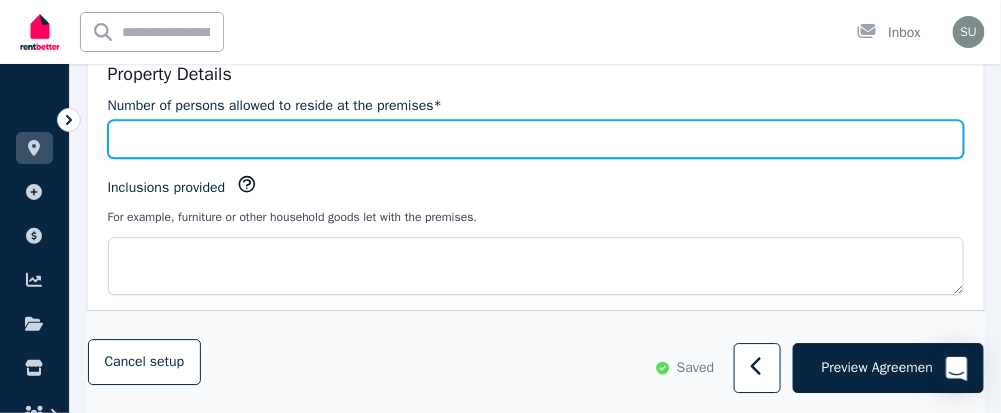 click on "Number of persons allowed to reside at the premises*" at bounding box center (536, 139) 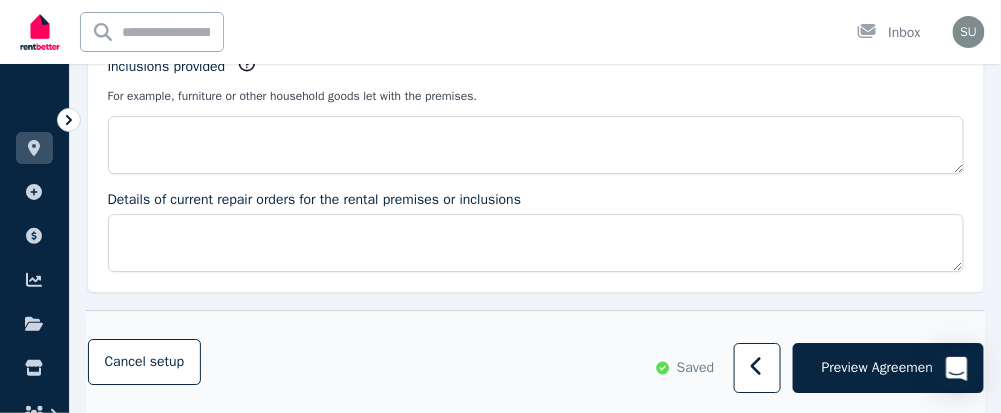 scroll, scrollTop: 1342, scrollLeft: 0, axis: vertical 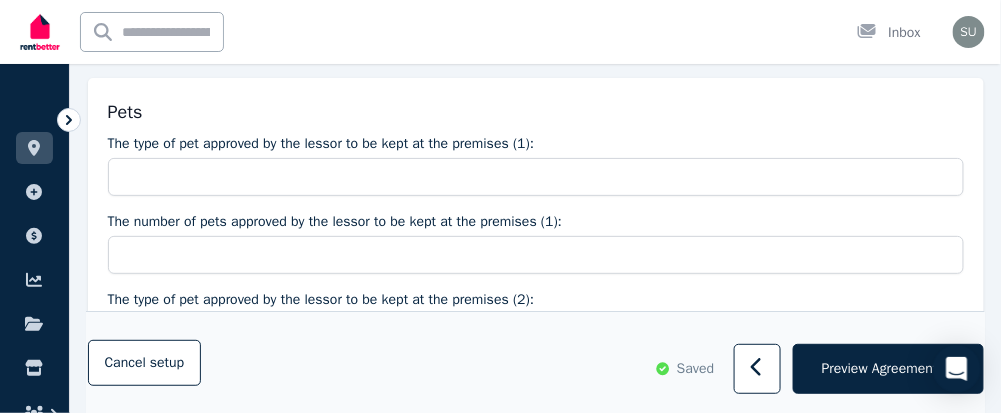 type on "*" 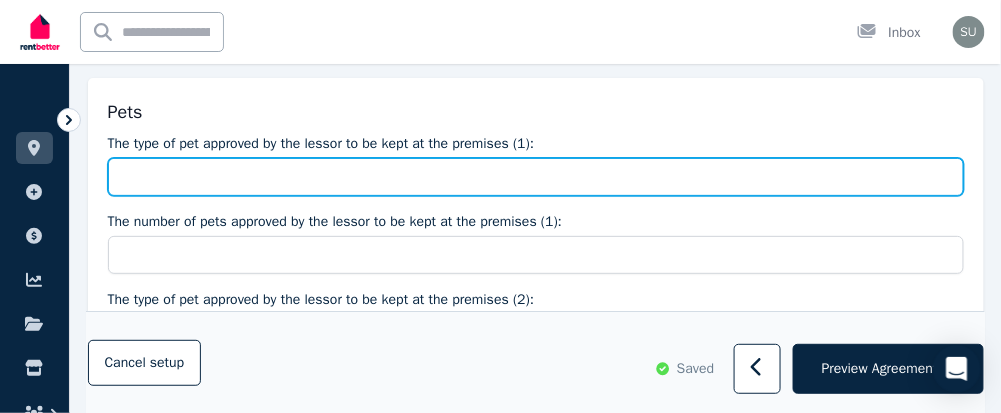 click on "The type of pet approved by the lessor to be kept at the premises (1):" at bounding box center [536, 177] 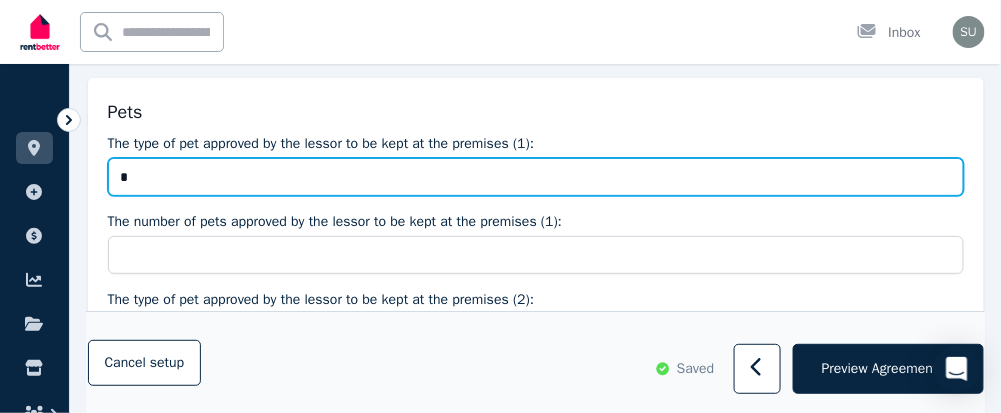 type on "*" 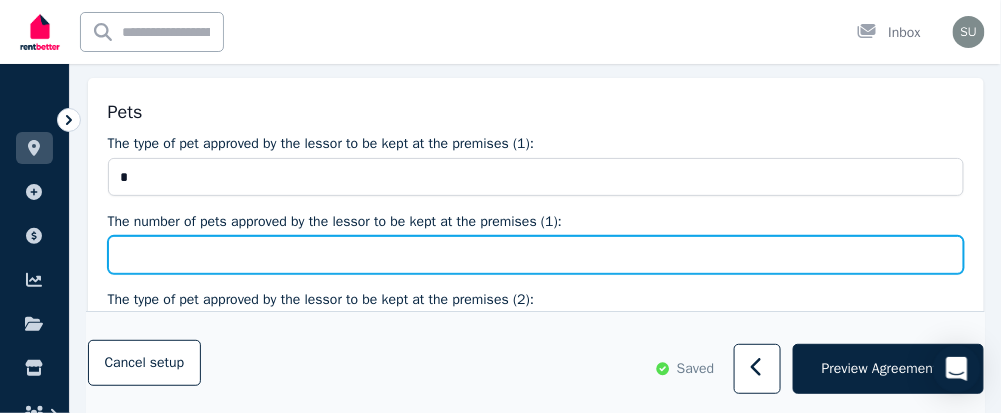 click on "The number of pets approved by the lessor to be kept at the premises (1):" at bounding box center [536, 255] 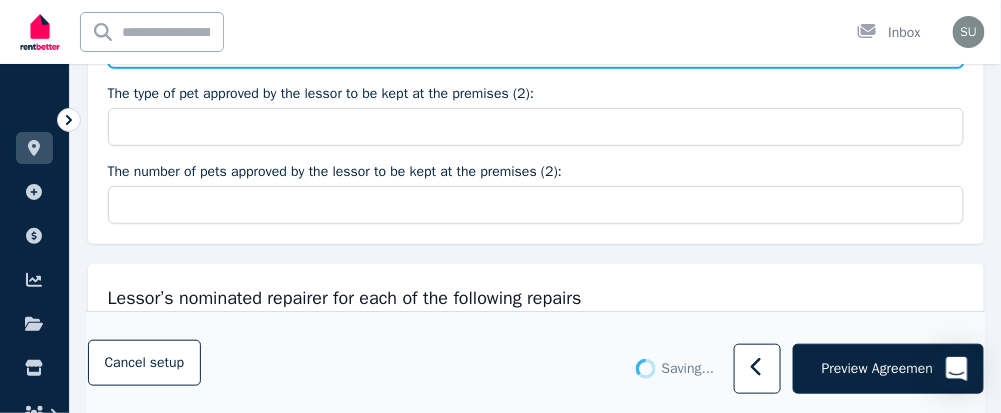 scroll, scrollTop: 1929, scrollLeft: 0, axis: vertical 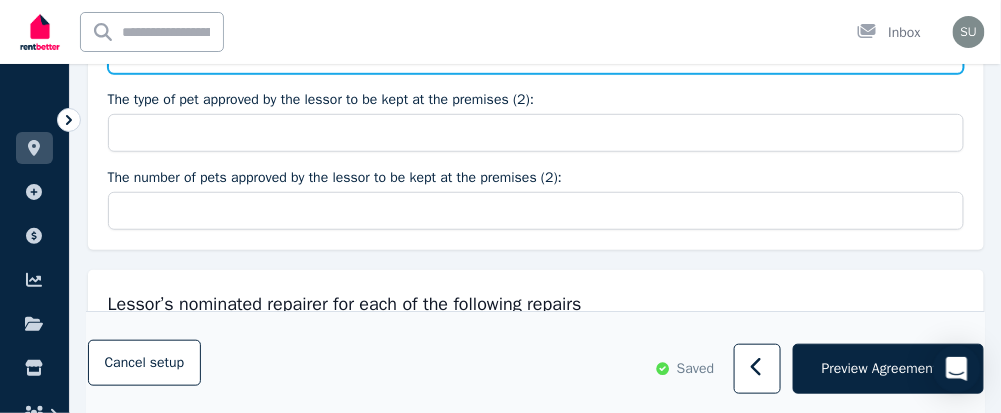 type on "*" 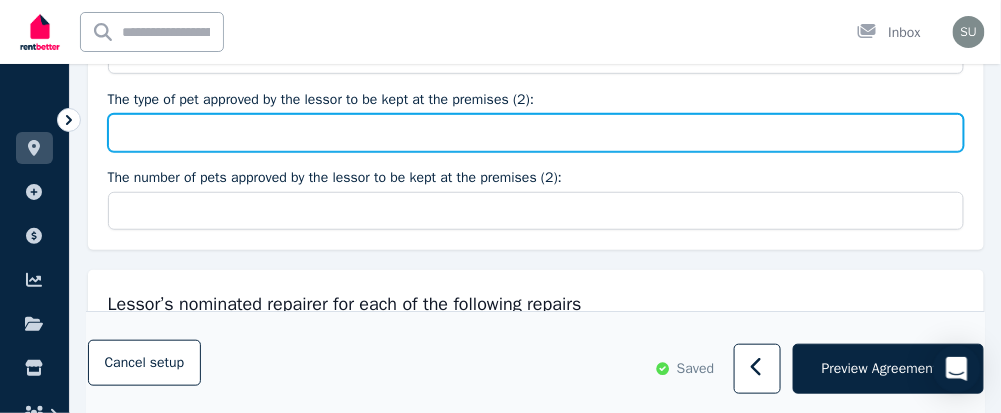 click on "The type of pet approved by the lessor to be kept at the premises (2):" at bounding box center [536, 133] 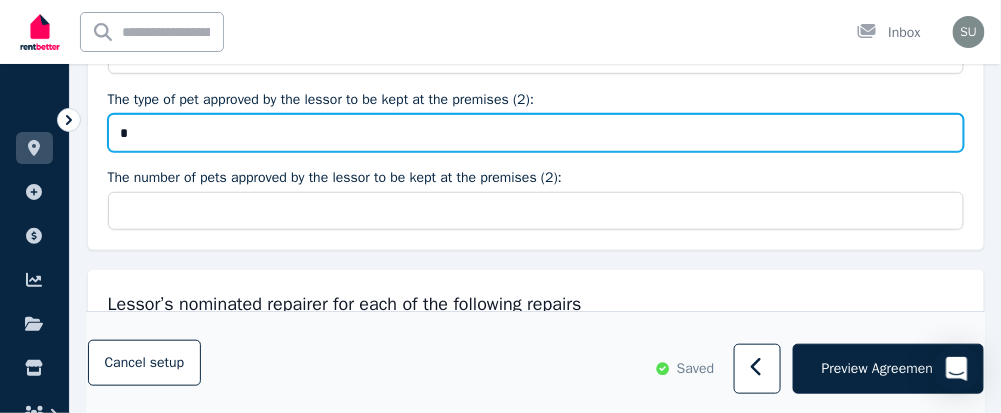 type on "*" 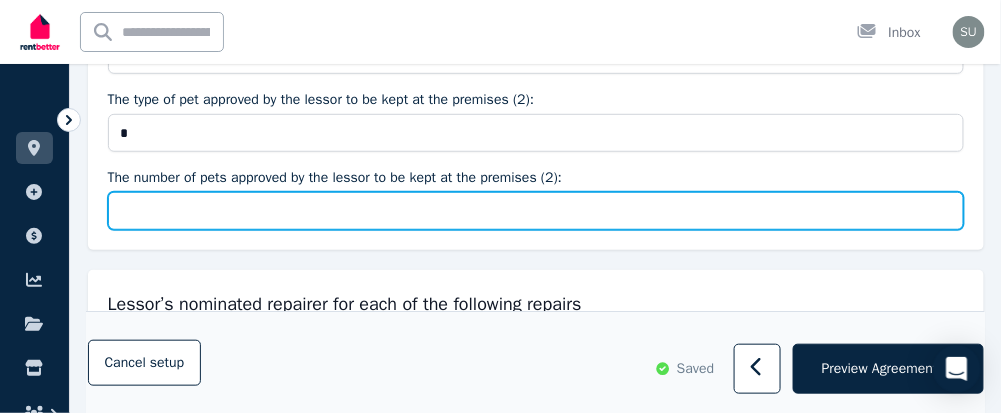 click on "The number of pets approved by the lessor to be kept at the premises (2):" at bounding box center (536, 211) 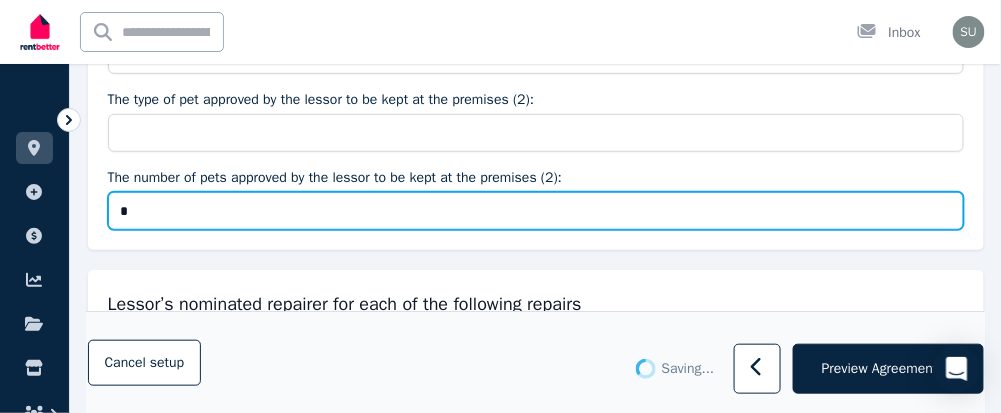 type on "*" 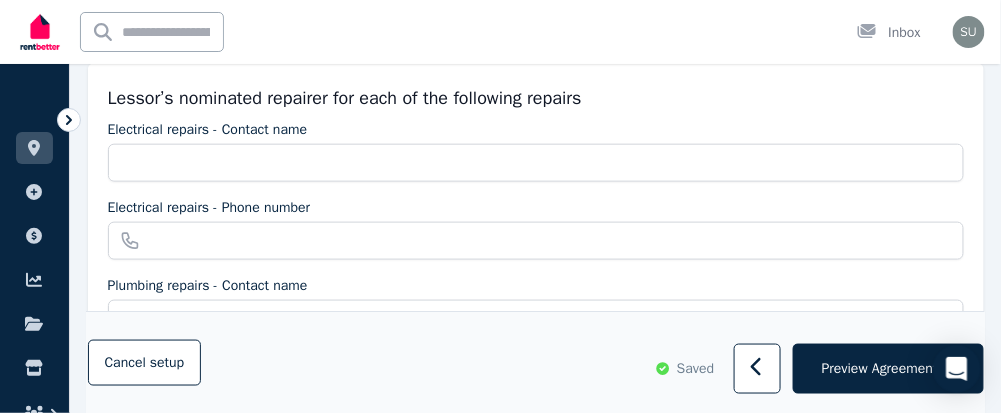 scroll, scrollTop: 2129, scrollLeft: 0, axis: vertical 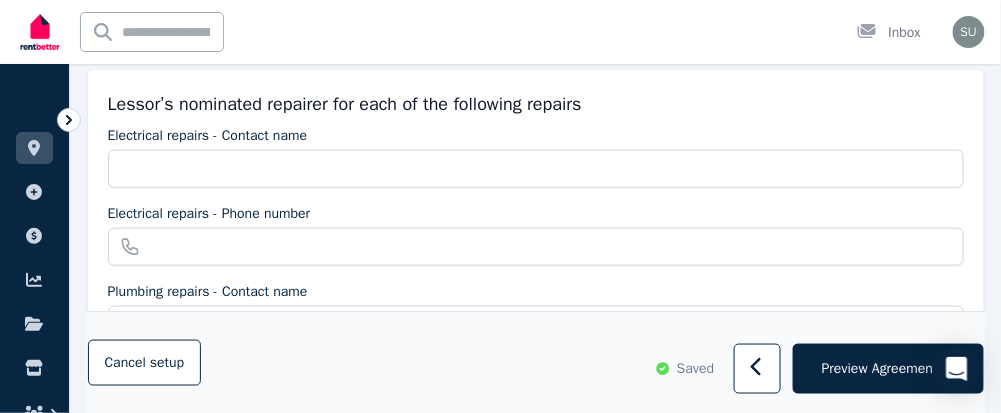 type on "*" 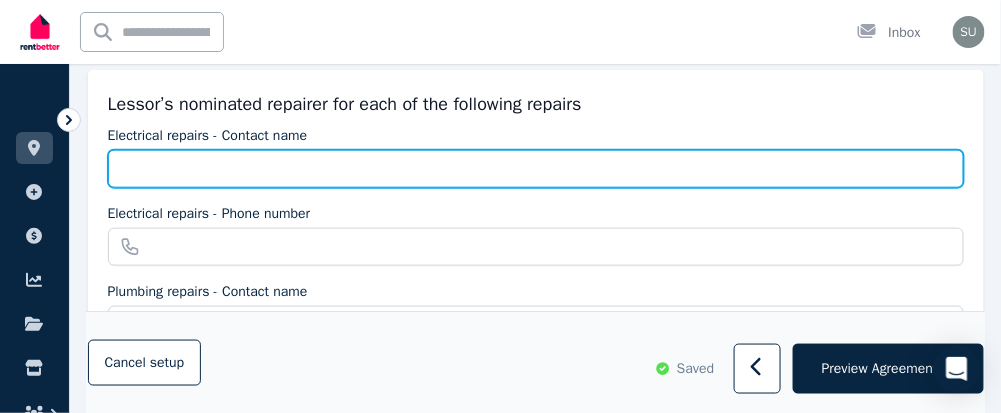 click on "Electrical repairs - Contact name" at bounding box center [536, 169] 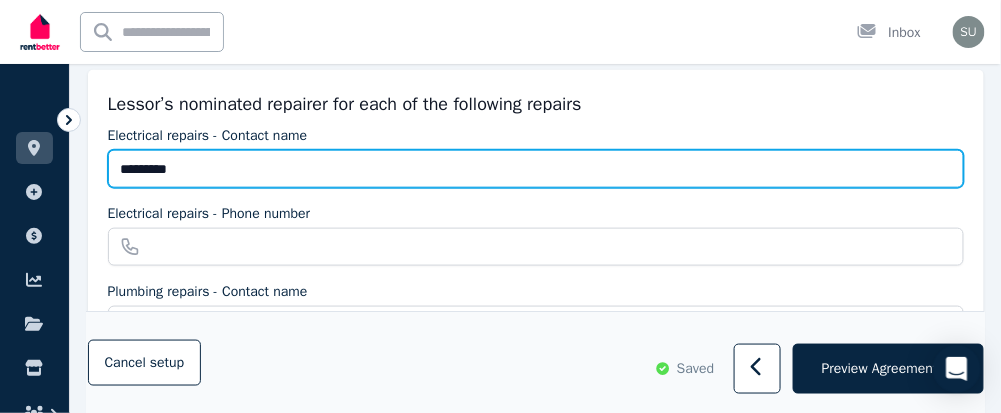 type on "**********" 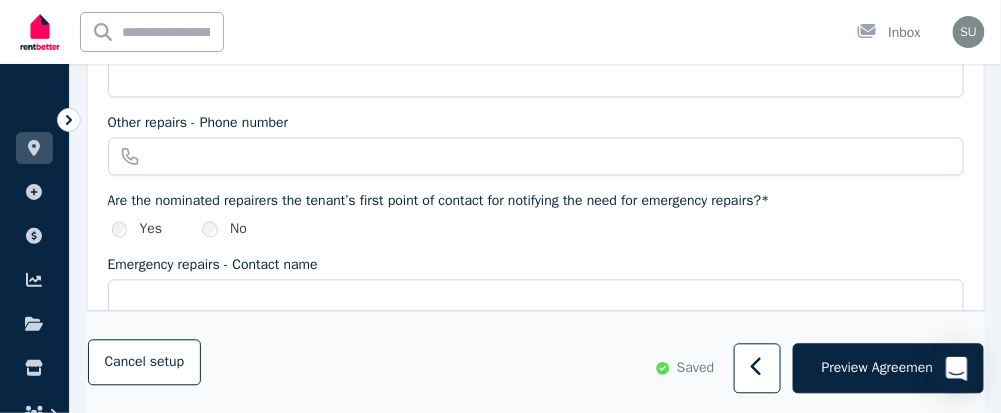 scroll, scrollTop: 2603, scrollLeft: 0, axis: vertical 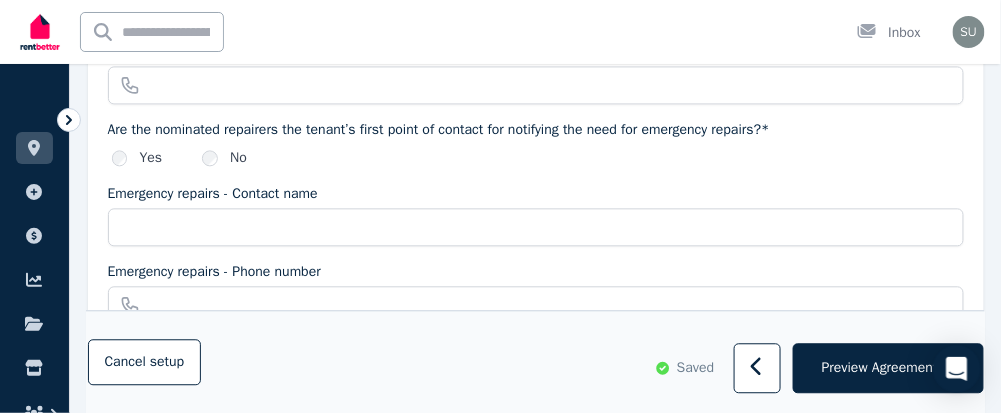 type on "**********" 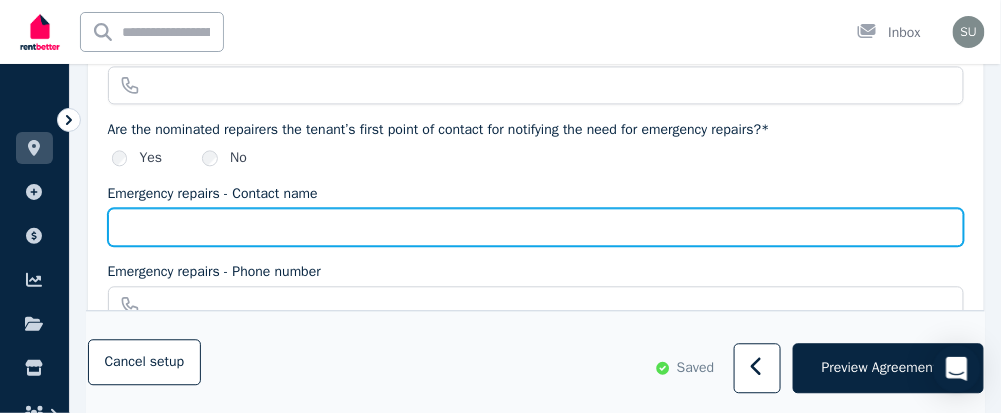 click on "Emergency repairs - Contact name" at bounding box center (536, 227) 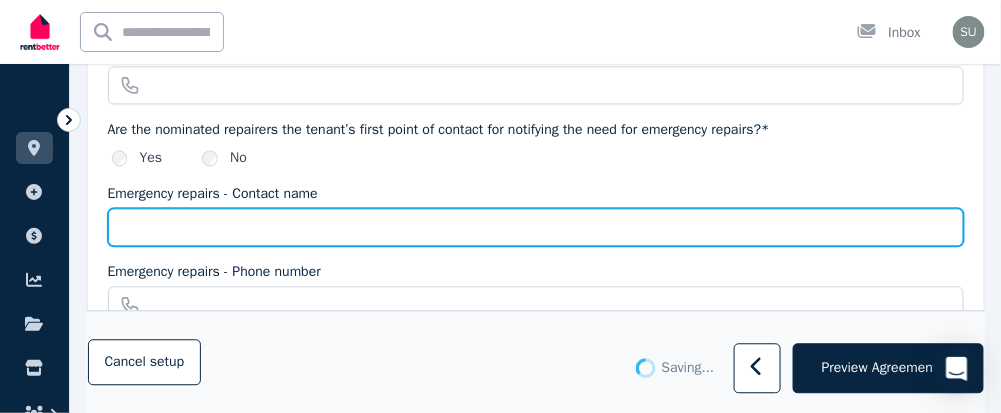 type on "*" 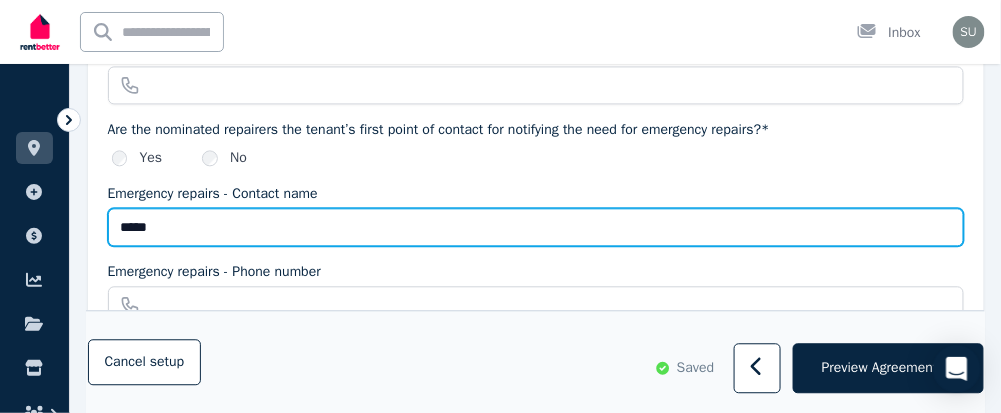 type on "*****" 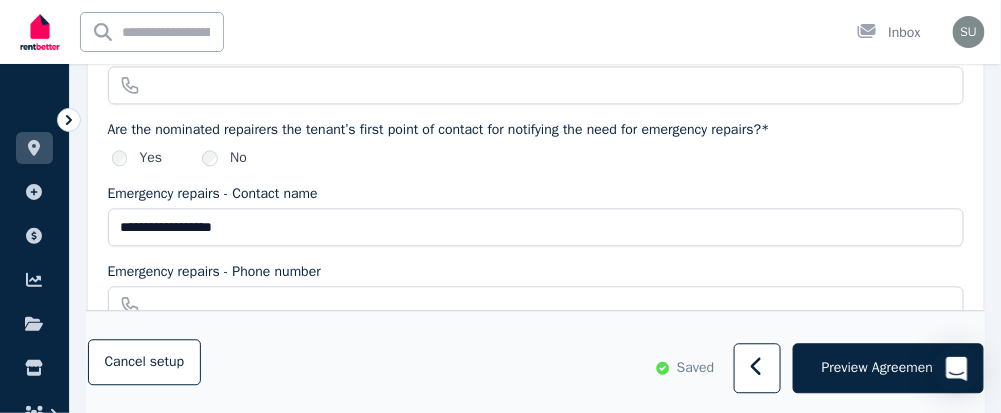 click on "Lessor’s nominated repairer for each of the following repairs Electrical repairs - Contact name [NAME] Electrical repairs - Phone number Plumbing repairs - Contact name Plumbing repairs - Phone number Other repairs - Contact name Other repairs - Phone number Are the nominated repairers the tenant’s first point of contact for notifying the need for emergency repairs?* Yes No Emergency repairs - Contact name [NAME] Emergency repairs - Phone number" at bounding box center (536, -30) 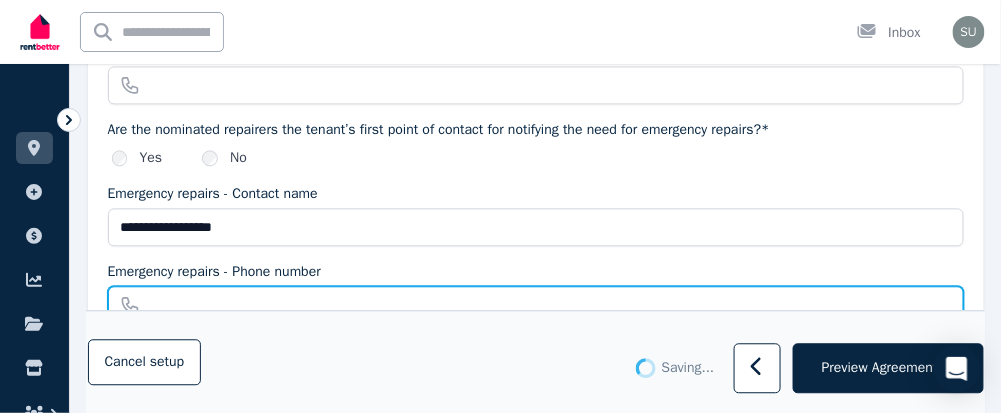 click on "Emergency repairs - Phone number" at bounding box center (536, 305) 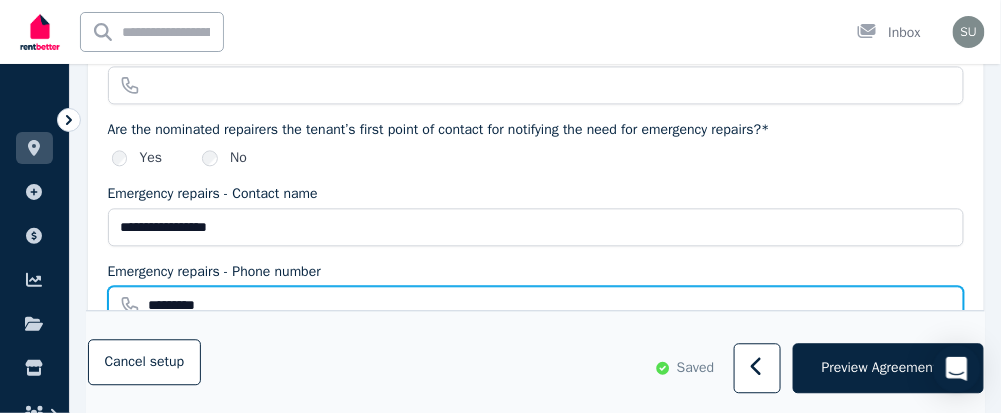 type on "**********" 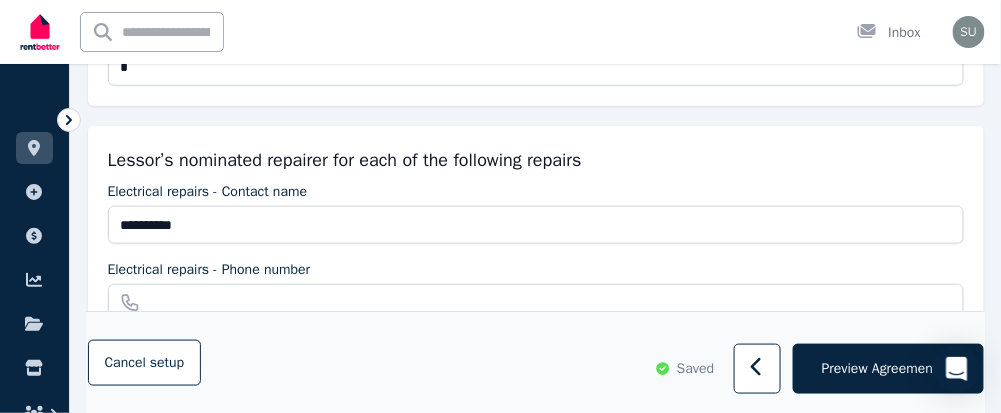 scroll, scrollTop: 2086, scrollLeft: 0, axis: vertical 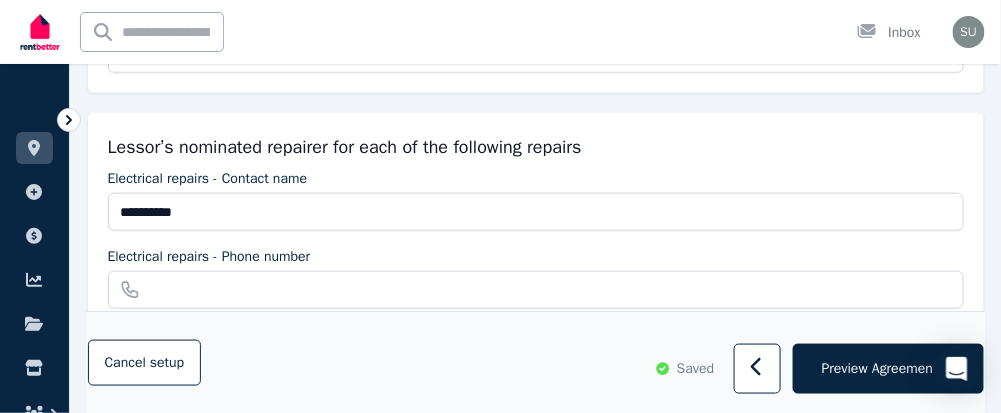 type on "**********" 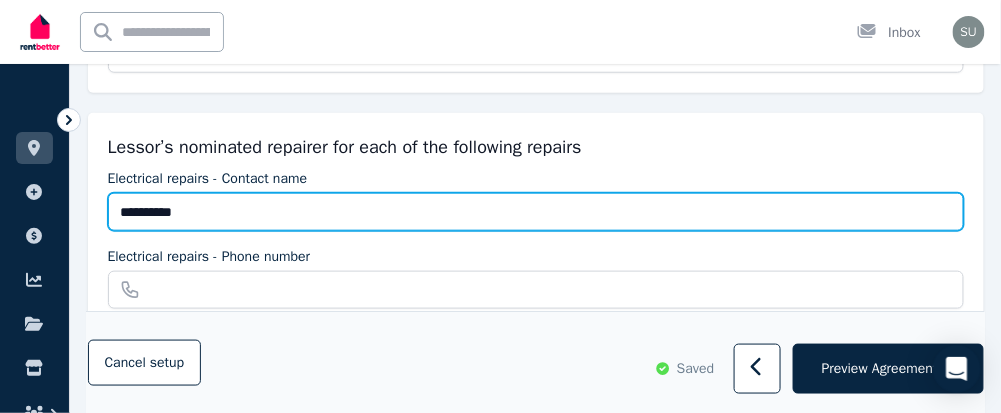 drag, startPoint x: 275, startPoint y: 189, endPoint x: 97, endPoint y: 198, distance: 178.22739 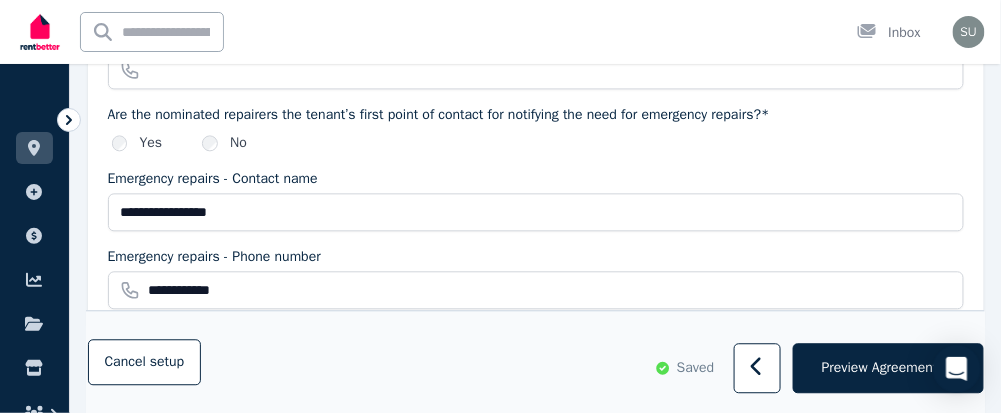 scroll, scrollTop: 2612, scrollLeft: 0, axis: vertical 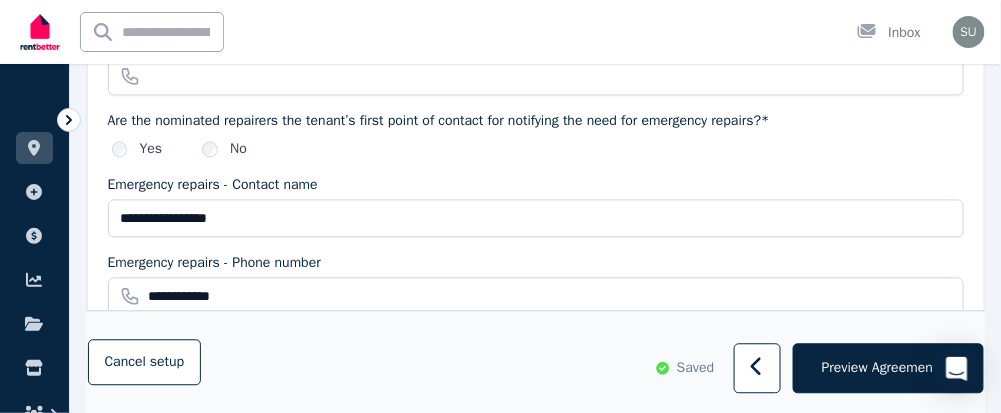 type 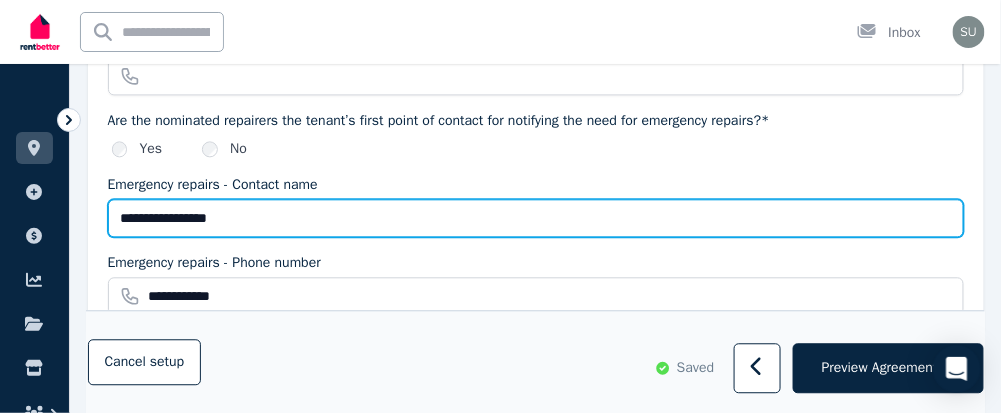 click on "**********" at bounding box center [536, 218] 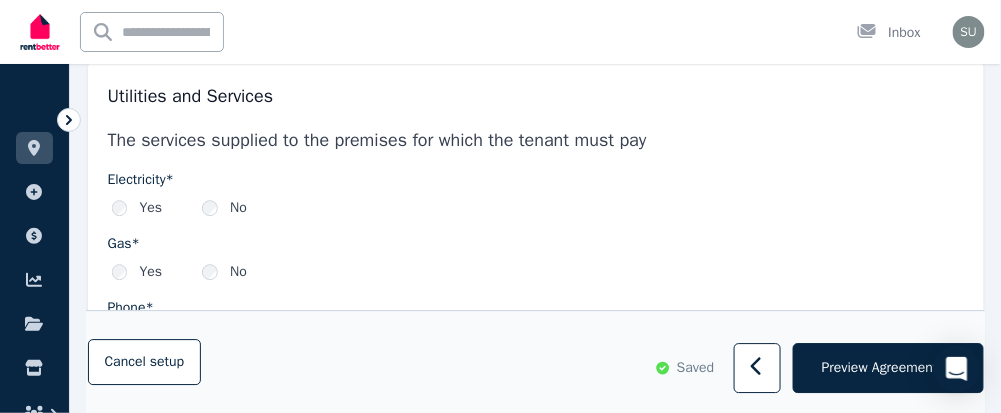 scroll, scrollTop: 2945, scrollLeft: 0, axis: vertical 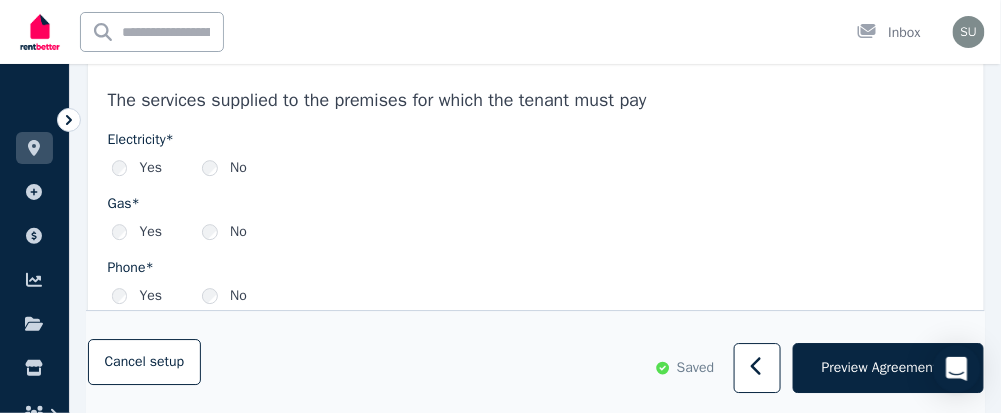 type on "**********" 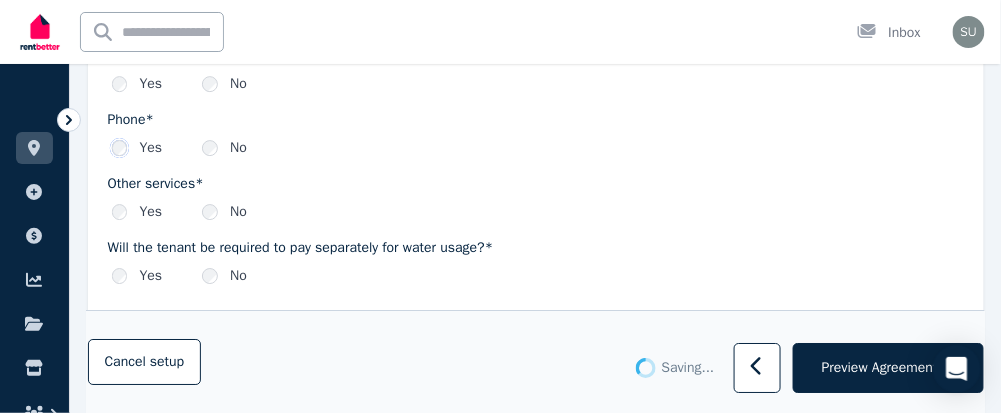 scroll, scrollTop: 3100, scrollLeft: 0, axis: vertical 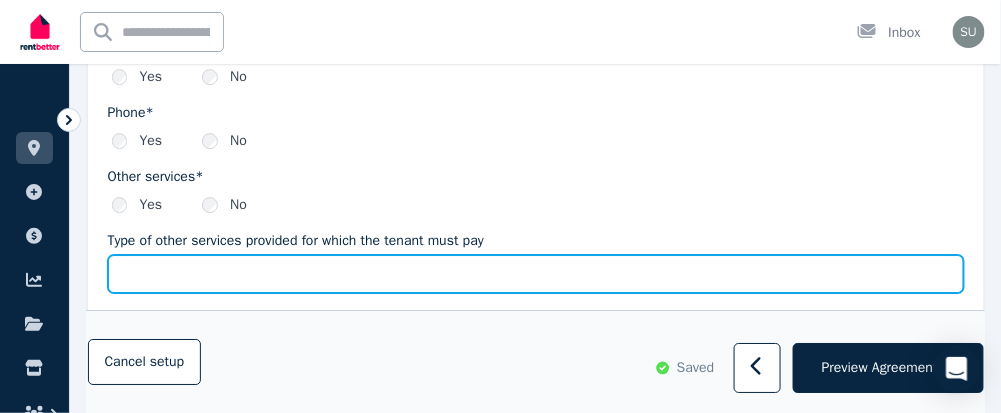 click on "Type of other services provided for which the tenant must pay" at bounding box center [536, 274] 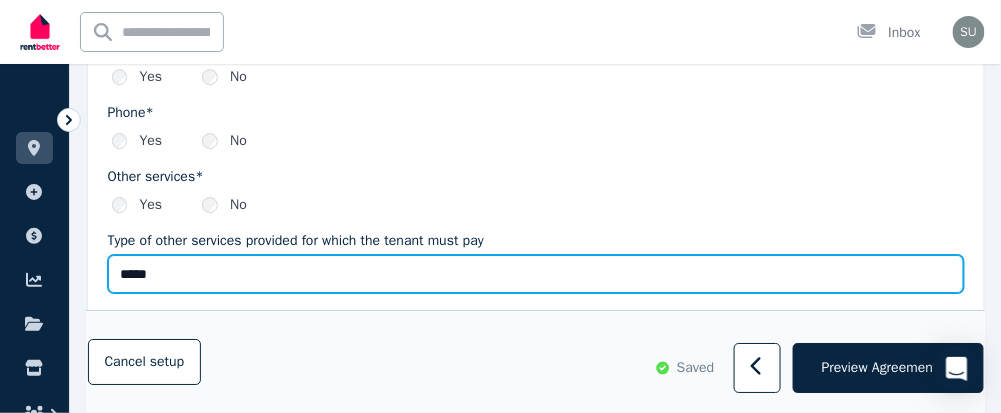 type on "*****" 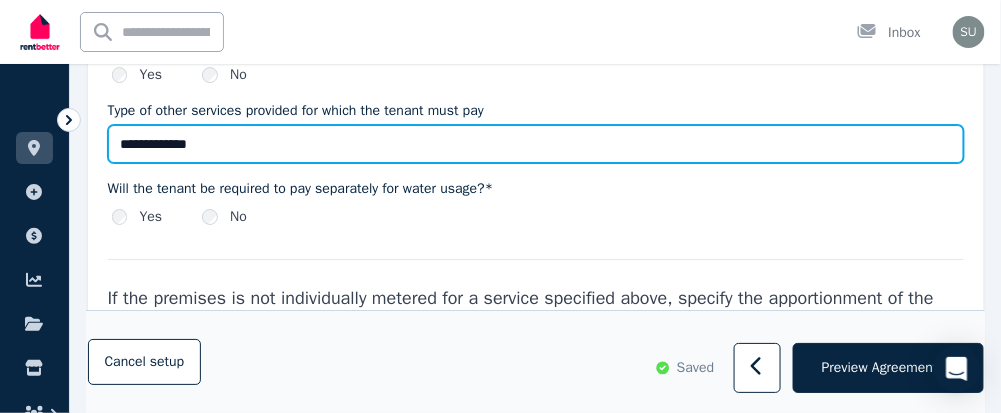 scroll, scrollTop: 3237, scrollLeft: 0, axis: vertical 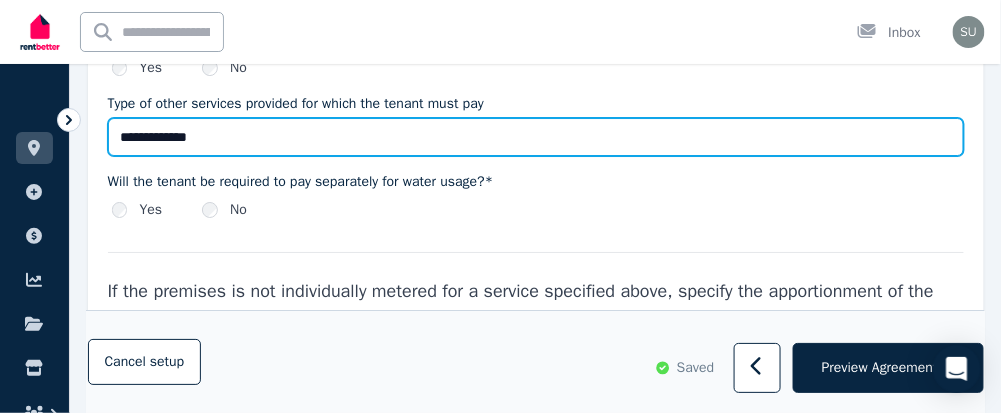 type on "**********" 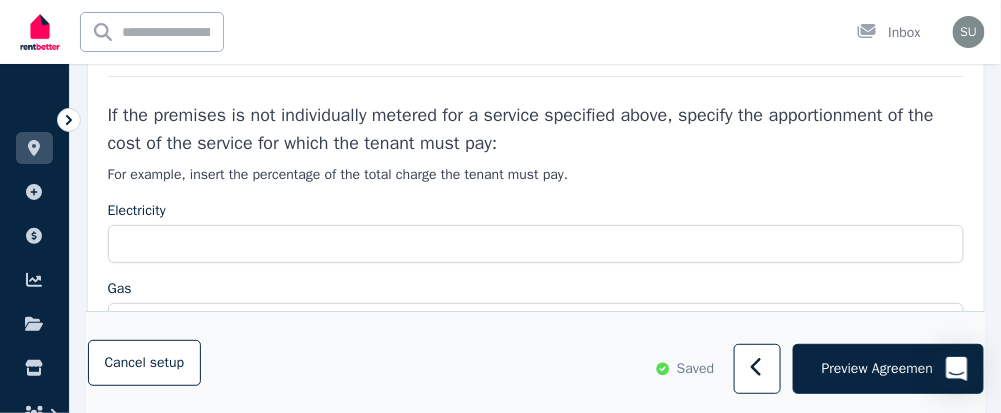 scroll, scrollTop: 3460, scrollLeft: 0, axis: vertical 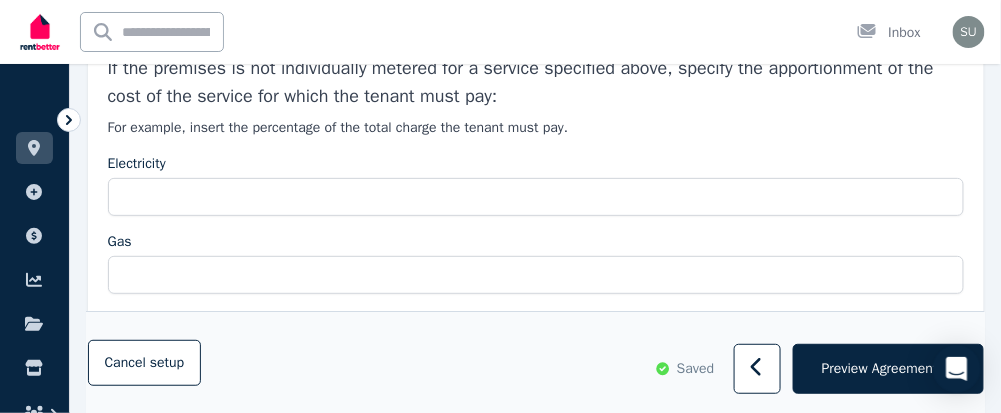 click on "Gas" at bounding box center (536, 242) 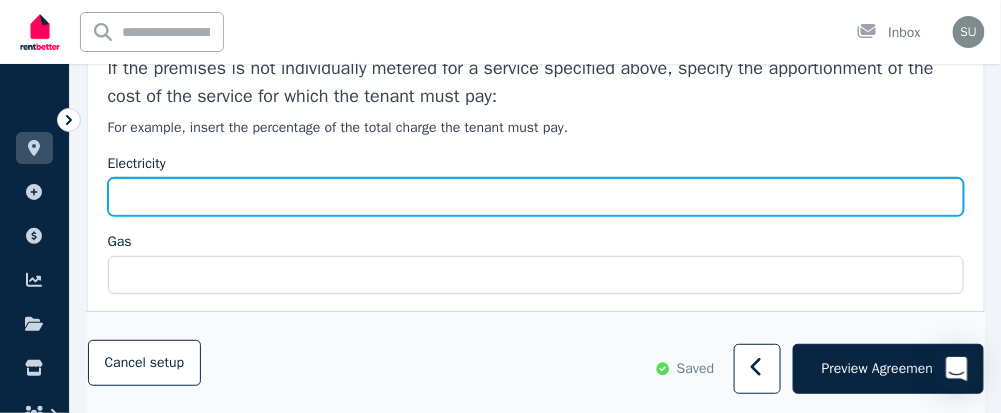 click on "Electricity" at bounding box center [536, 197] 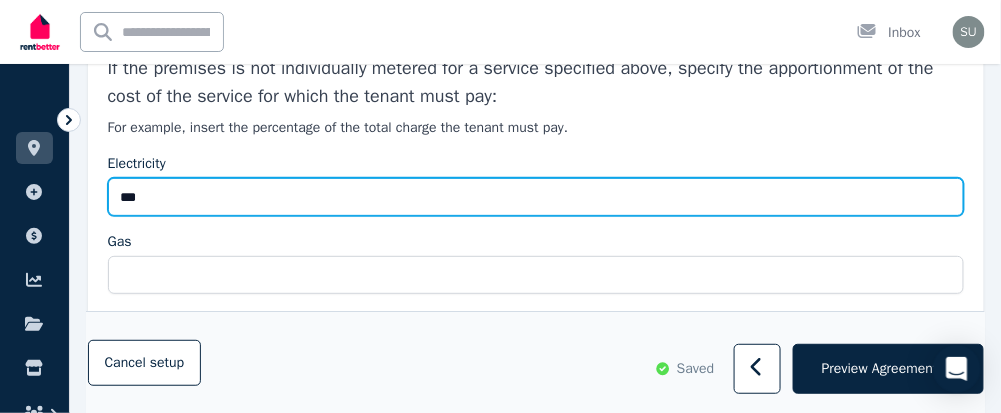 type on "***" 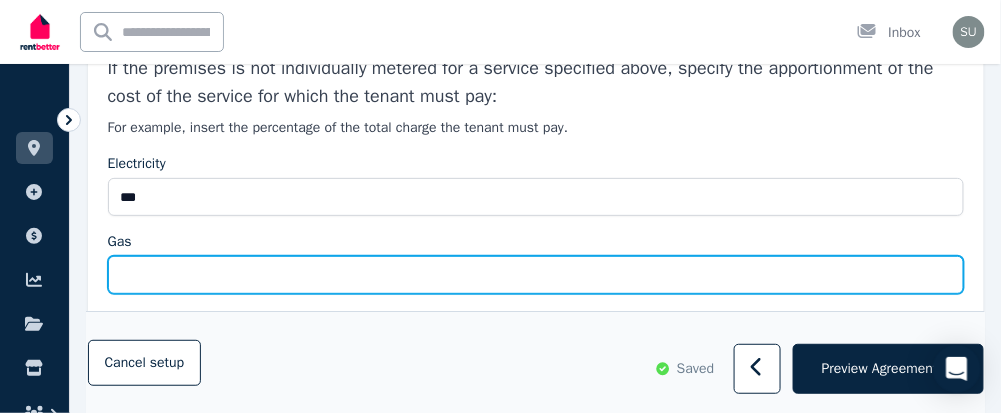 click on "Gas" at bounding box center [536, 275] 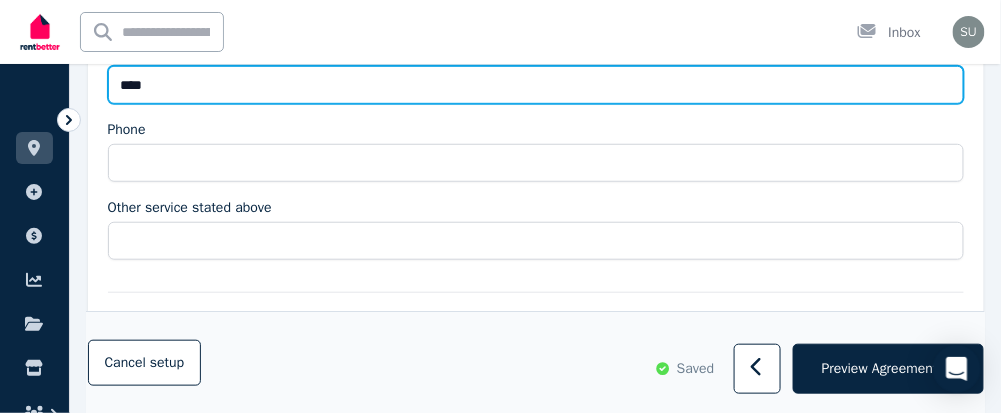 scroll, scrollTop: 3623, scrollLeft: 0, axis: vertical 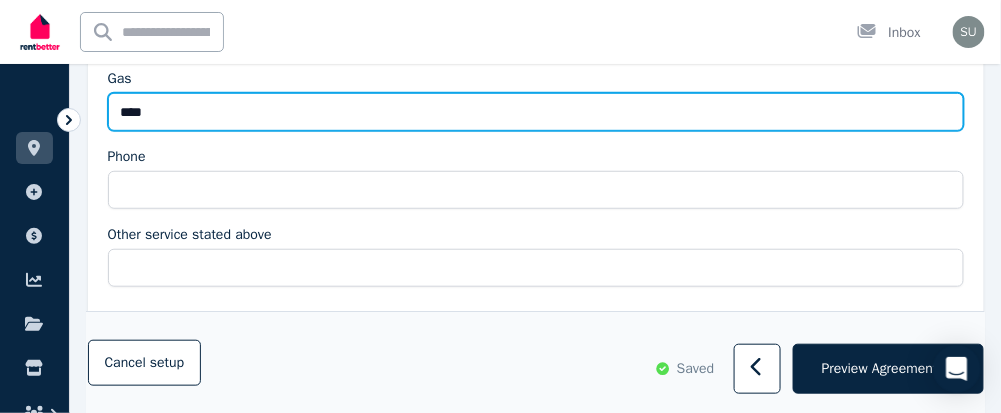 type on "****" 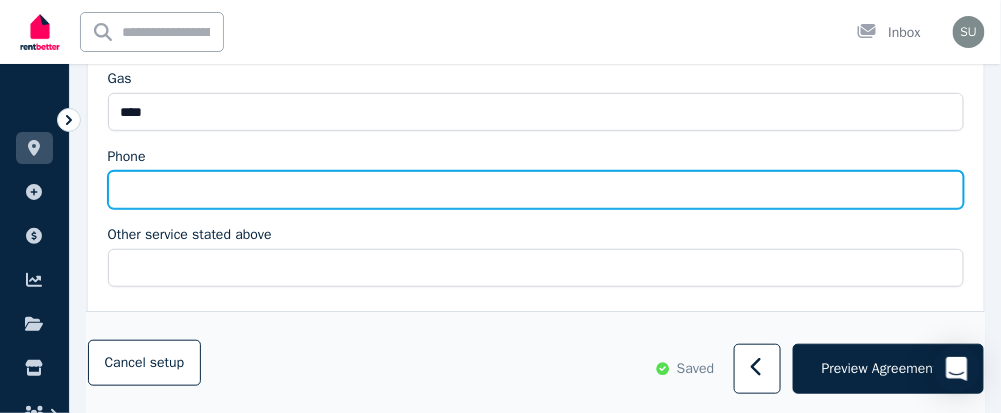 click on "Phone" at bounding box center (536, 190) 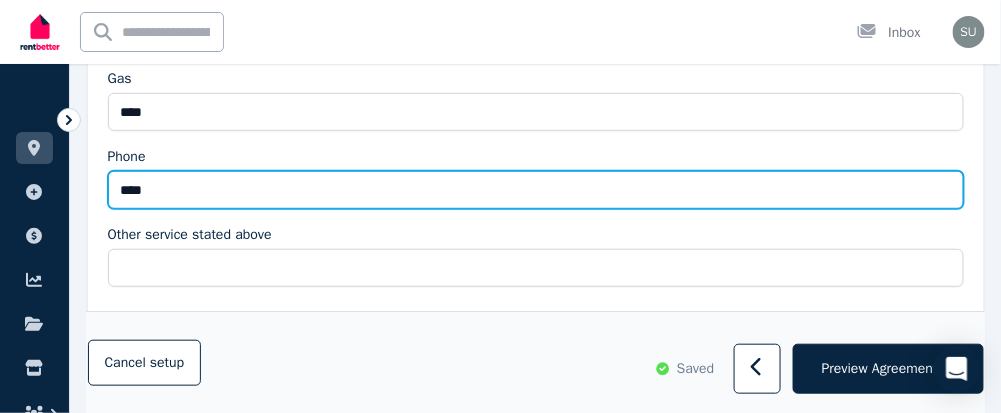 type on "****" 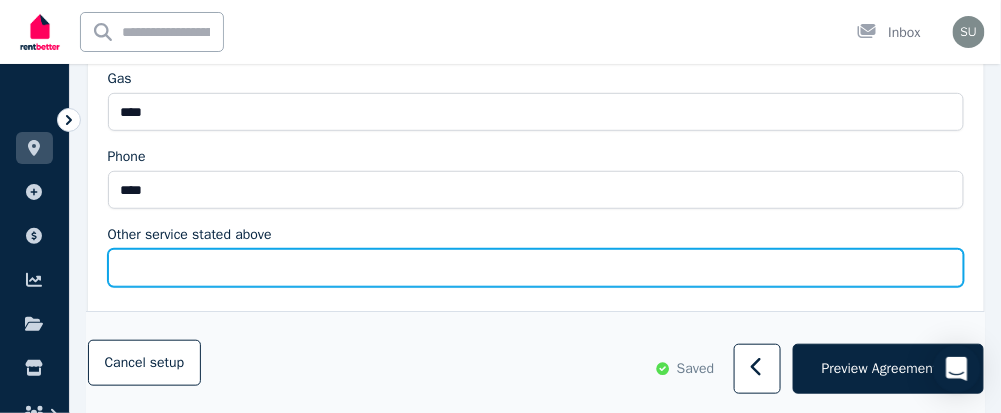 click on "Other service stated above" at bounding box center (536, 268) 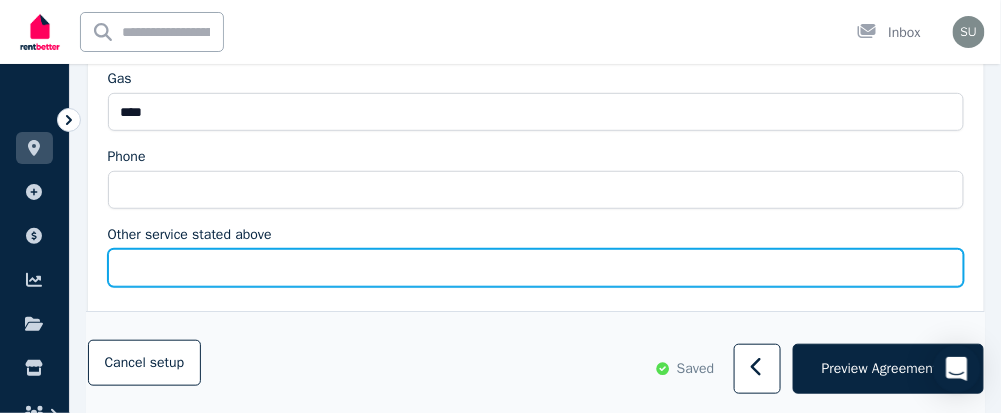 type on "****" 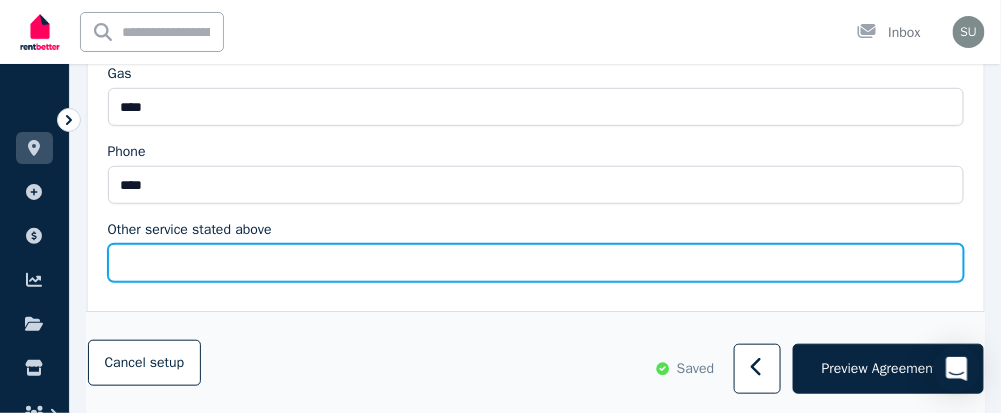 scroll, scrollTop: 3634, scrollLeft: 0, axis: vertical 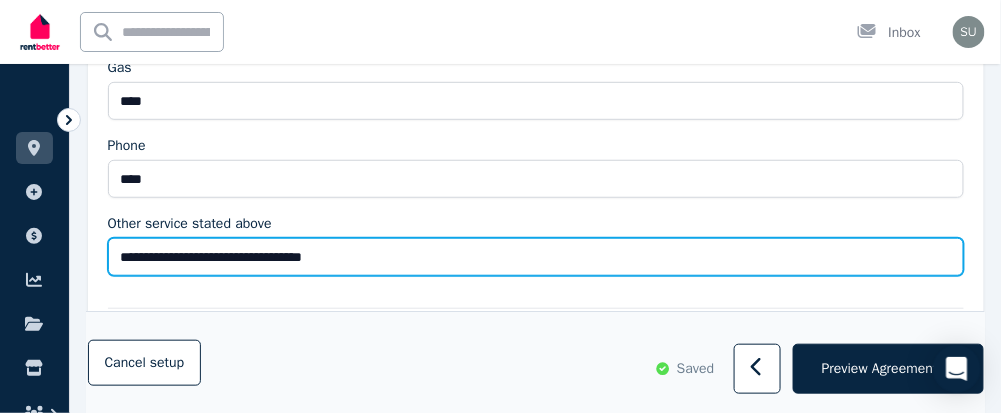 type on "**********" 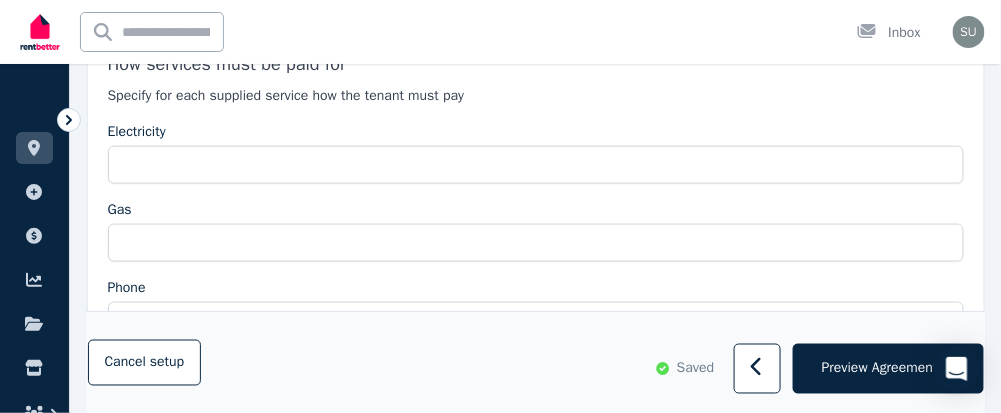 scroll, scrollTop: 3924, scrollLeft: 0, axis: vertical 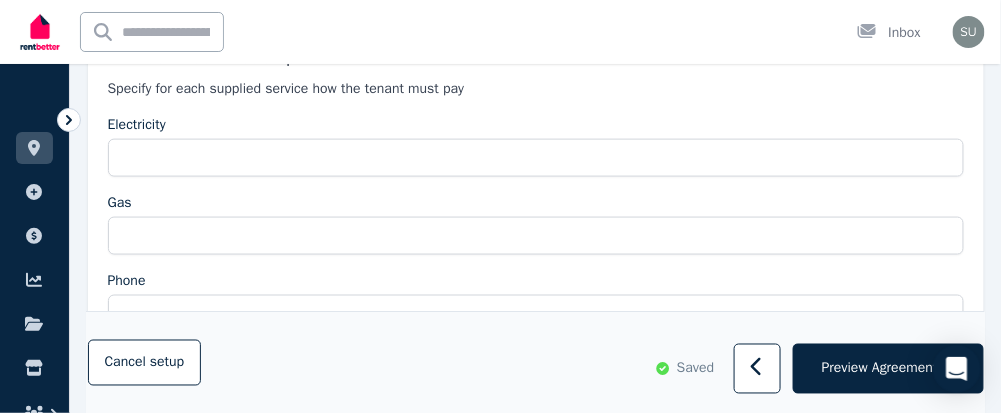 type on "**********" 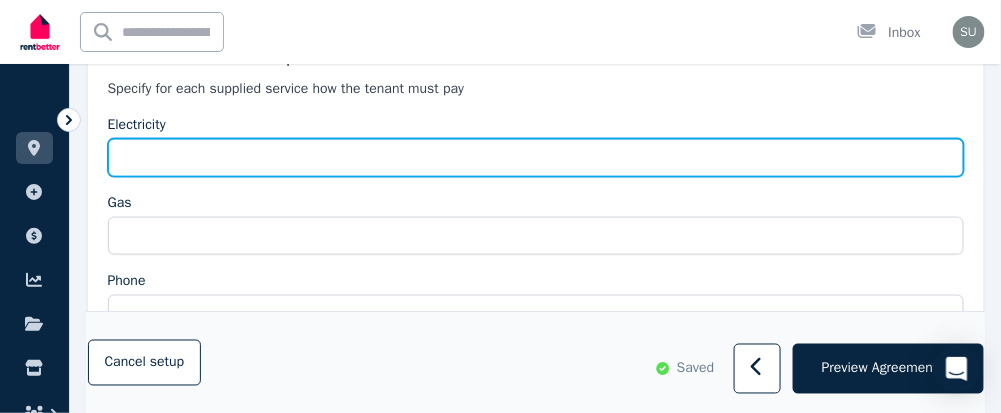 click on "Electricity" at bounding box center (536, 158) 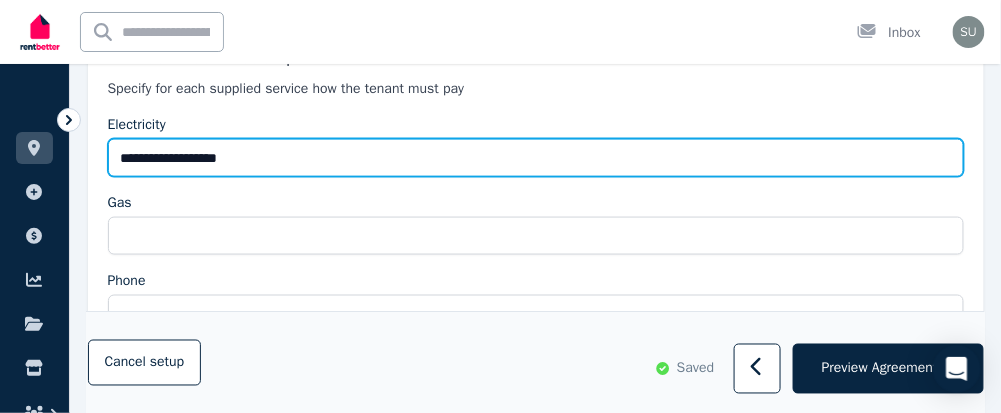 type on "**********" 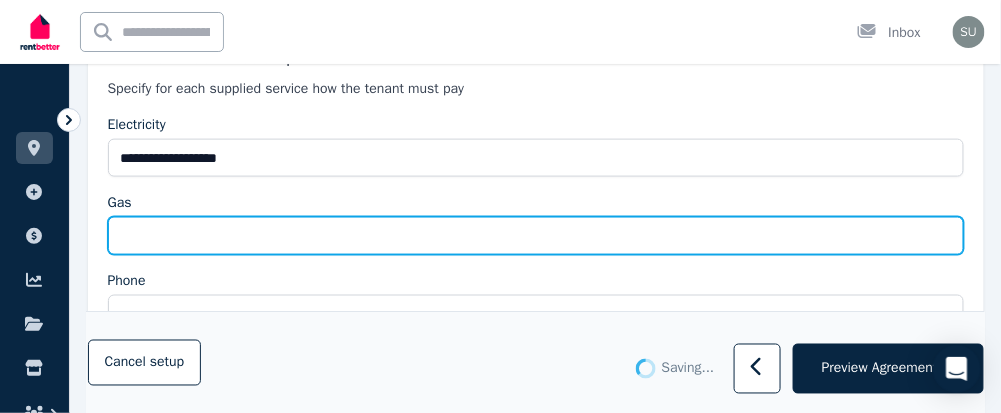 click on "Gas" at bounding box center [536, 236] 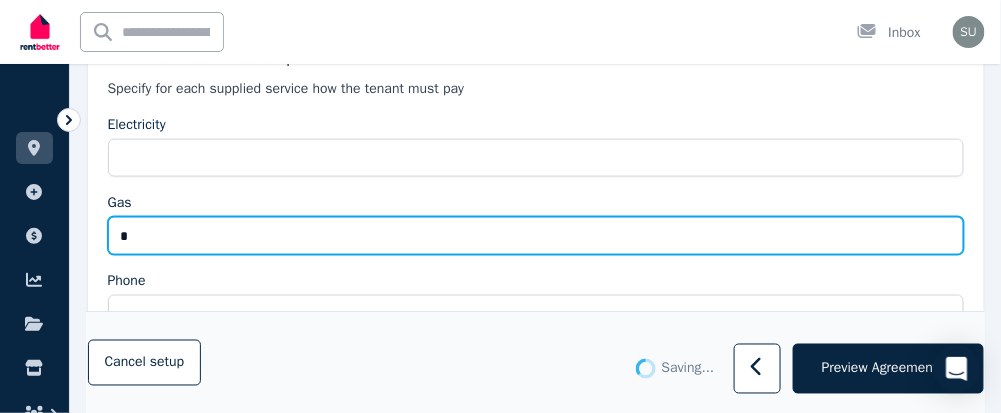 type on "**********" 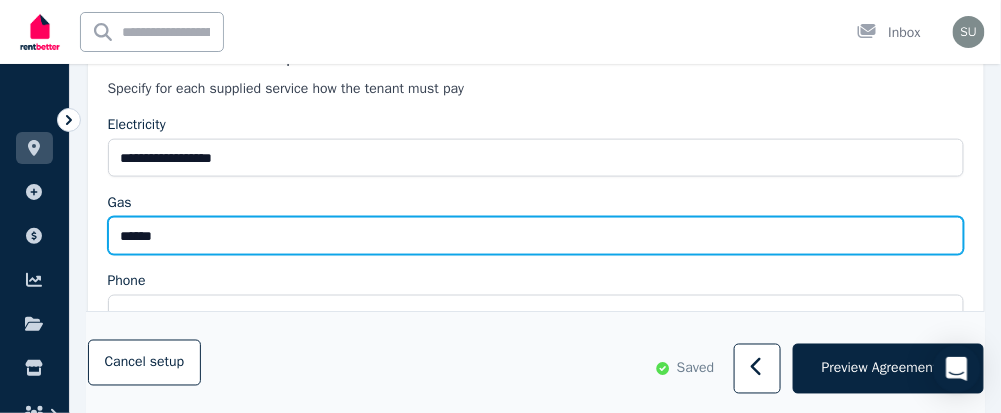 type on "******" 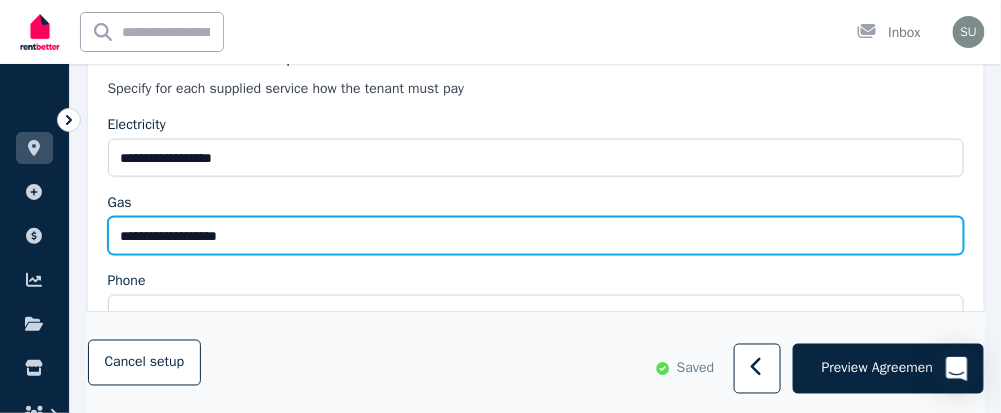 type on "**********" 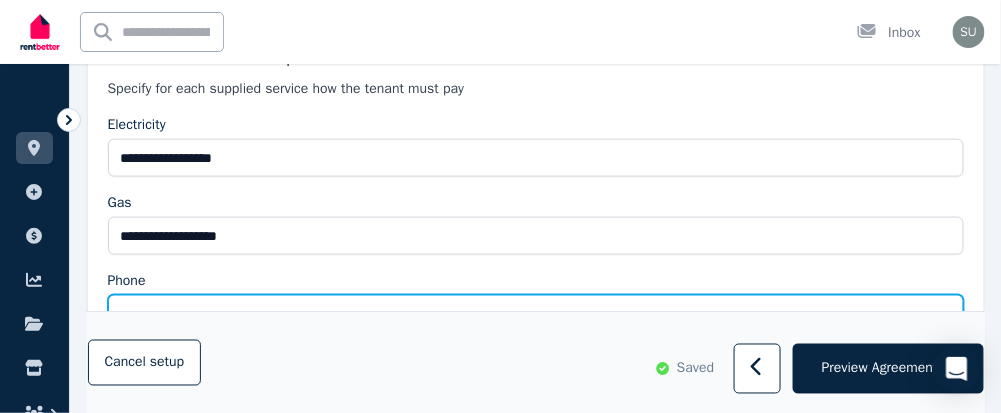 click on "Phone" at bounding box center [536, 314] 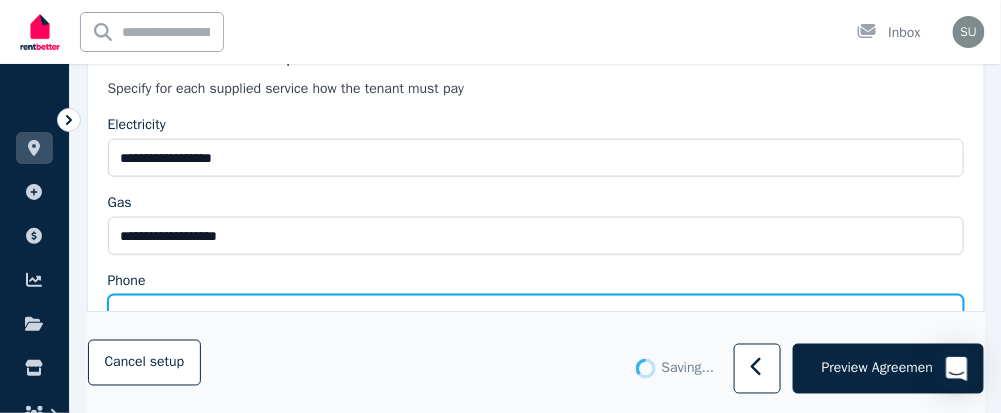 type on "*" 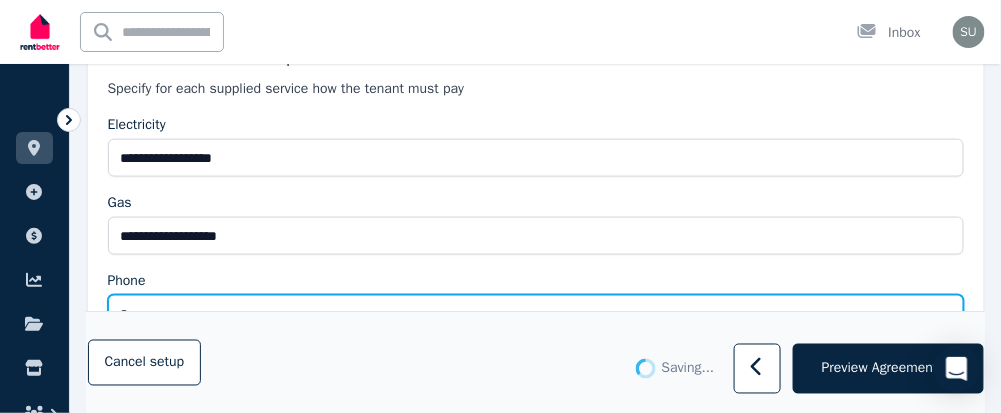 type on "**********" 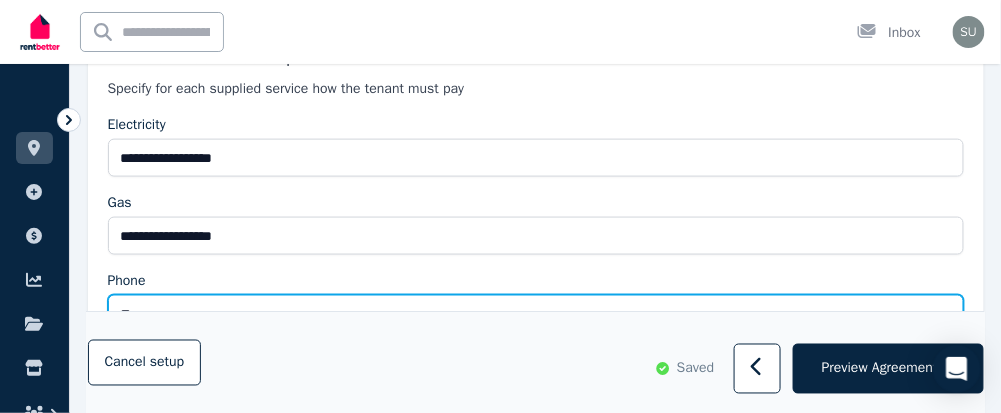 type on "*" 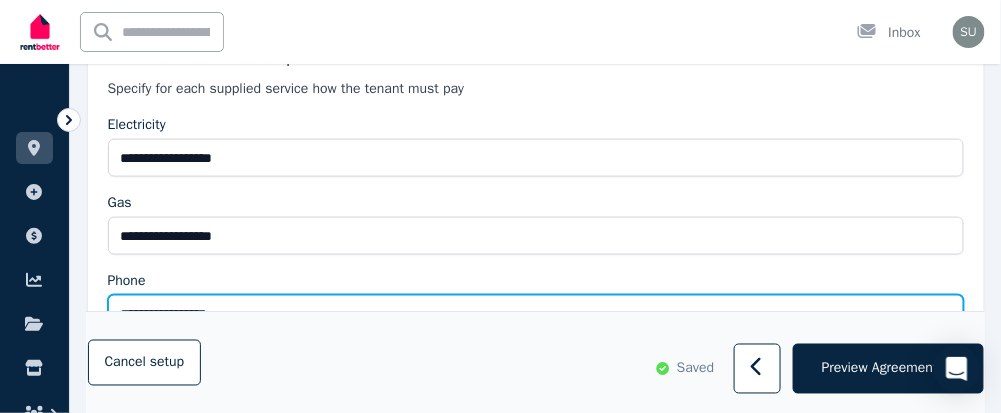 type on "**********" 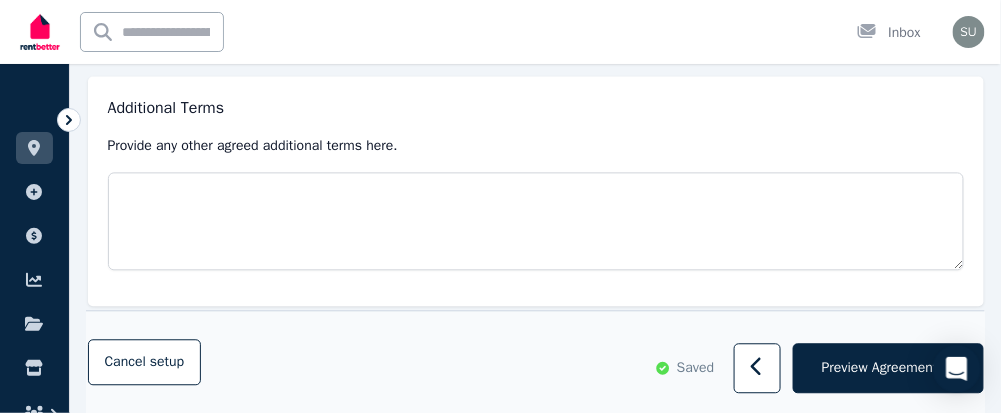 scroll, scrollTop: 4312, scrollLeft: 0, axis: vertical 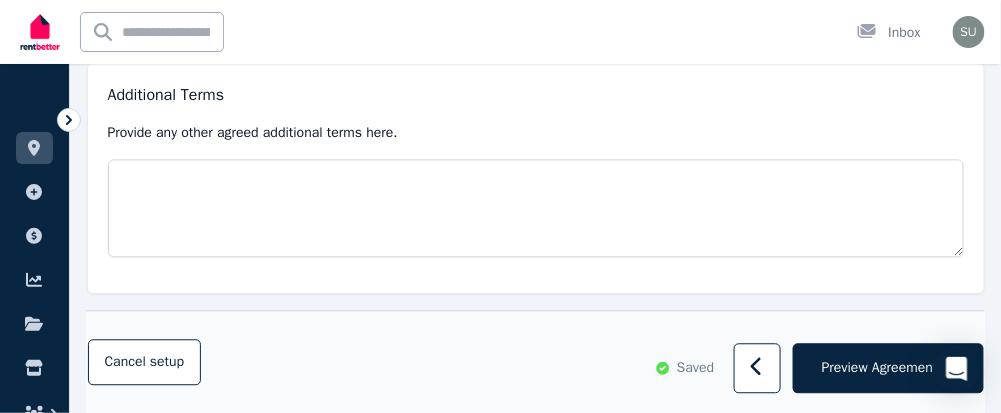 type on "**********" 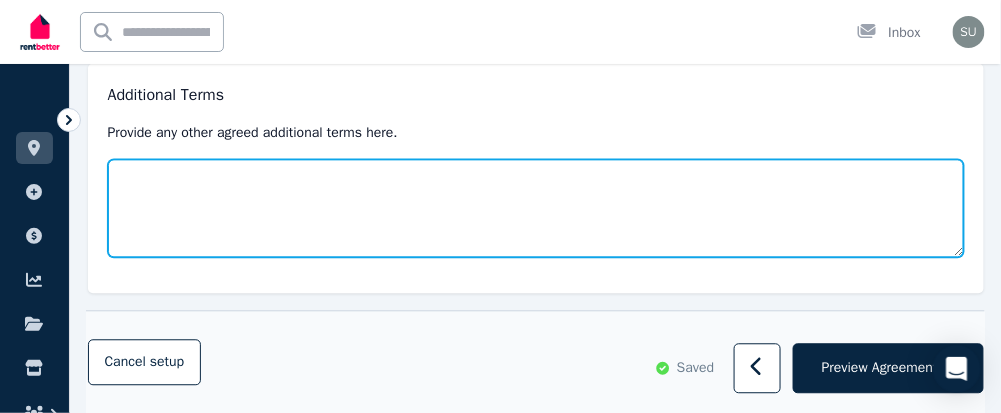 click at bounding box center [536, 208] 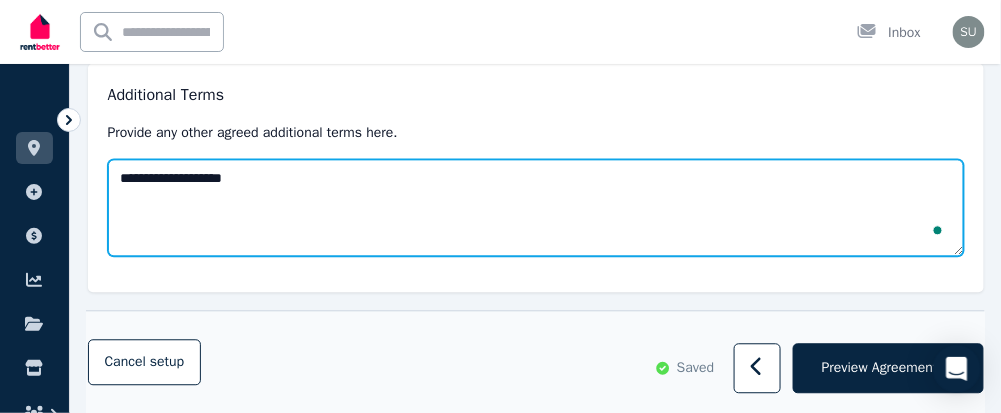 type on "**********" 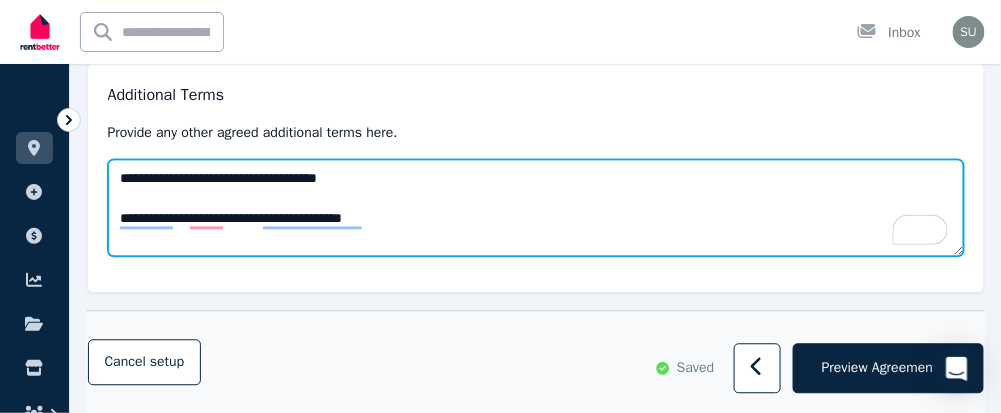 click on "**********" at bounding box center (536, 207) 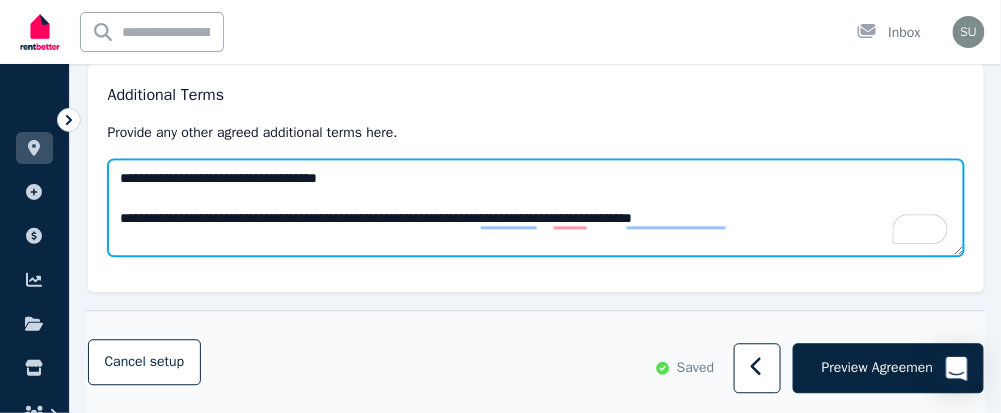 click on "**********" at bounding box center (536, 207) 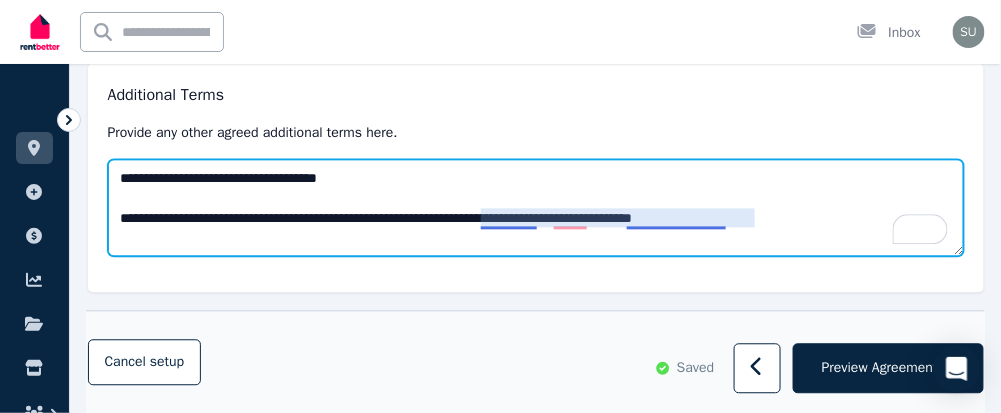 click on "**********" at bounding box center [536, 207] 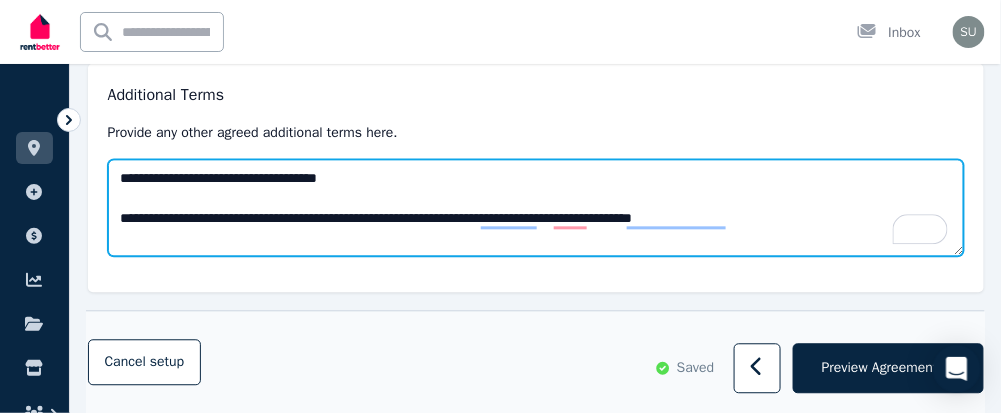 click on "**********" at bounding box center (536, 207) 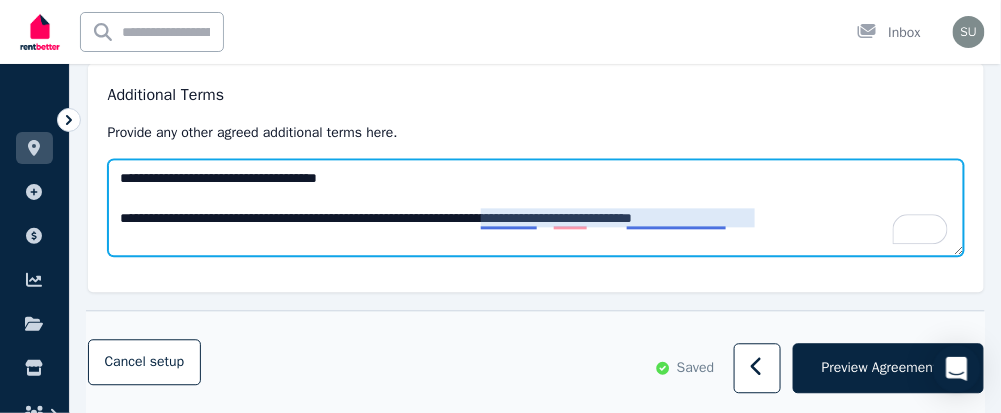 click on "**********" at bounding box center (536, 207) 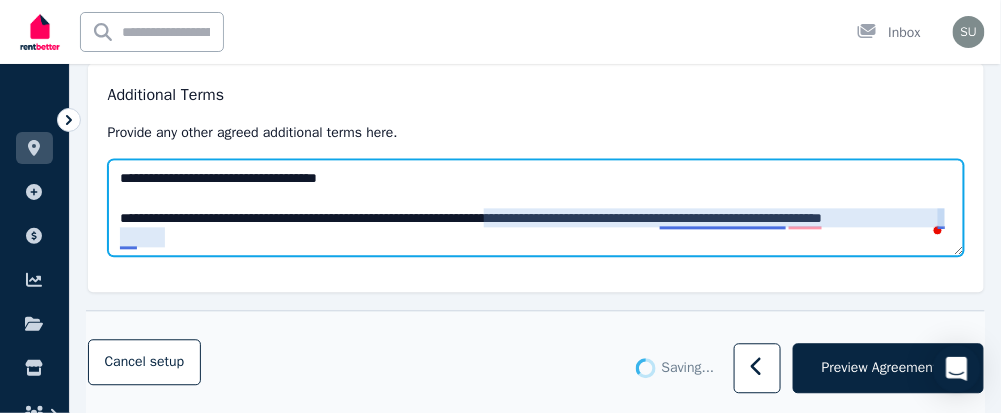click on "**********" at bounding box center (536, 207) 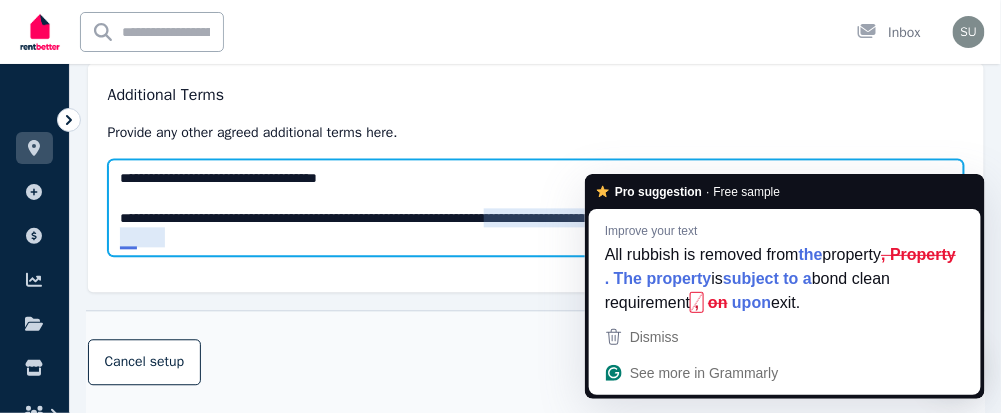 click on "**********" at bounding box center (536, 207) 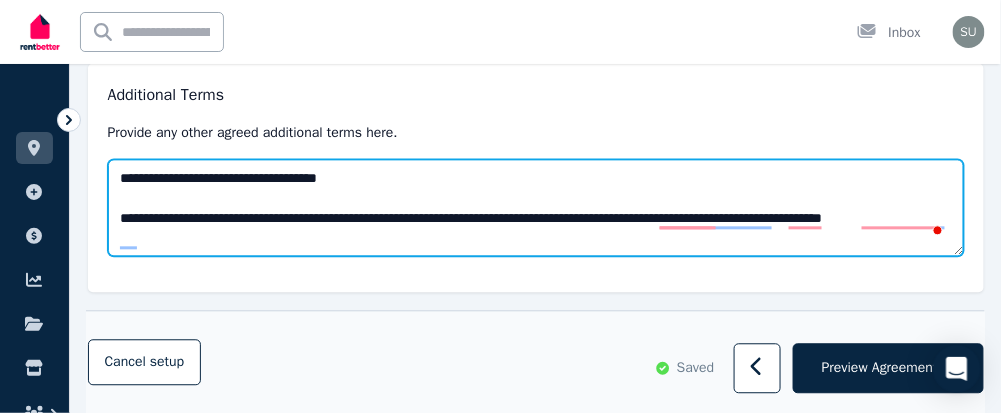 click on "**********" at bounding box center [536, 207] 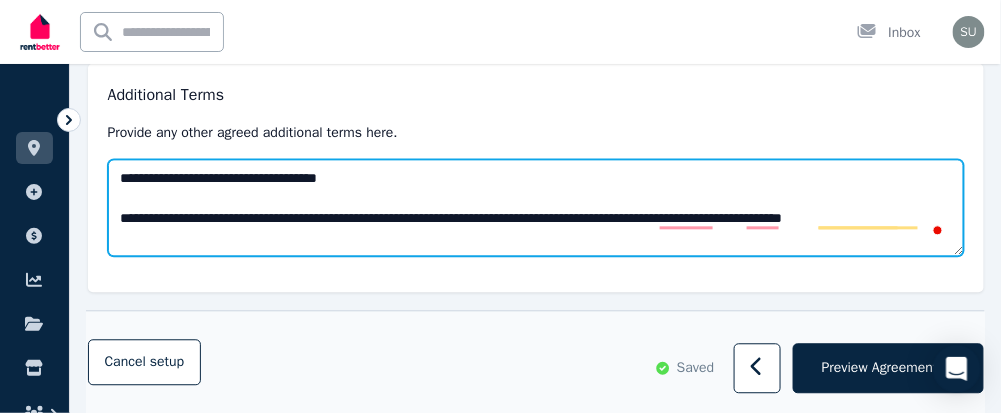 click on "**********" at bounding box center (536, 207) 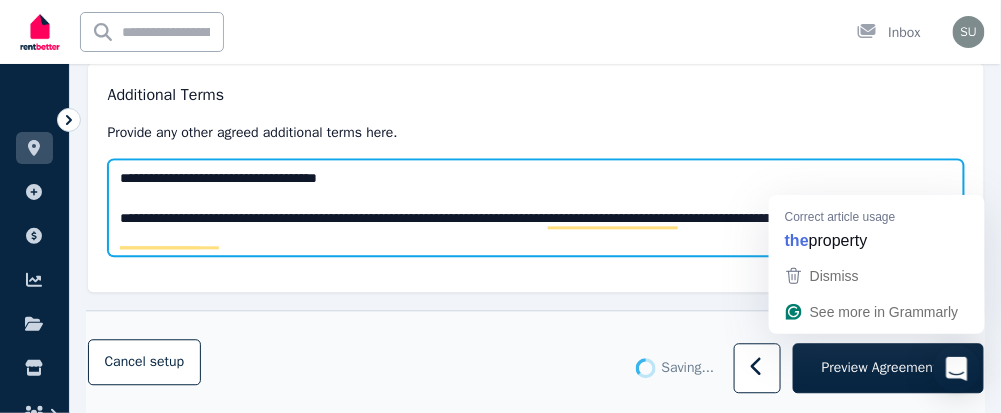 click on "**********" at bounding box center (536, 207) 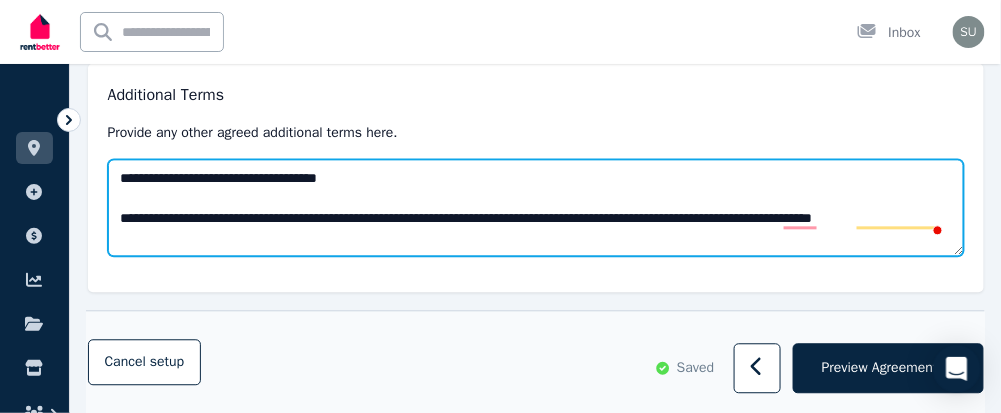 click on "**********" at bounding box center (536, 207) 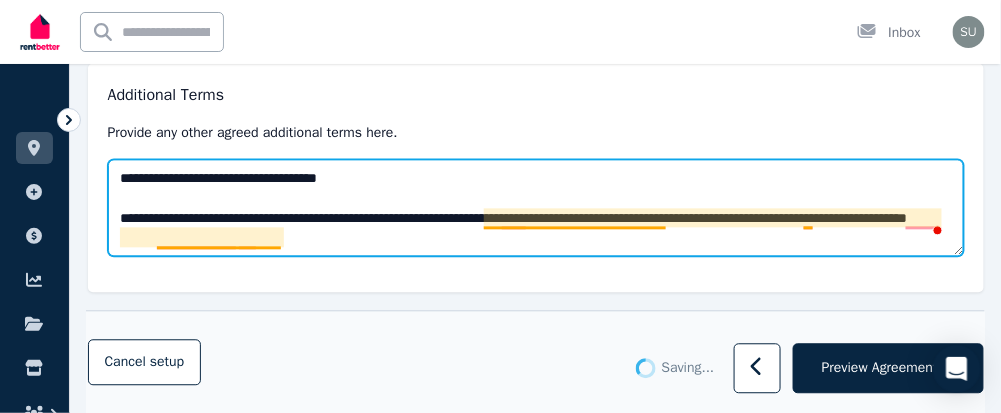 click on "**********" at bounding box center (536, 207) 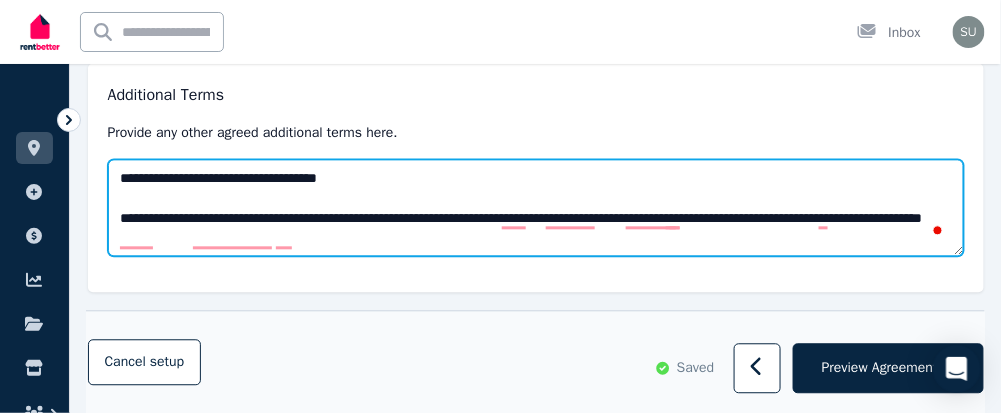 click on "**********" at bounding box center [536, 207] 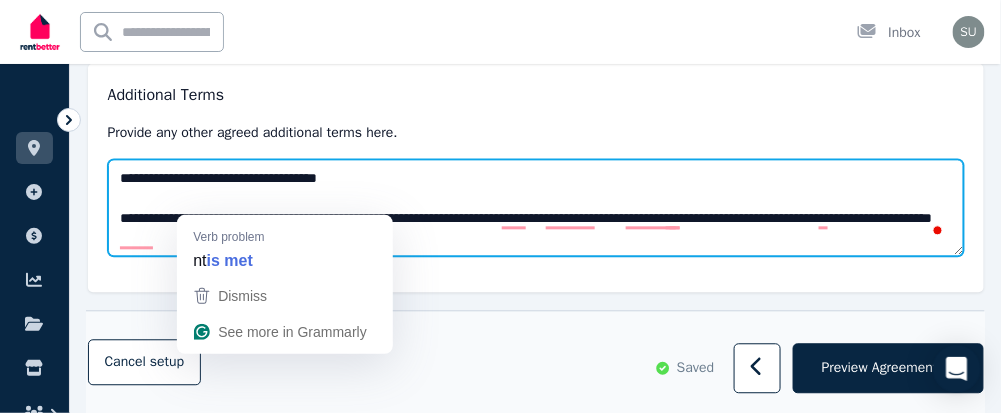 click on "**********" at bounding box center (536, 207) 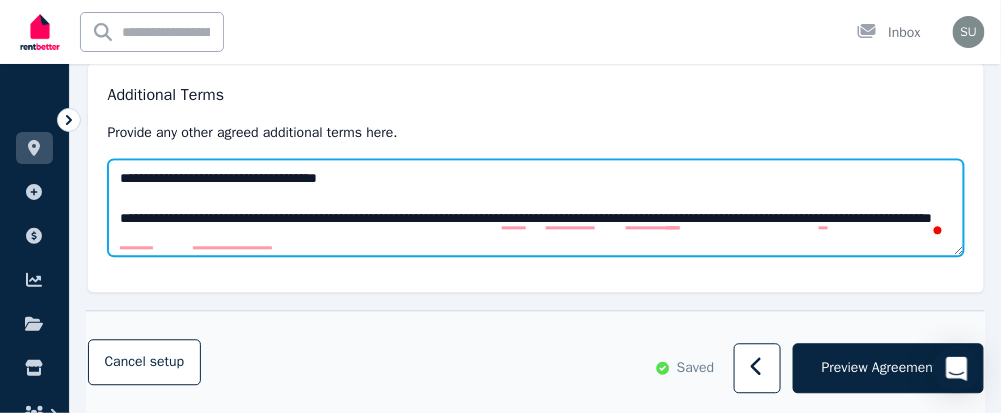 click on "**********" at bounding box center (536, 207) 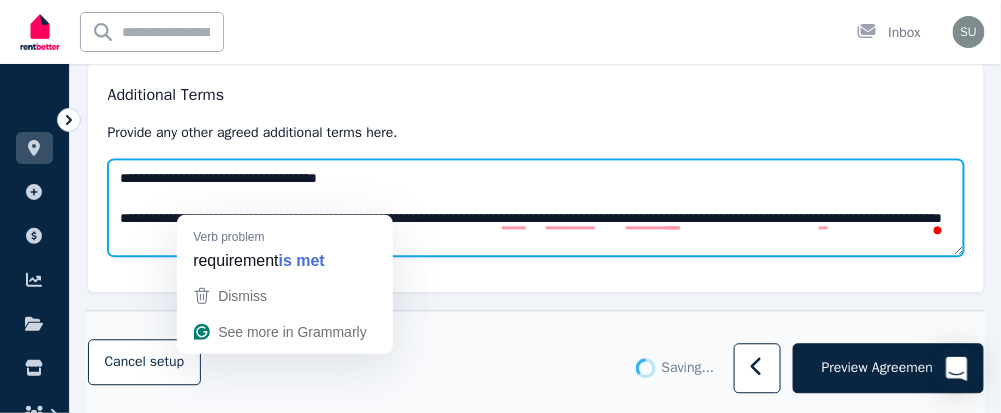 click on "**********" at bounding box center [536, 207] 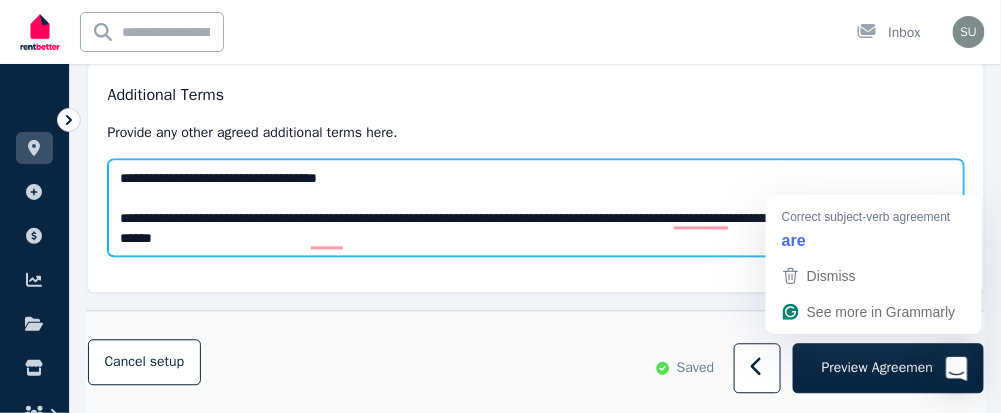 click on "**********" at bounding box center [536, 207] 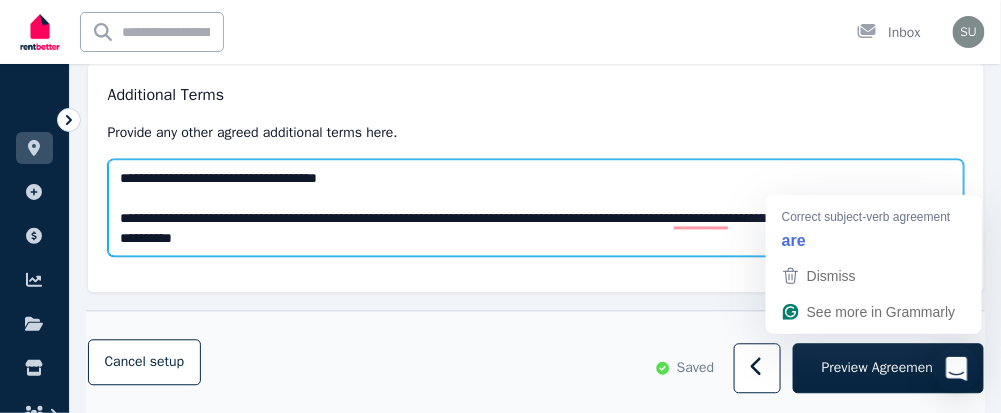 click on "**********" at bounding box center (536, 207) 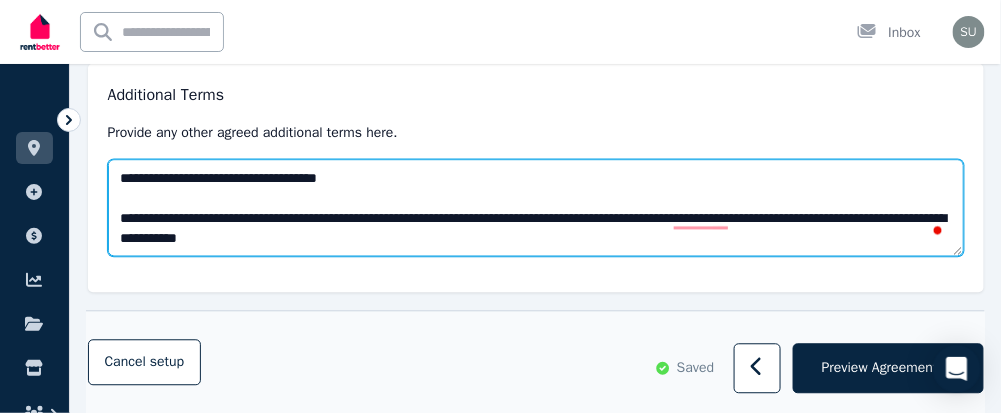 click on "**********" at bounding box center [536, 207] 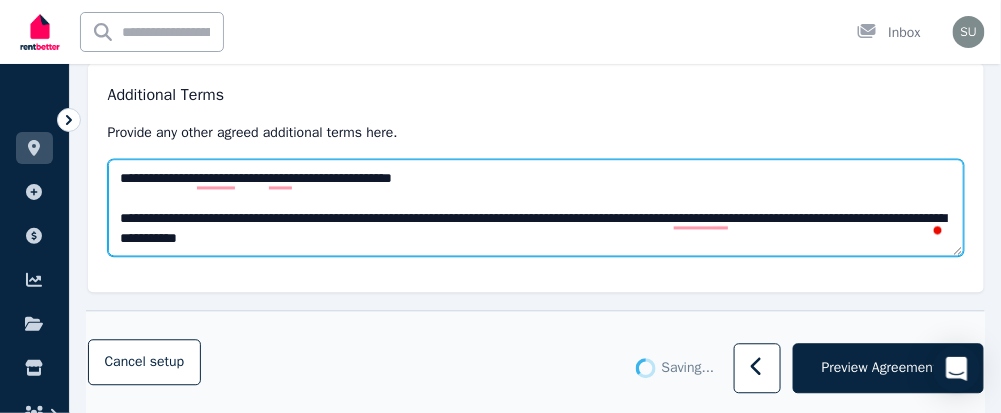 click on "**********" at bounding box center (536, 207) 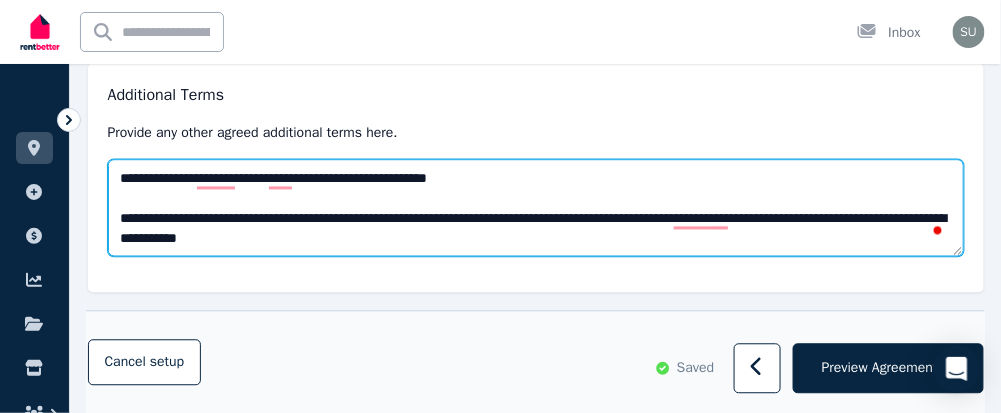 click on "**********" at bounding box center [536, 207] 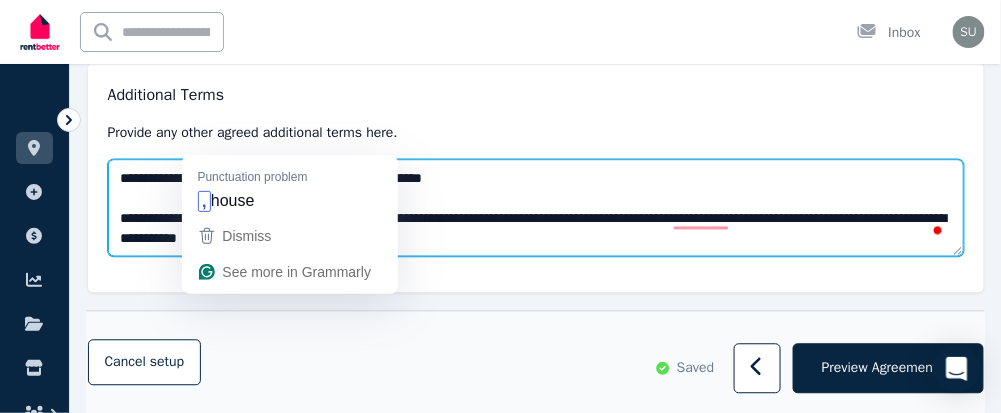 click on "**********" at bounding box center [536, 207] 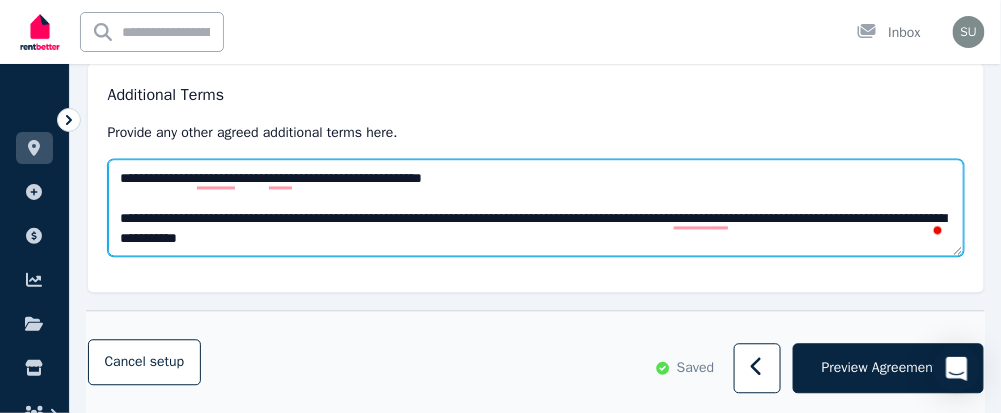 click on "**********" at bounding box center (536, 207) 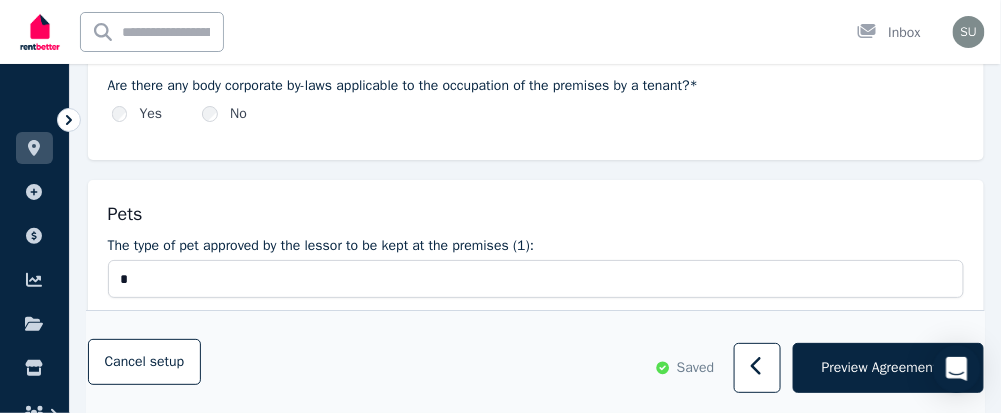 scroll, scrollTop: 1587, scrollLeft: 0, axis: vertical 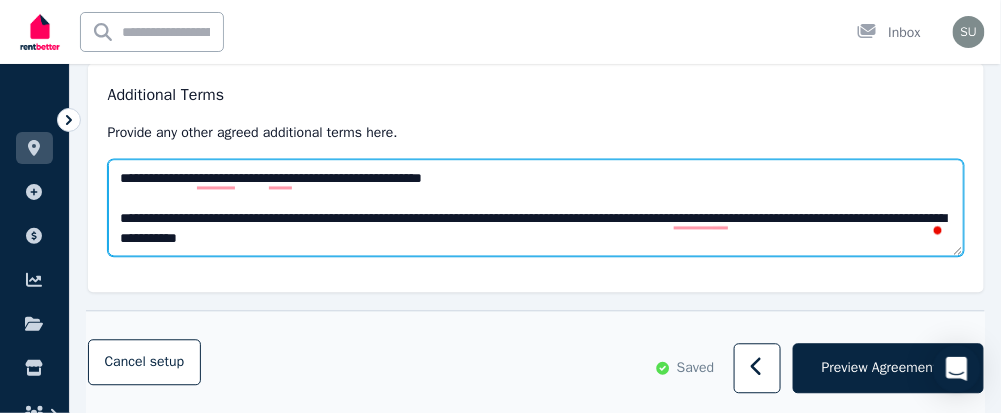 click on "**********" at bounding box center [536, 207] 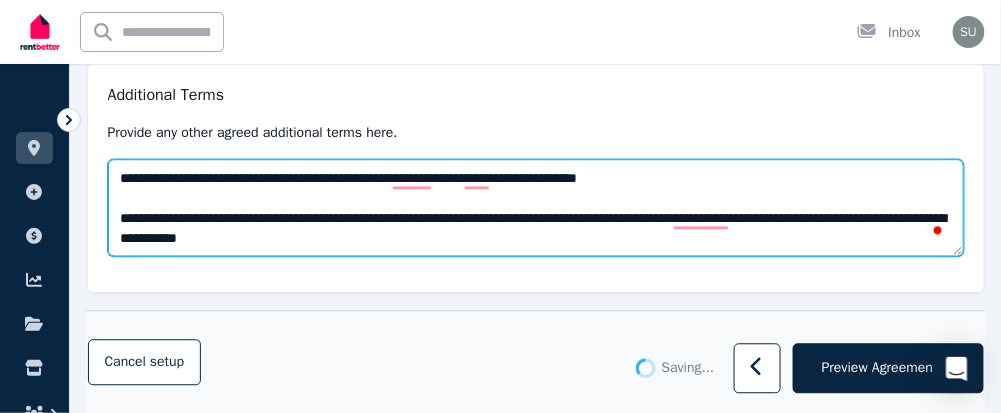 click on "**********" at bounding box center [536, 207] 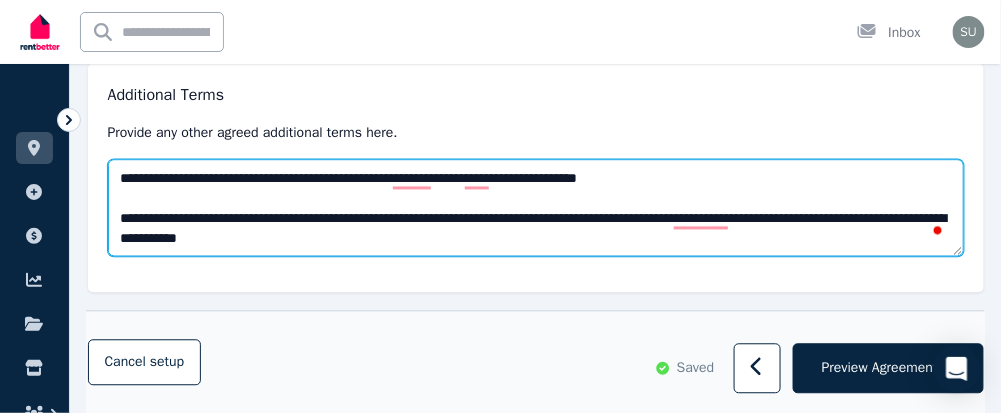 click on "**********" at bounding box center (536, 207) 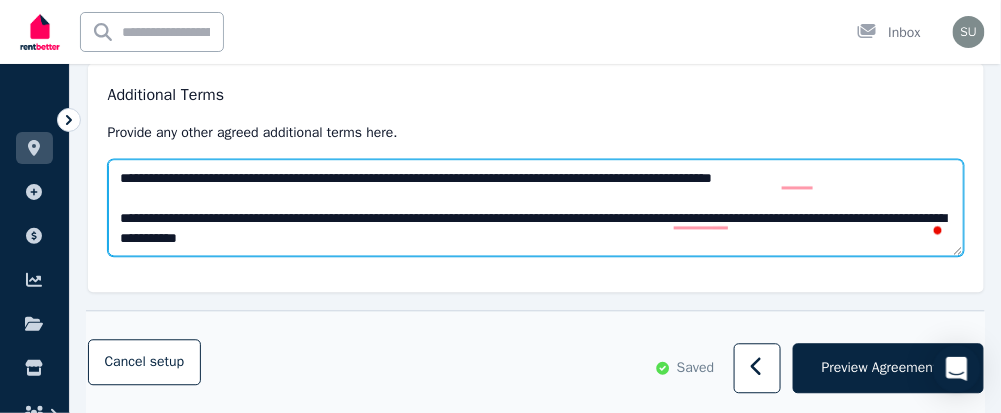click on "**********" at bounding box center (536, 207) 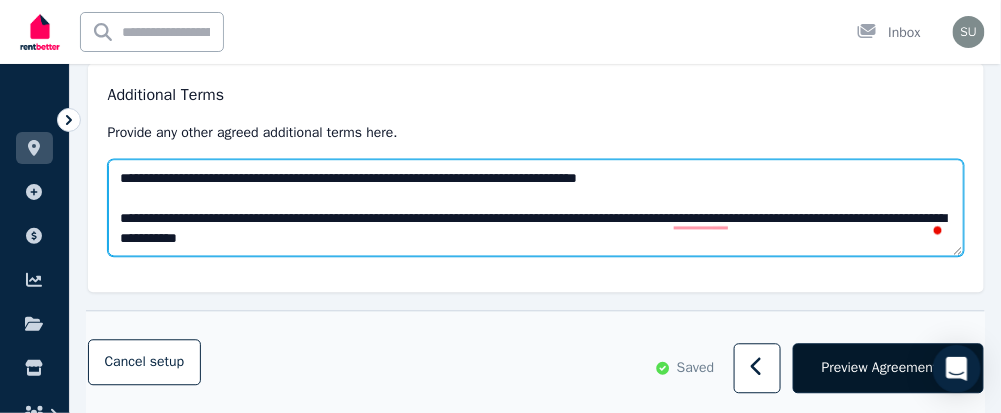 type on "**********" 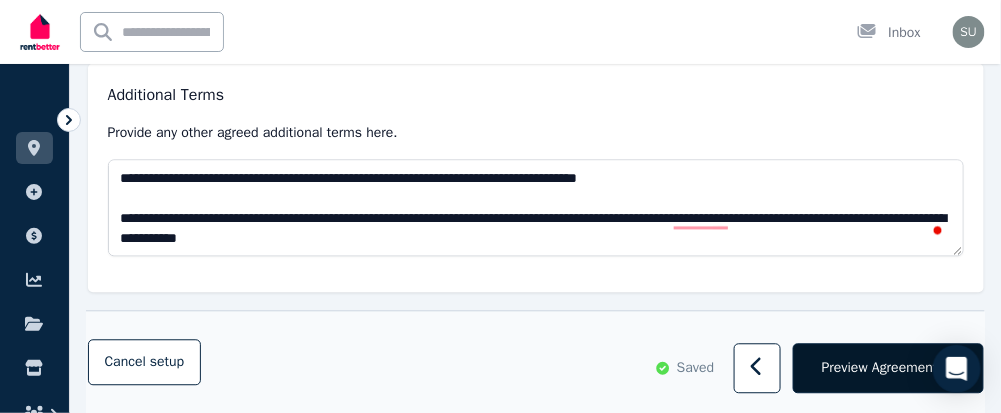 click on "Preview Agreement" at bounding box center (880, 368) 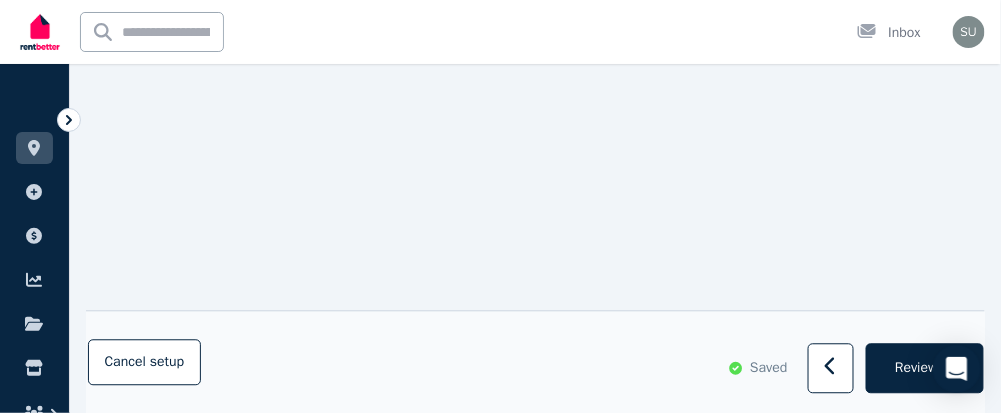 scroll, scrollTop: 4312, scrollLeft: 0, axis: vertical 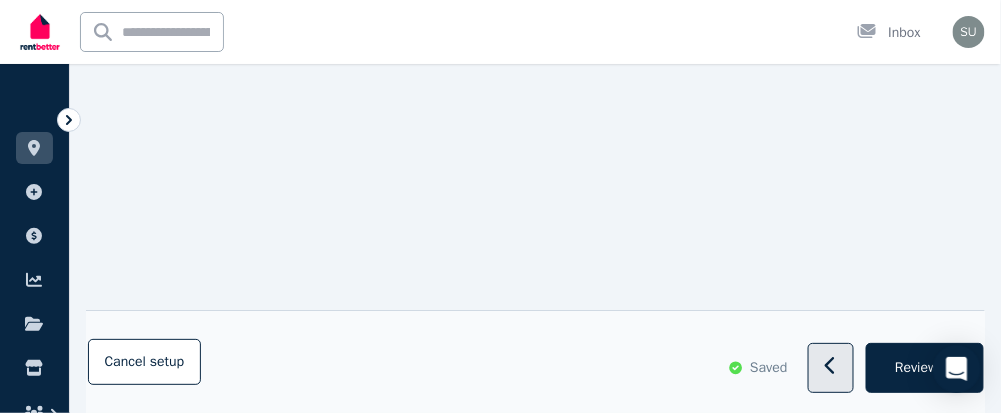 click 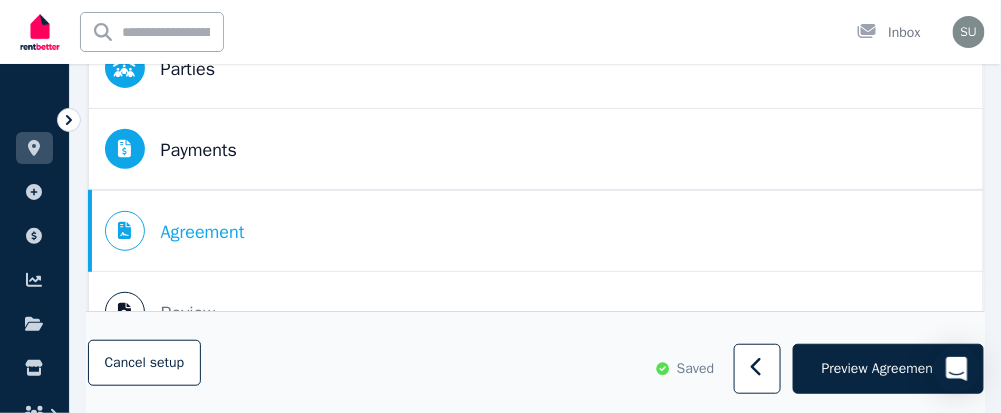 scroll, scrollTop: 0, scrollLeft: 0, axis: both 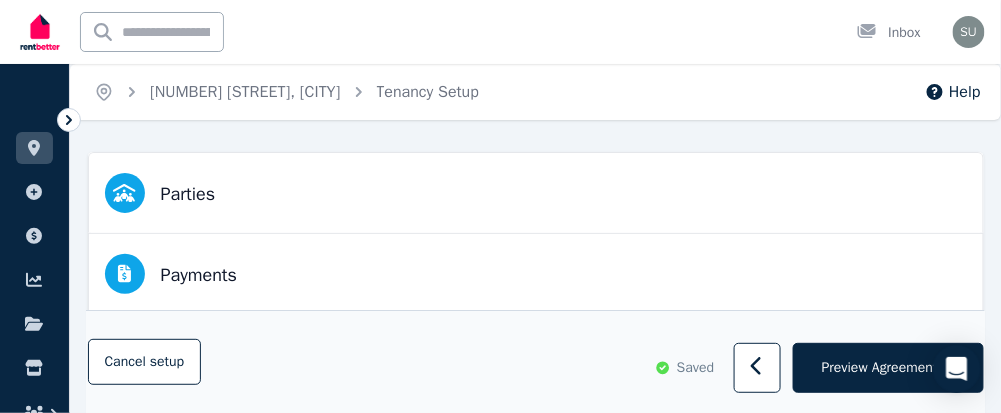 click on "Parties Rental provider and tenant details" at bounding box center [536, 192] 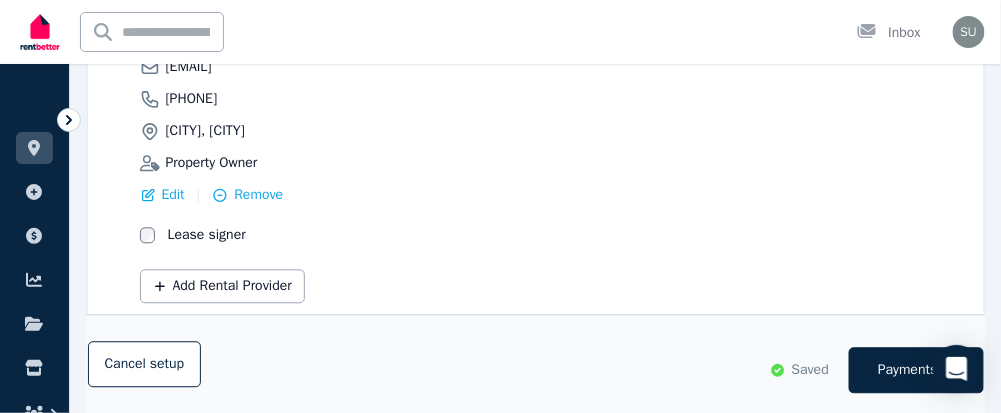 scroll, scrollTop: 989, scrollLeft: 0, axis: vertical 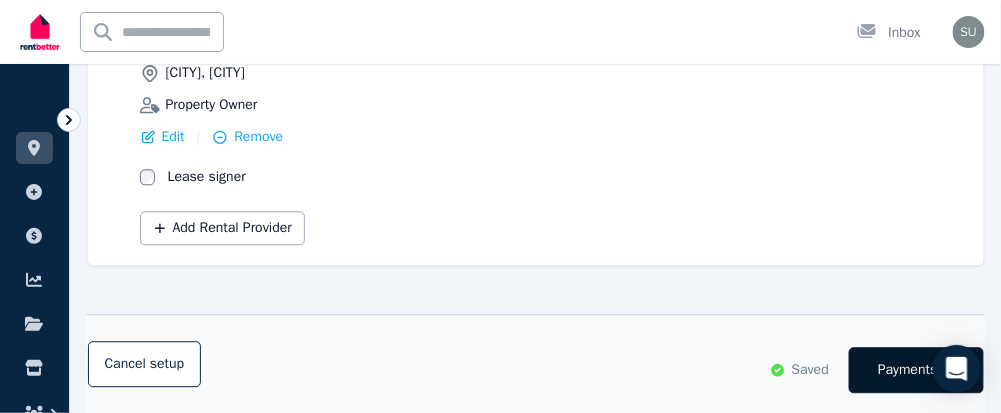 click on "Payments" at bounding box center (908, 370) 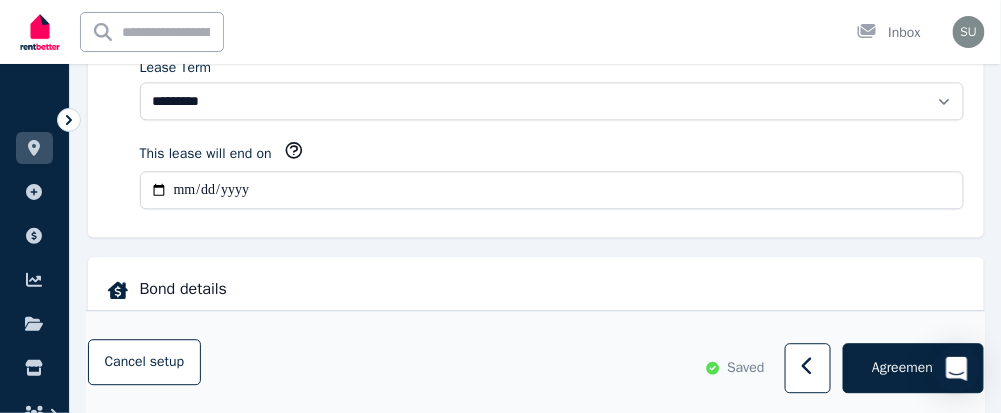 scroll, scrollTop: 0, scrollLeft: 0, axis: both 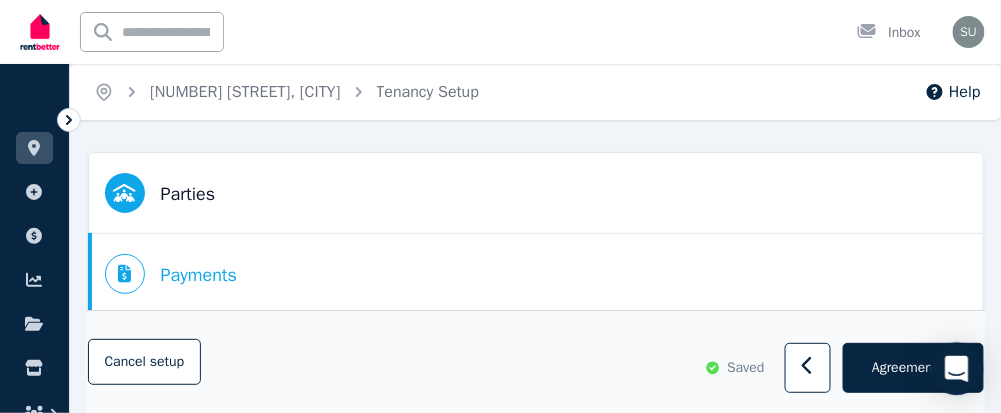 select on "**********" 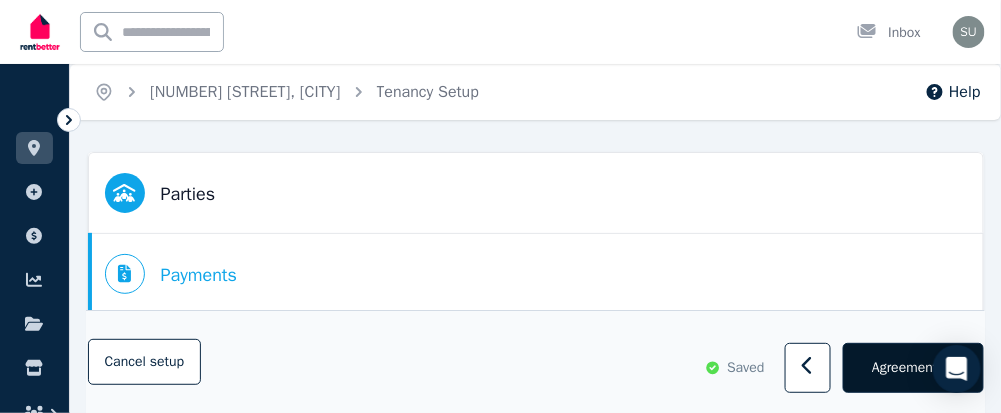 click on "Agreement" at bounding box center (904, 368) 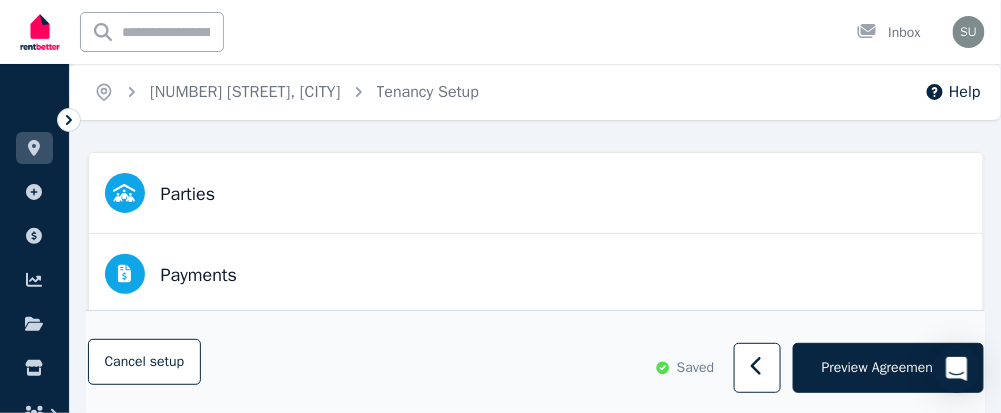 click on "Parties Rental provider and tenant details" at bounding box center (536, 192) 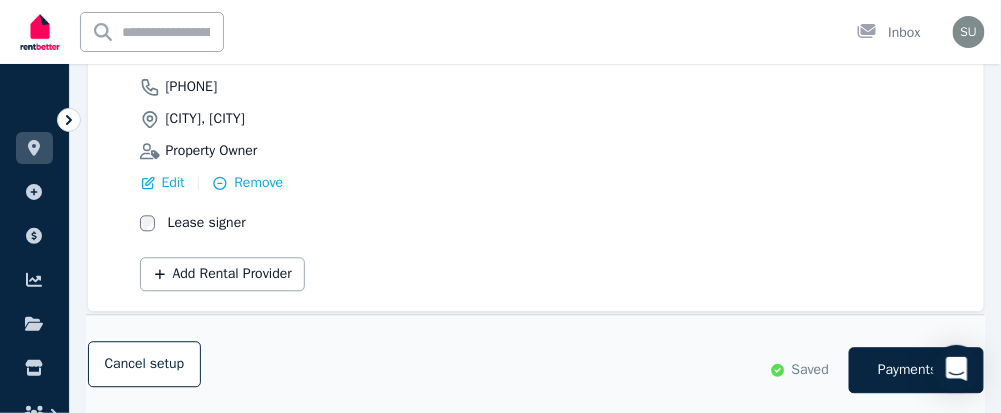 scroll, scrollTop: 989, scrollLeft: 0, axis: vertical 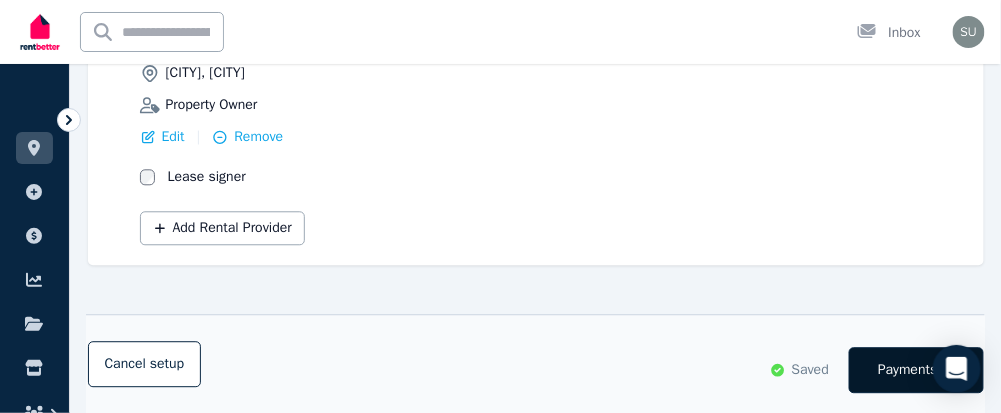 click on "Payments" at bounding box center [908, 370] 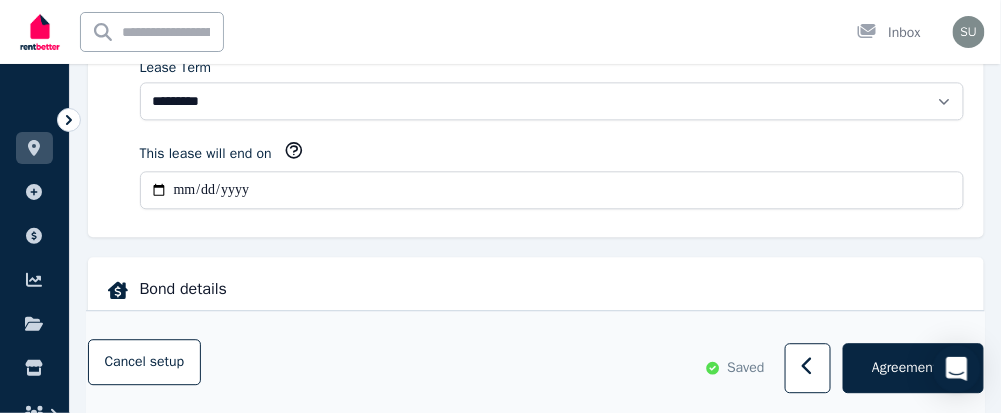 scroll, scrollTop: 0, scrollLeft: 0, axis: both 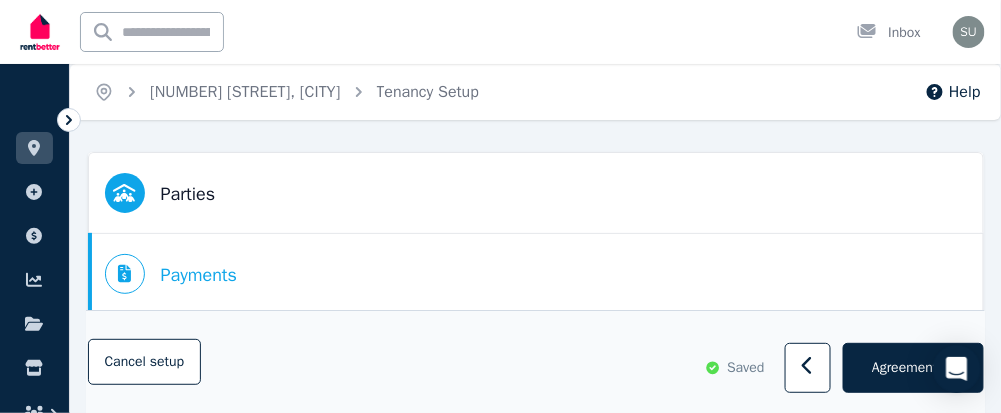 select on "**********" 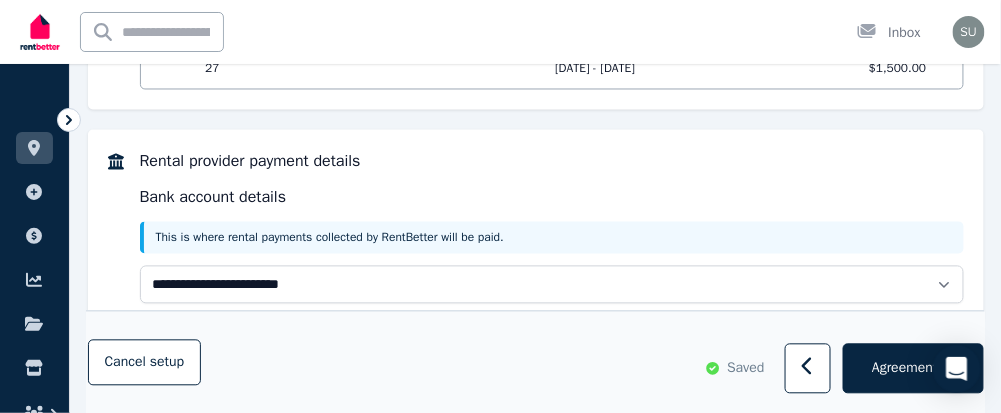 scroll, scrollTop: 2540, scrollLeft: 0, axis: vertical 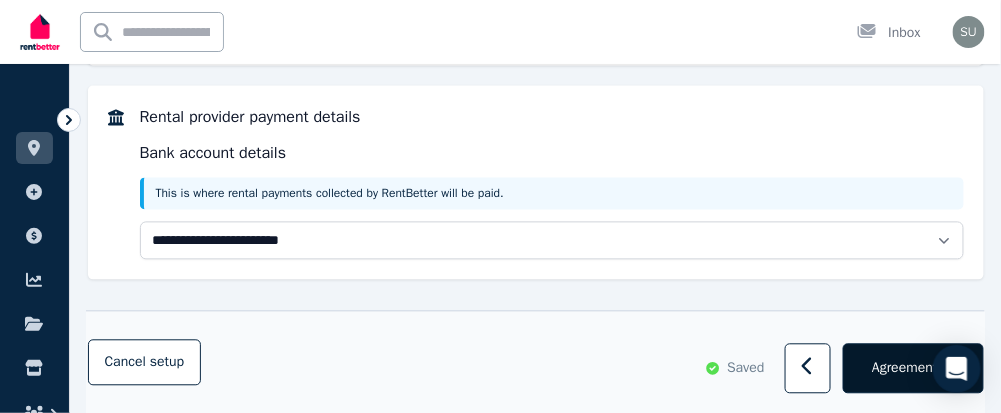 click on "Agreement" at bounding box center [904, 368] 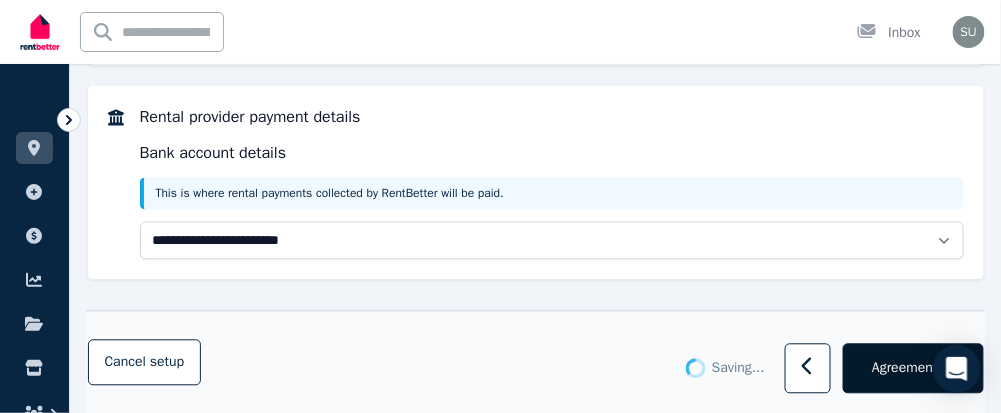 scroll, scrollTop: 0, scrollLeft: 0, axis: both 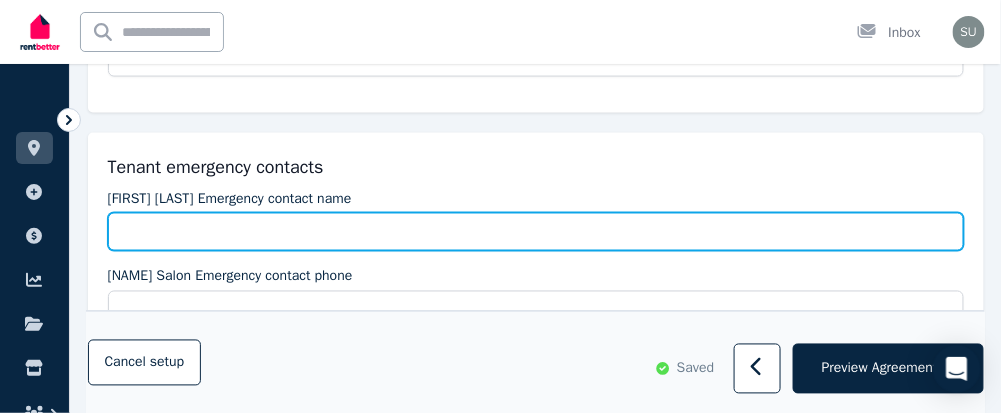 click on "[FIRST] [LAST] Emergency contact name" at bounding box center (536, 232) 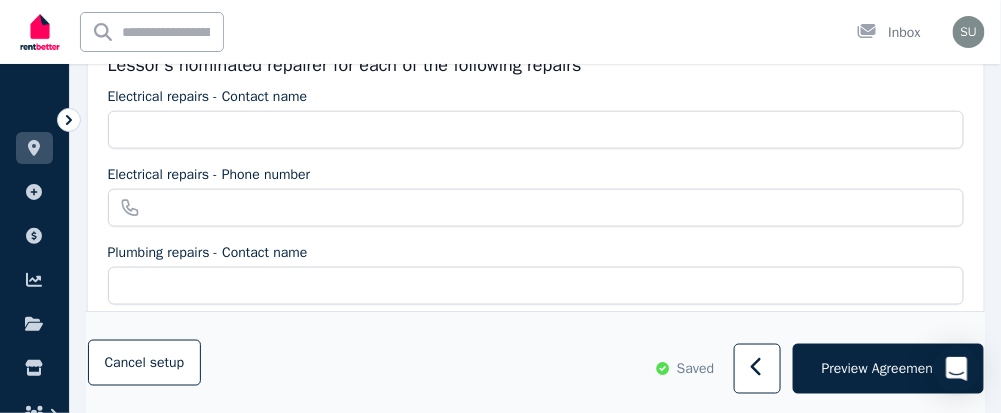 scroll, scrollTop: 2182, scrollLeft: 0, axis: vertical 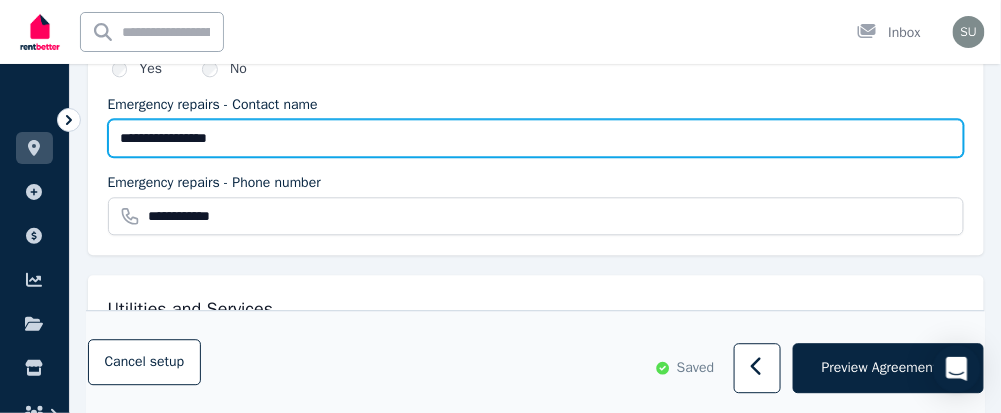 click on "**********" at bounding box center (536, 138) 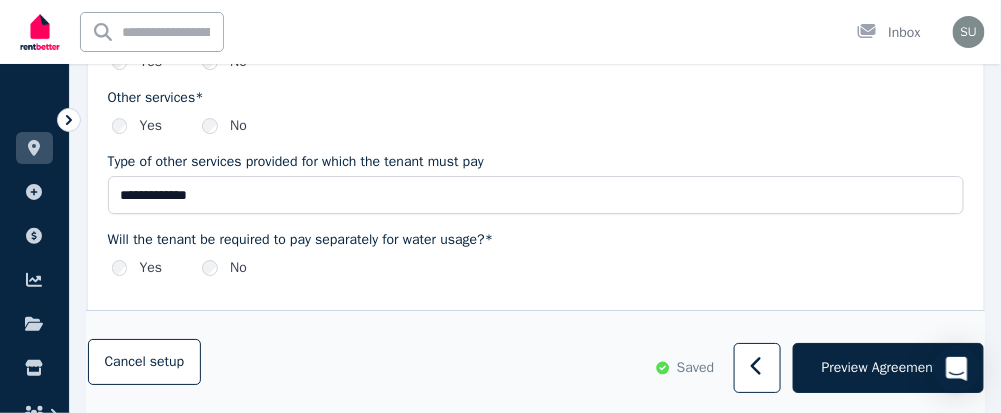 scroll, scrollTop: 3186, scrollLeft: 0, axis: vertical 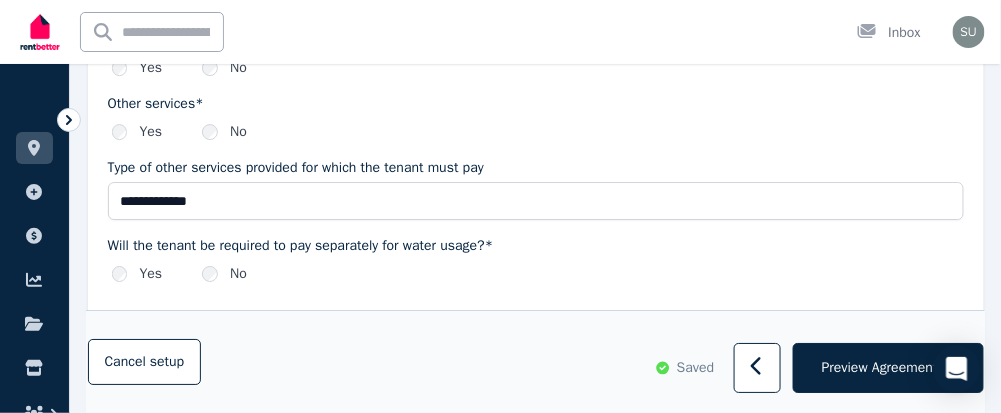 type on "**********" 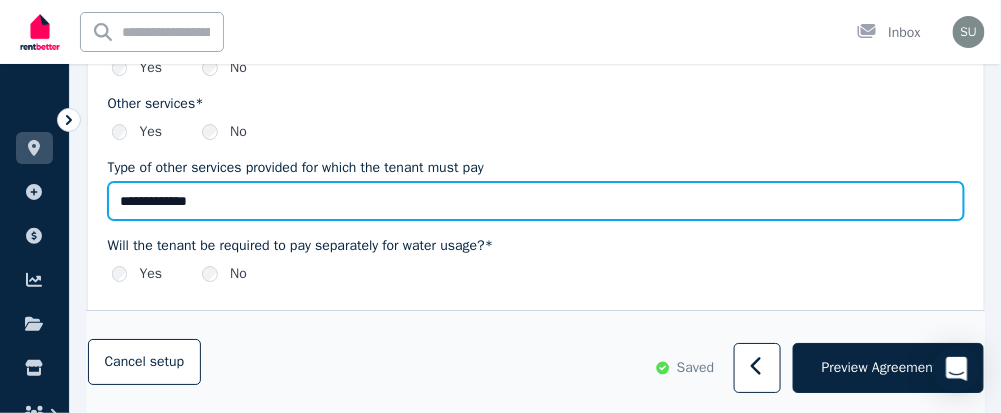 click on "**********" at bounding box center (536, 201) 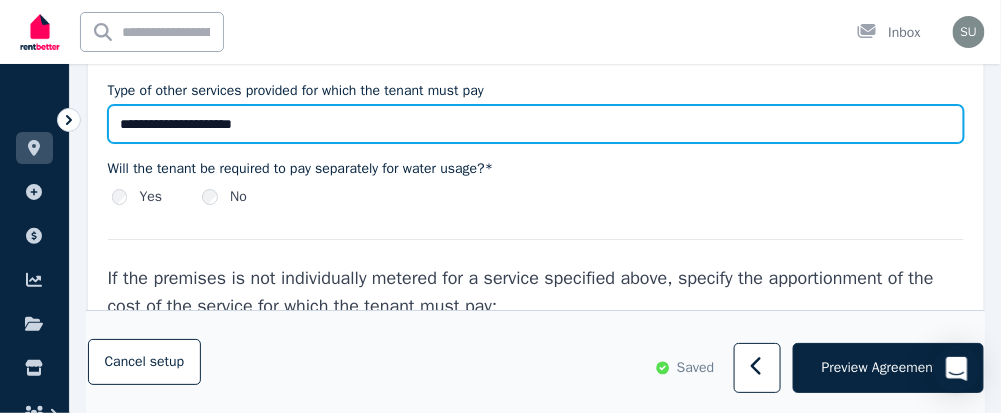 scroll, scrollTop: 3264, scrollLeft: 0, axis: vertical 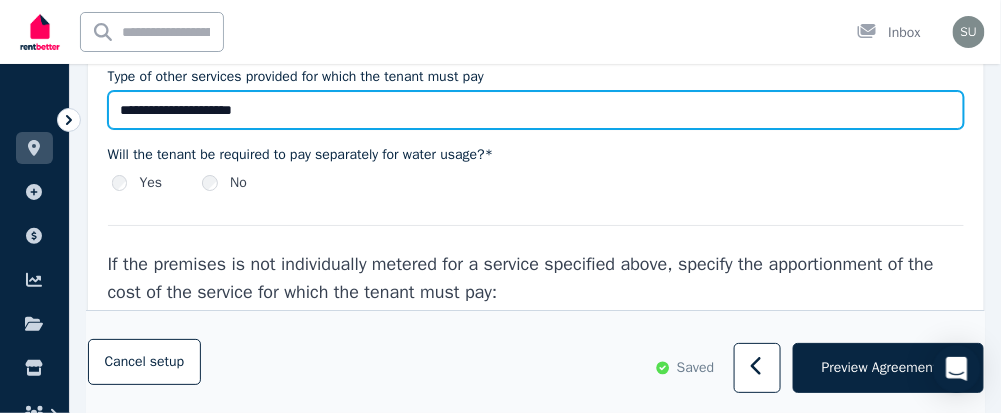click on "**********" at bounding box center (536, 110) 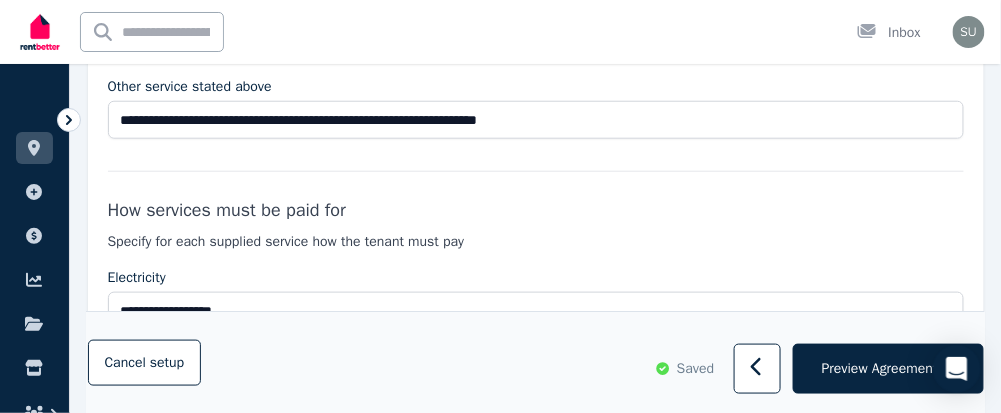 scroll, scrollTop: 3785, scrollLeft: 0, axis: vertical 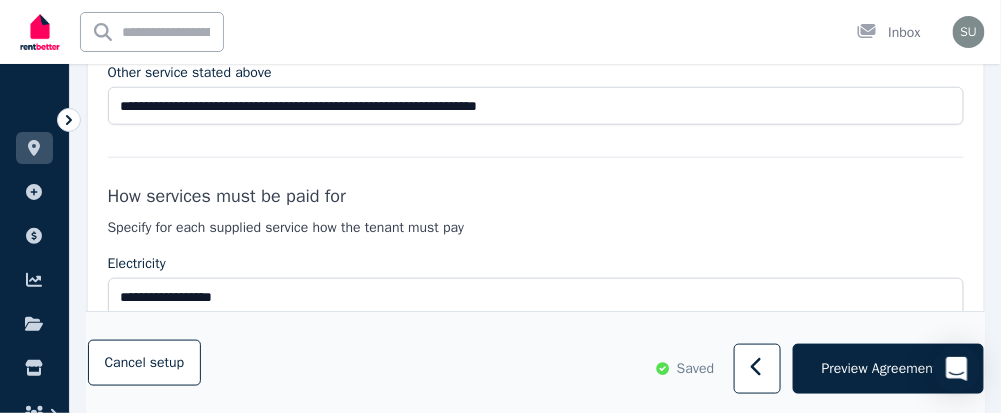 type on "**********" 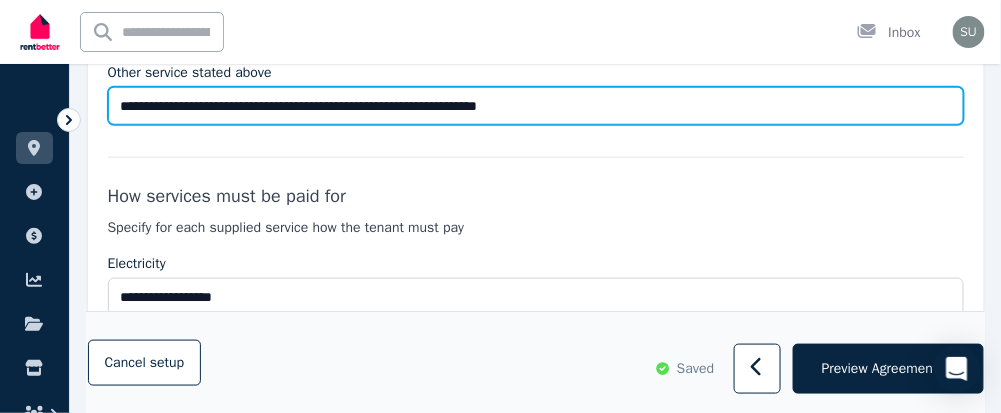 click on "**********" at bounding box center (536, 106) 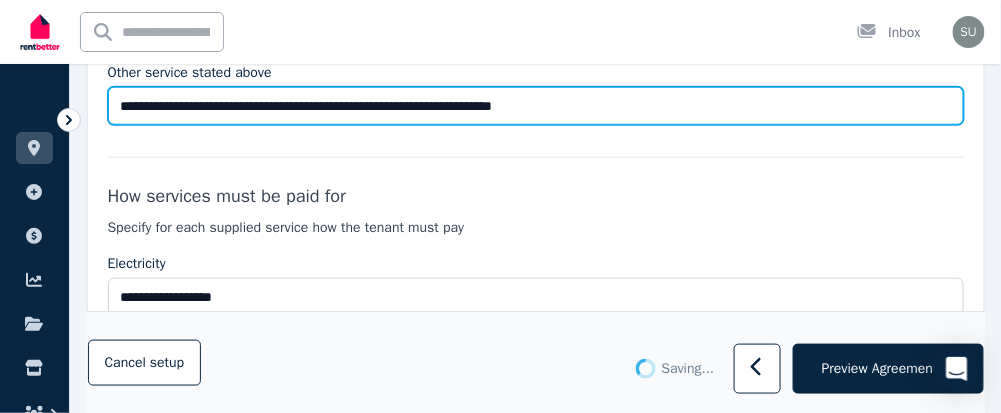 click on "**********" at bounding box center [536, 106] 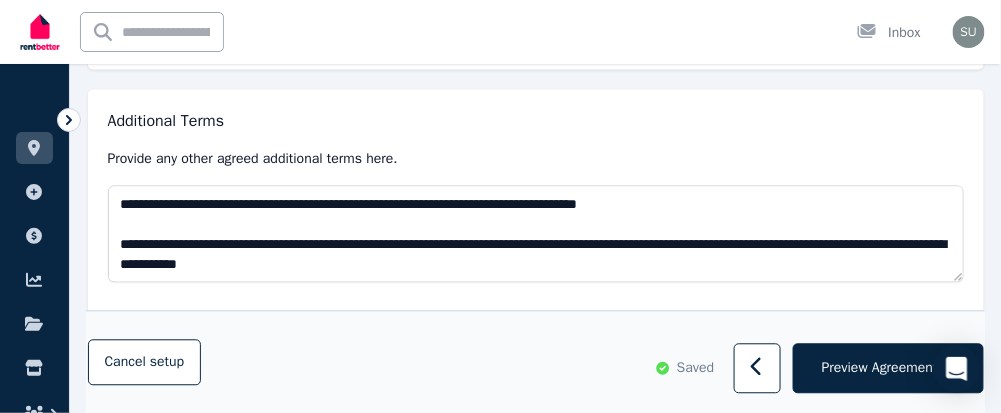scroll, scrollTop: 4312, scrollLeft: 0, axis: vertical 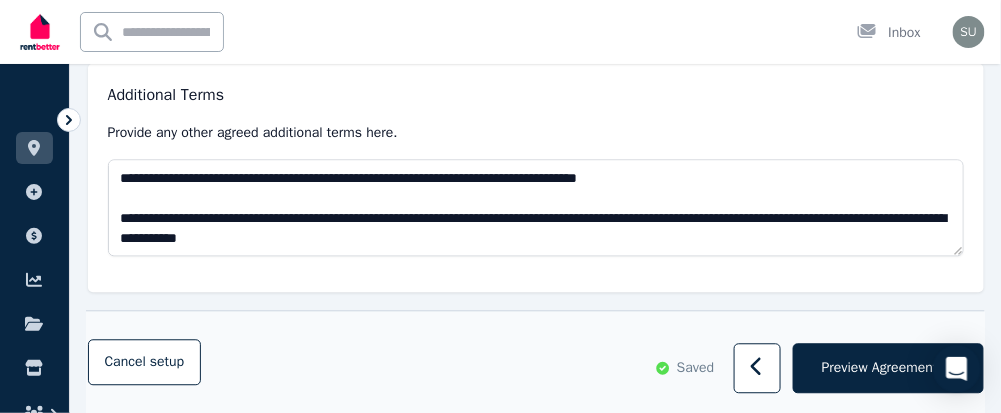 type on "**********" 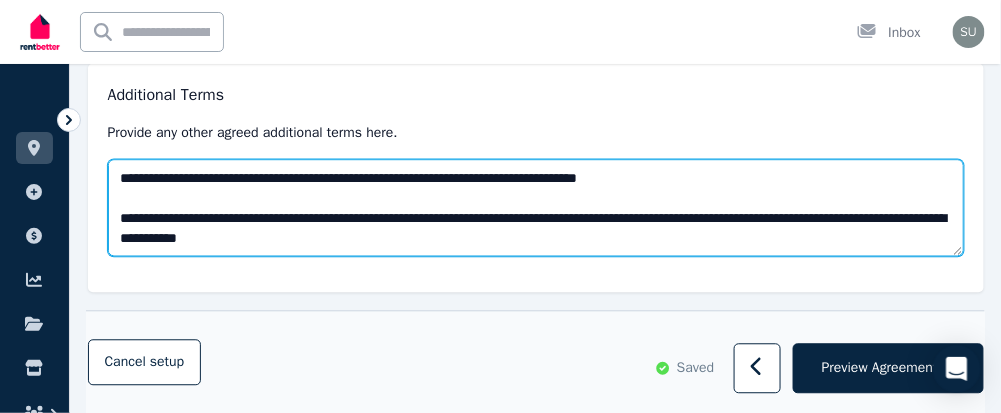 click on "**********" at bounding box center (536, 207) 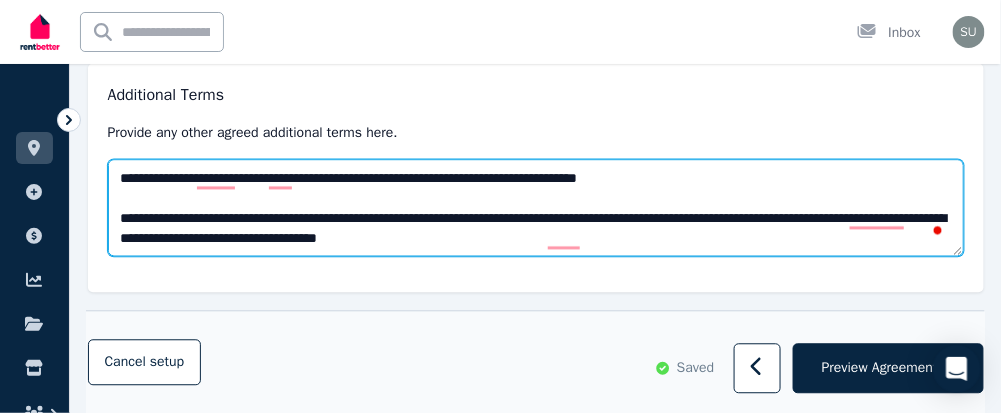 click on "**********" at bounding box center [536, 207] 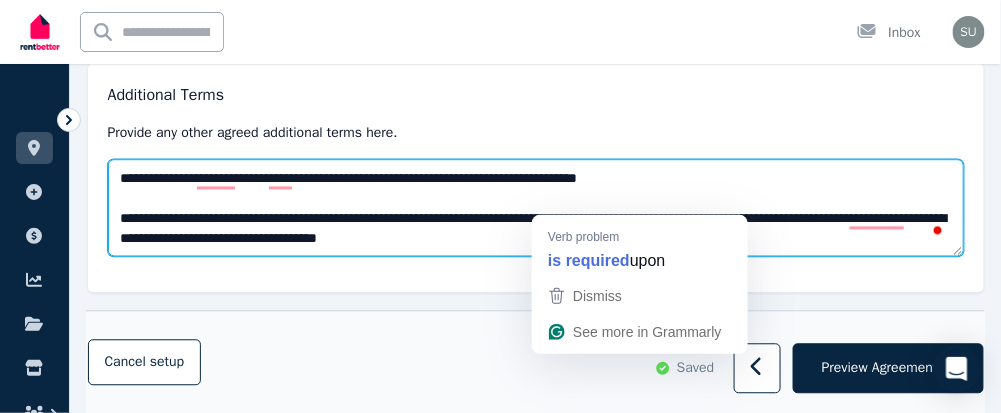 click on "**********" at bounding box center [536, 207] 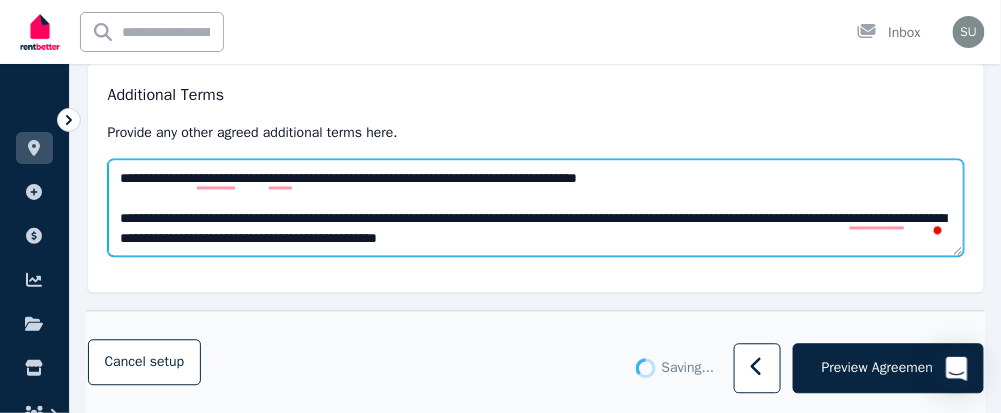 click on "**********" at bounding box center (536, 207) 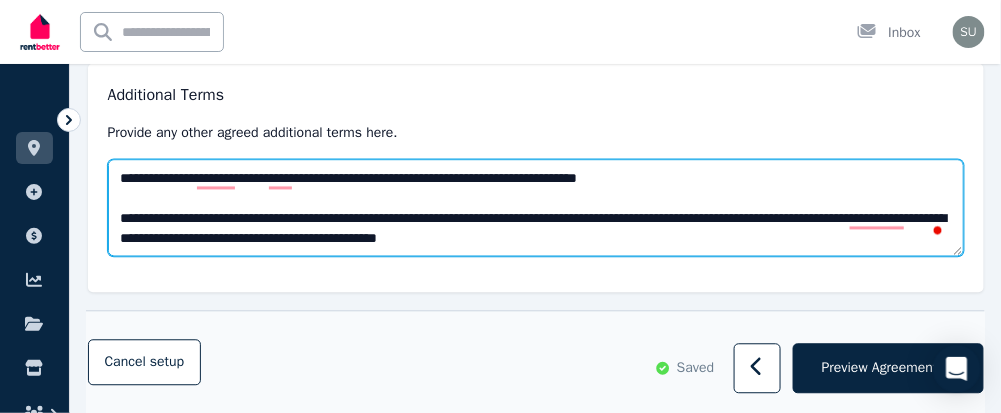 click on "**********" at bounding box center [536, 207] 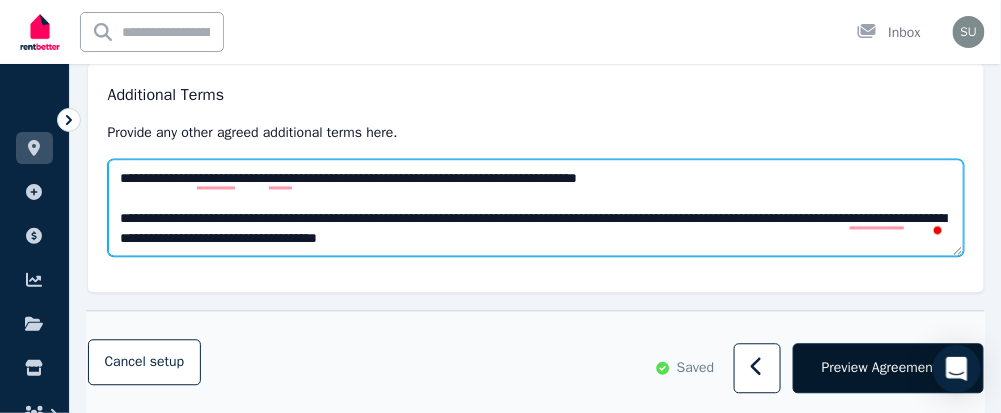 type on "**********" 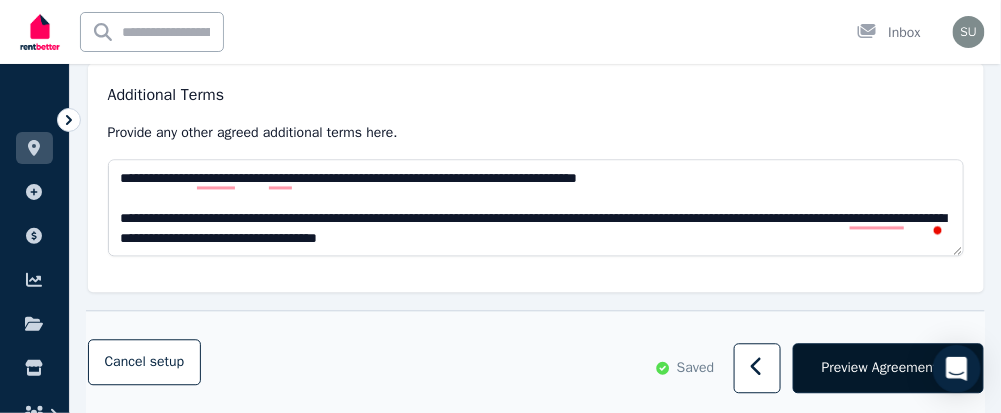 click on "Preview Agreement" at bounding box center (888, 369) 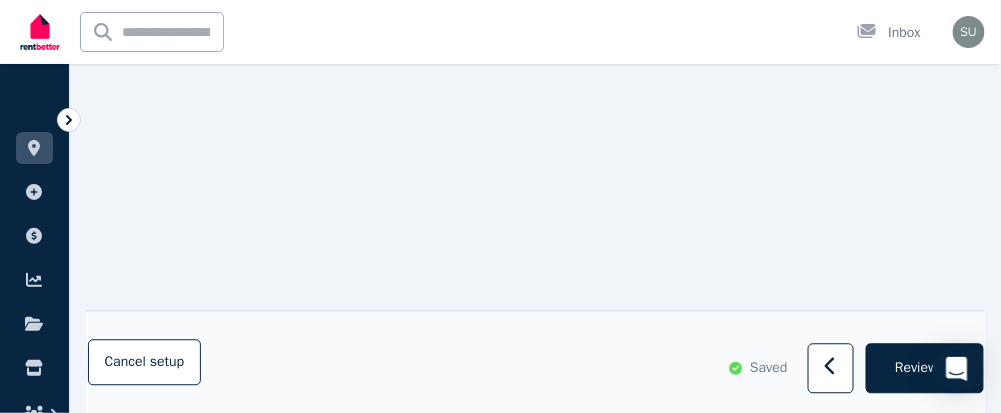 scroll, scrollTop: 4312, scrollLeft: 0, axis: vertical 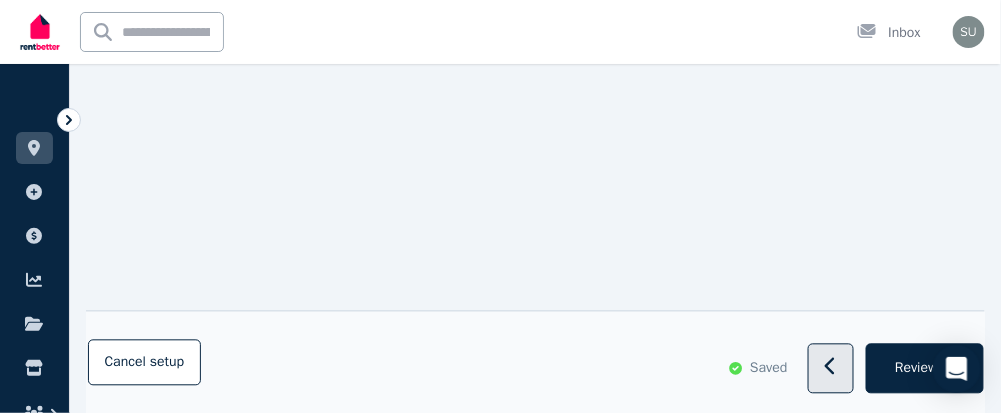 click at bounding box center (831, 369) 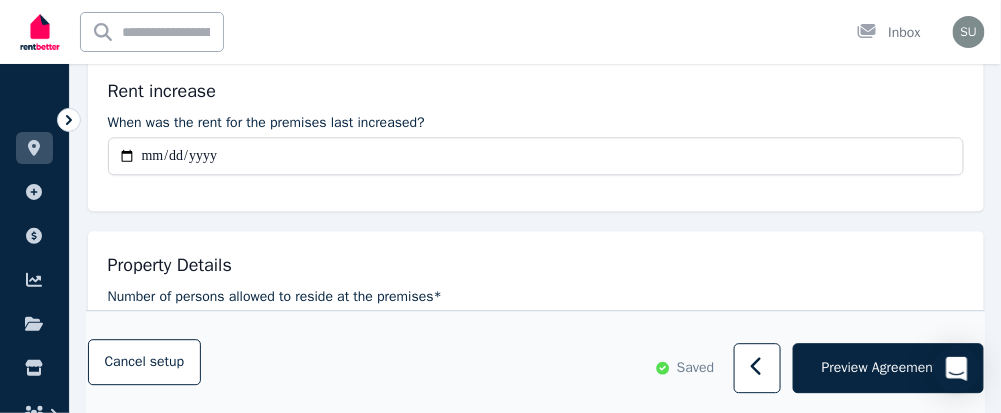 scroll, scrollTop: 997, scrollLeft: 0, axis: vertical 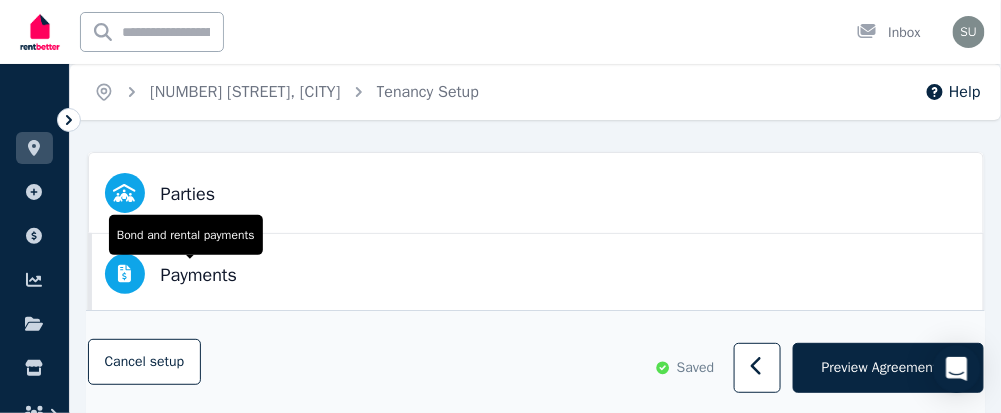 click on "Payments Bond and rental payments" at bounding box center (171, 274) 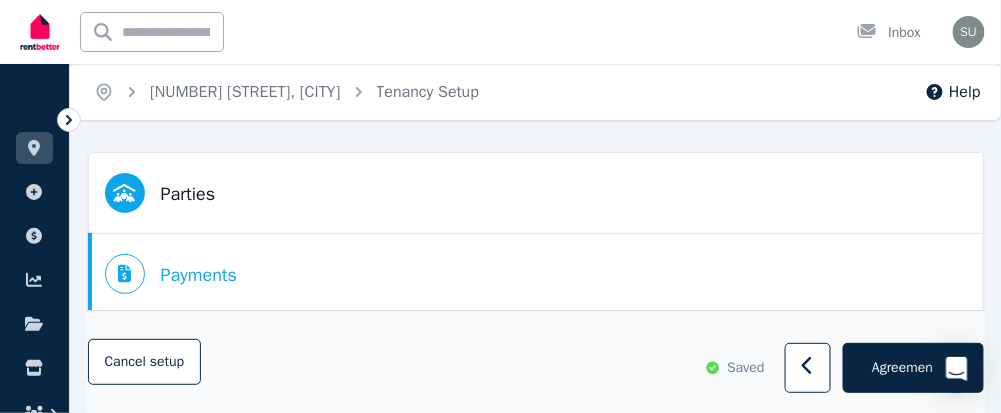 select on "**********" 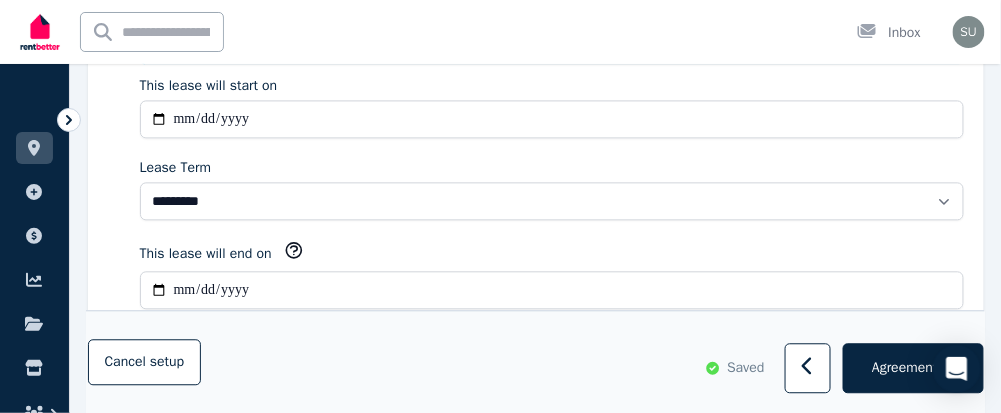 scroll, scrollTop: 873, scrollLeft: 0, axis: vertical 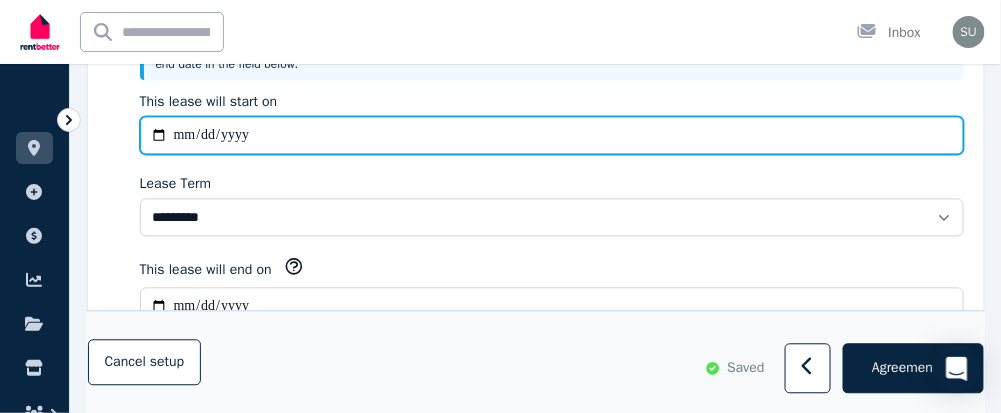 click on "**********" at bounding box center [552, 135] 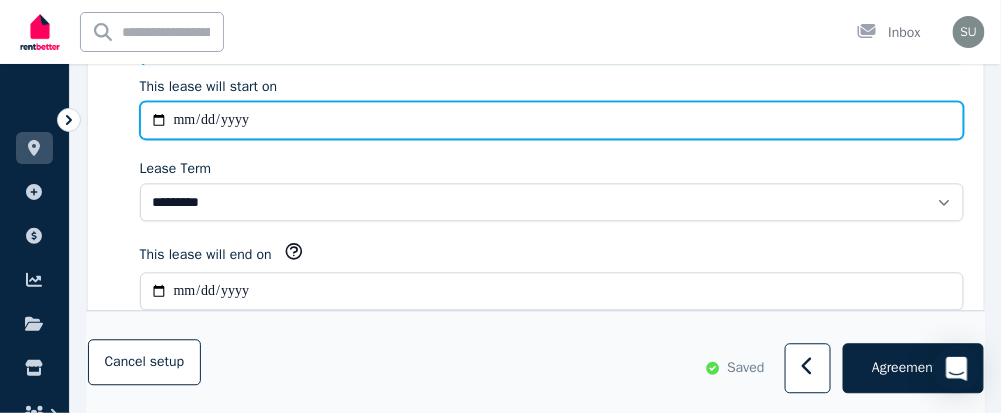scroll, scrollTop: 884, scrollLeft: 0, axis: vertical 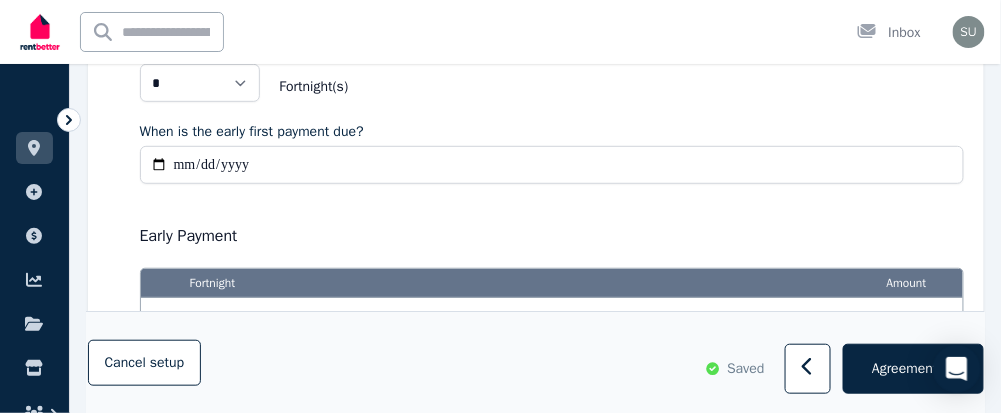 click on "**********" at bounding box center [552, 165] 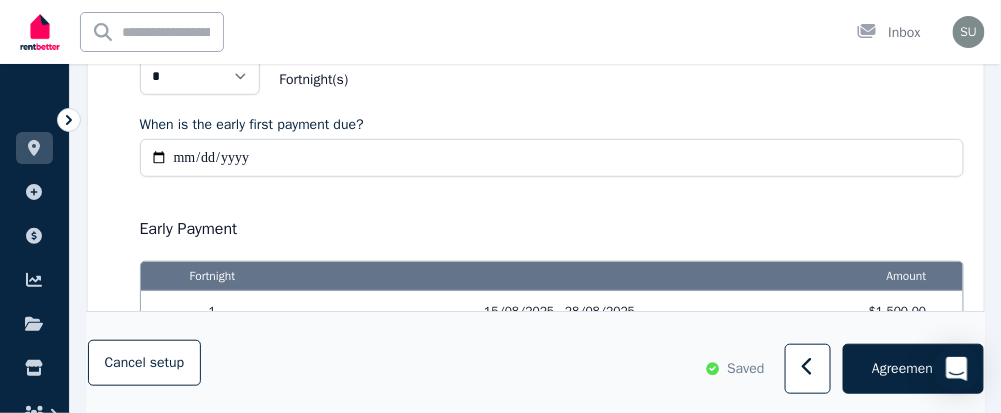 scroll, scrollTop: 1900, scrollLeft: 0, axis: vertical 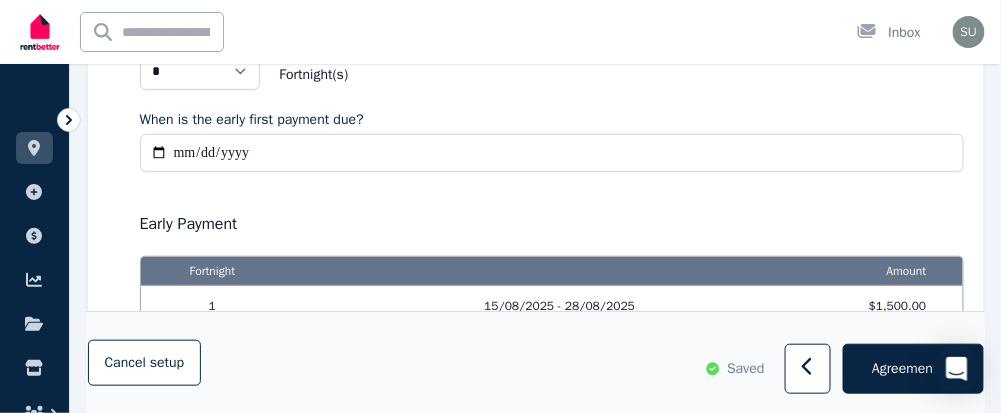 click on "**********" at bounding box center (552, 153) 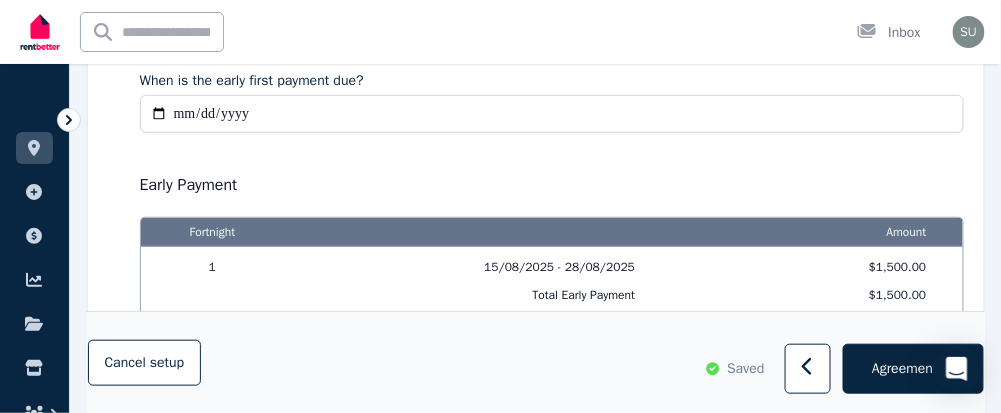scroll, scrollTop: 1935, scrollLeft: 0, axis: vertical 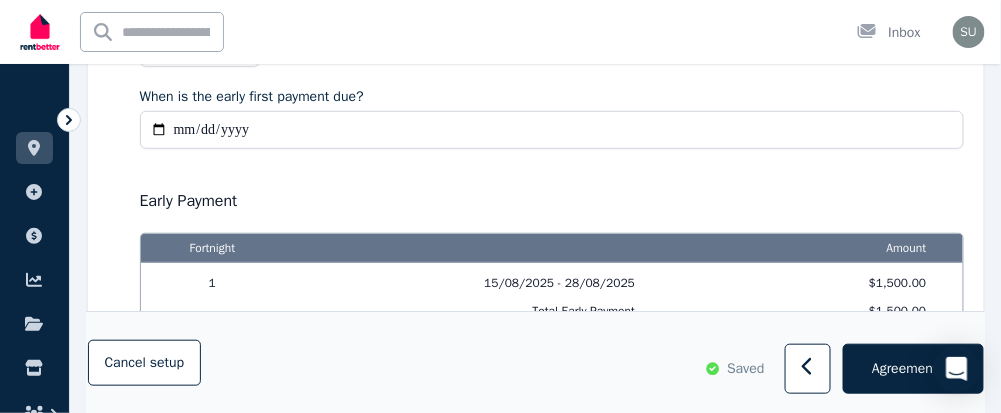 click on "**********" at bounding box center [552, 130] 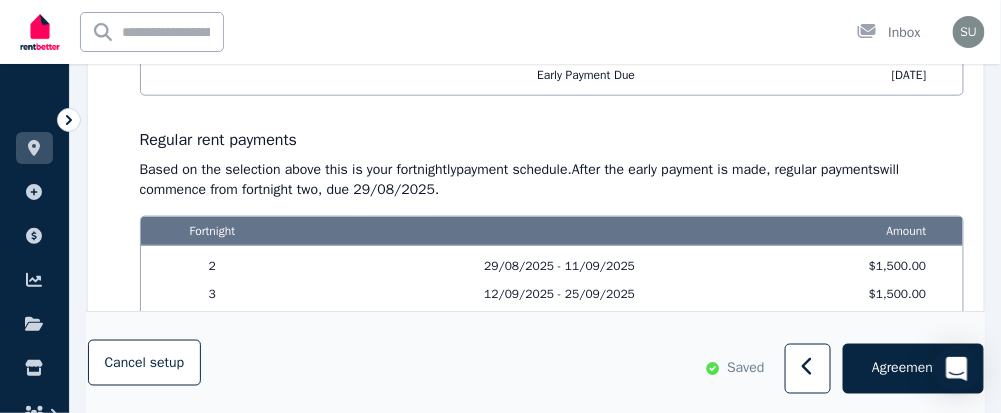 scroll, scrollTop: 2183, scrollLeft: 0, axis: vertical 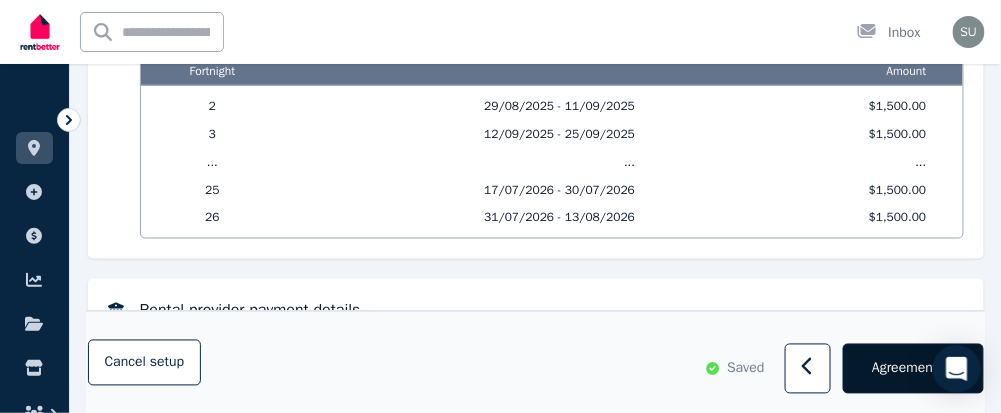 click on "Agreement" at bounding box center [904, 368] 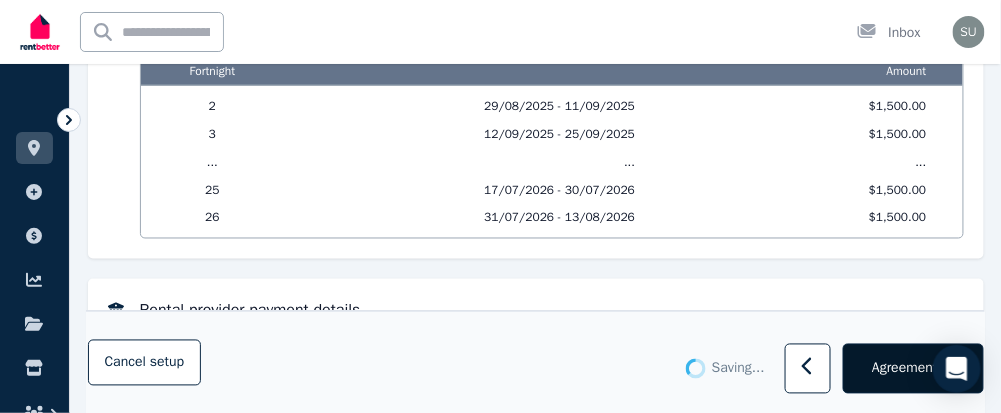 scroll, scrollTop: 0, scrollLeft: 0, axis: both 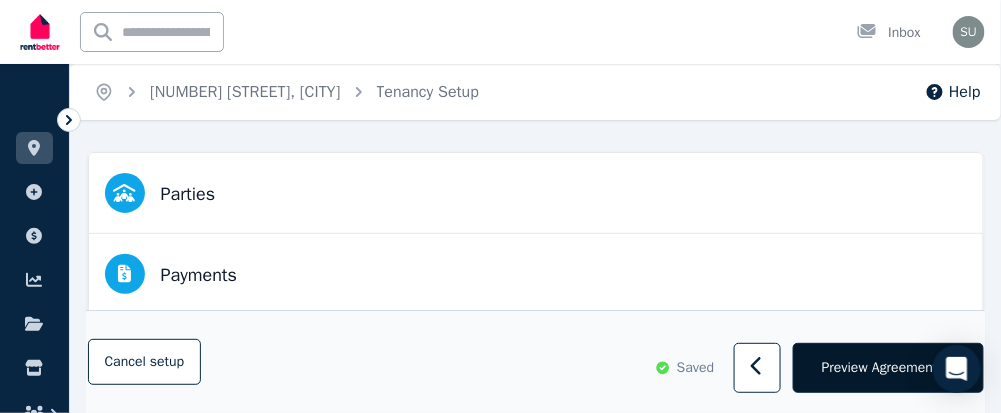 click on "Preview Agreement" at bounding box center [880, 368] 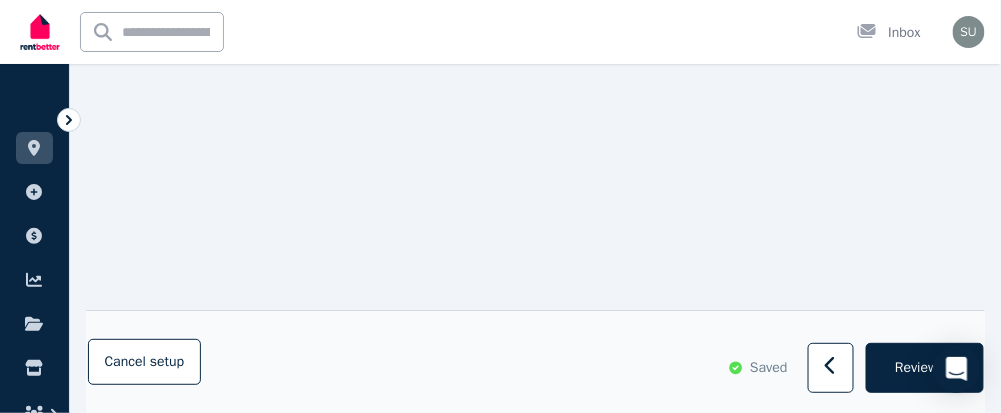 scroll, scrollTop: 3379, scrollLeft: 0, axis: vertical 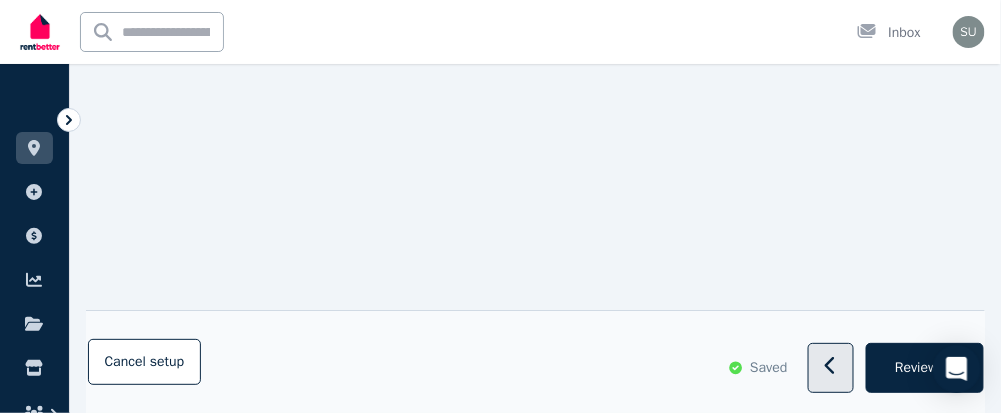 click at bounding box center (831, 369) 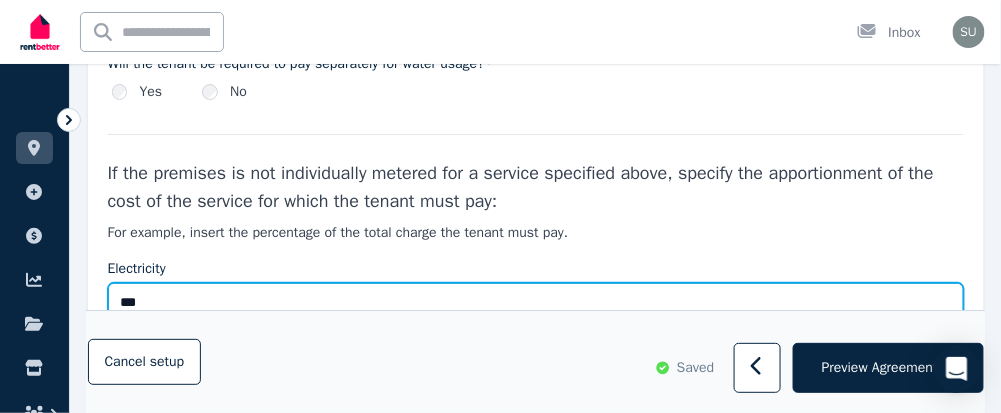 click on "***" at bounding box center [536, 302] 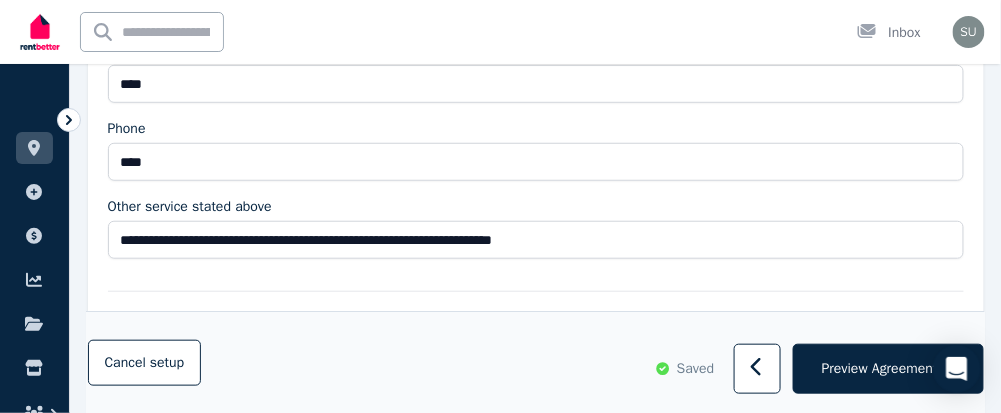 scroll, scrollTop: 3691, scrollLeft: 0, axis: vertical 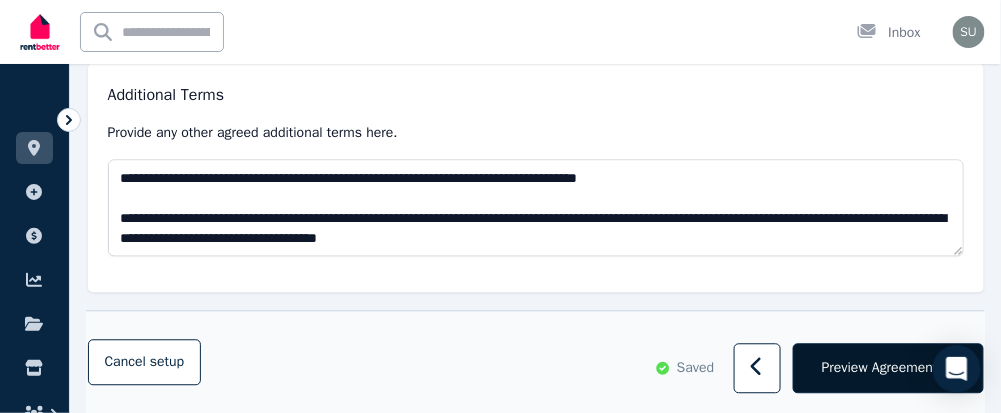 type on "****" 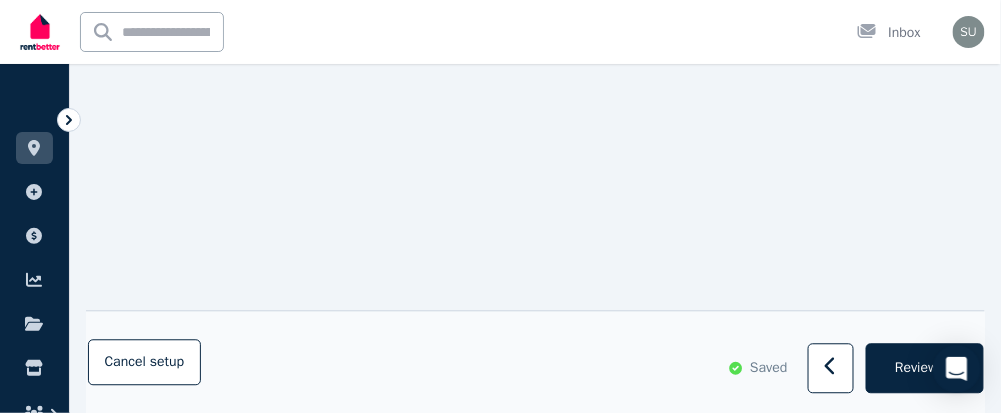 scroll, scrollTop: 4312, scrollLeft: 0, axis: vertical 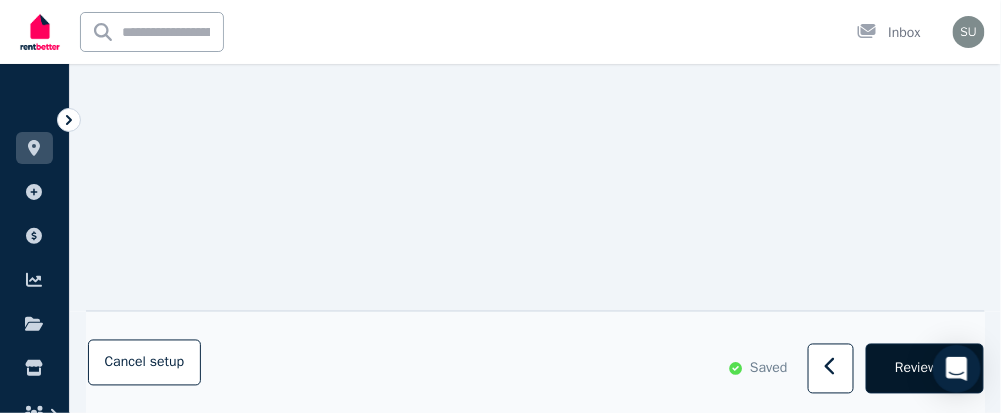 click on "Review" at bounding box center (916, 368) 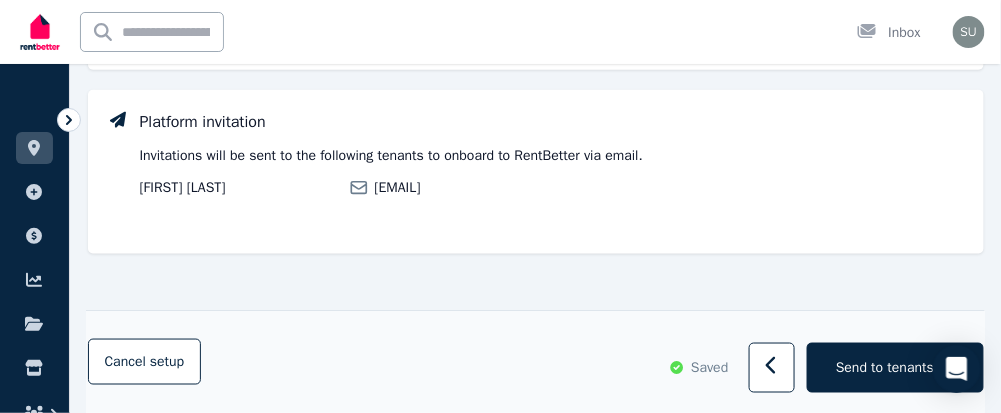 scroll, scrollTop: 0, scrollLeft: 0, axis: both 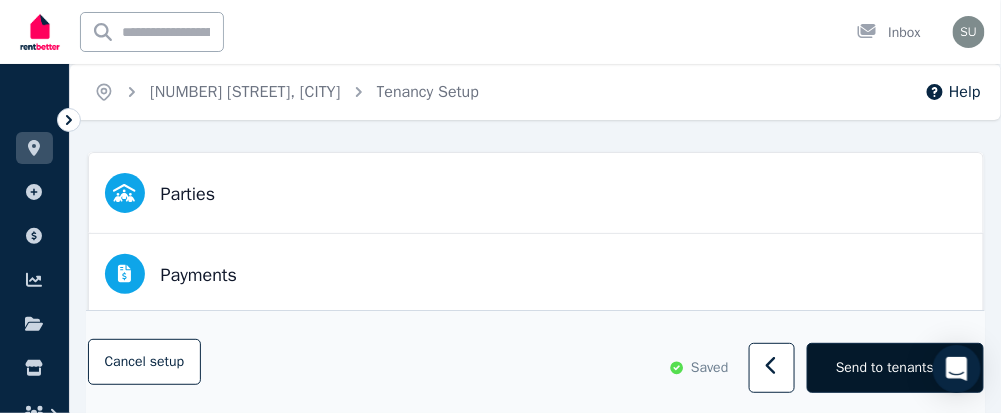 click on "Send to tenants" at bounding box center [885, 368] 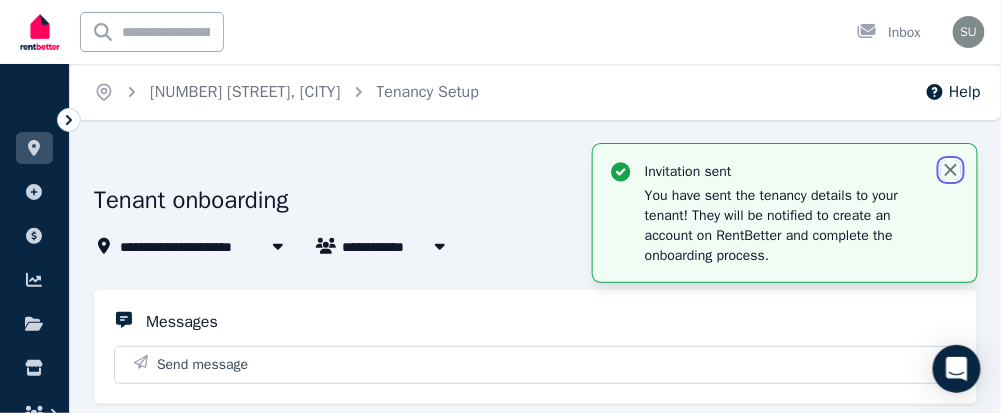 click 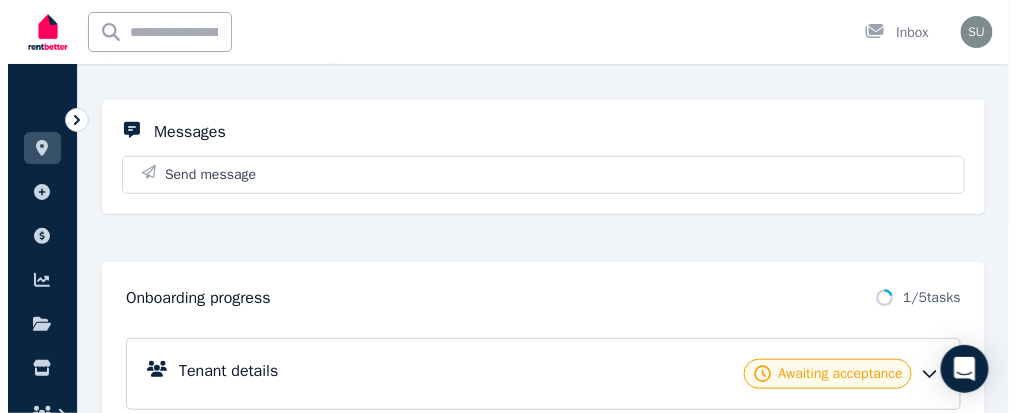 scroll, scrollTop: 149, scrollLeft: 0, axis: vertical 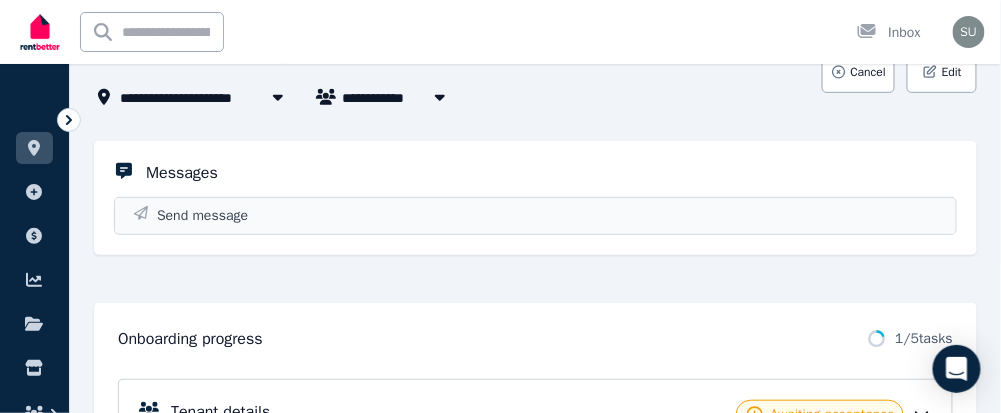 click on "Send message" at bounding box center (535, 216) 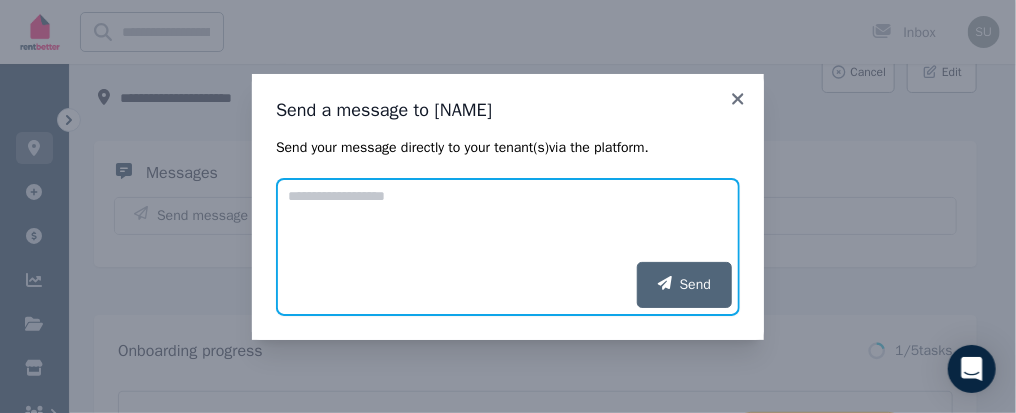 click on "Add your message" at bounding box center (508, 220) 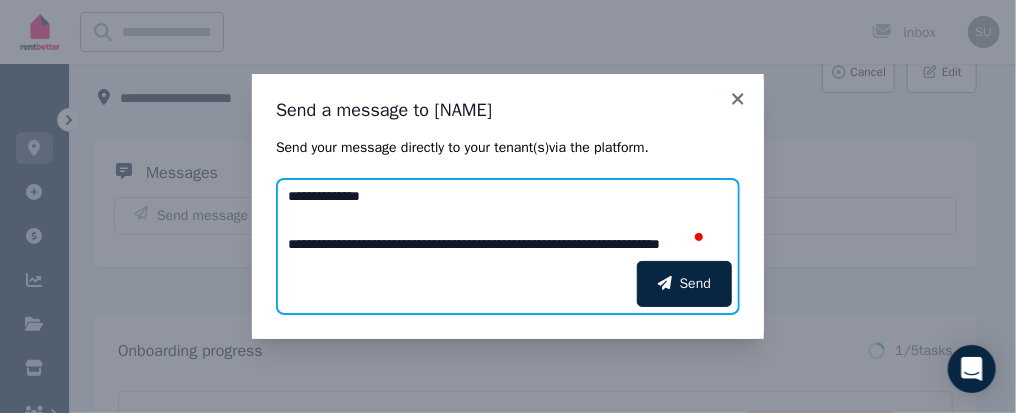 scroll, scrollTop: 15, scrollLeft: 0, axis: vertical 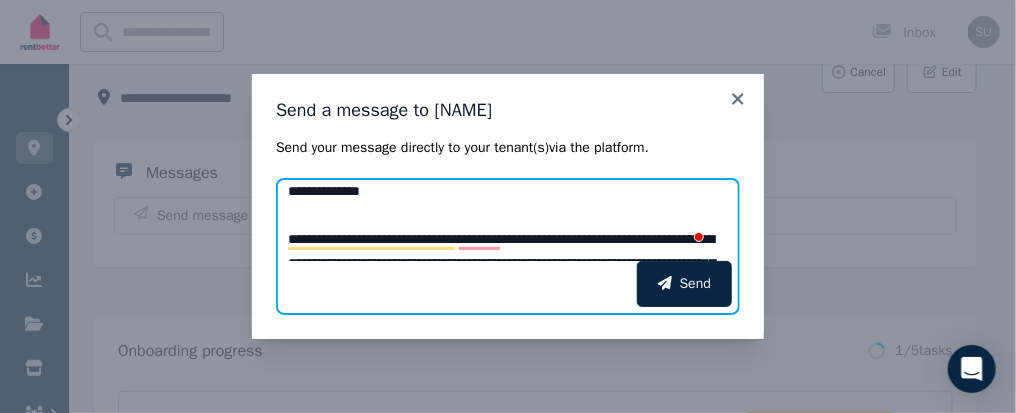 click on "**********" at bounding box center [508, 220] 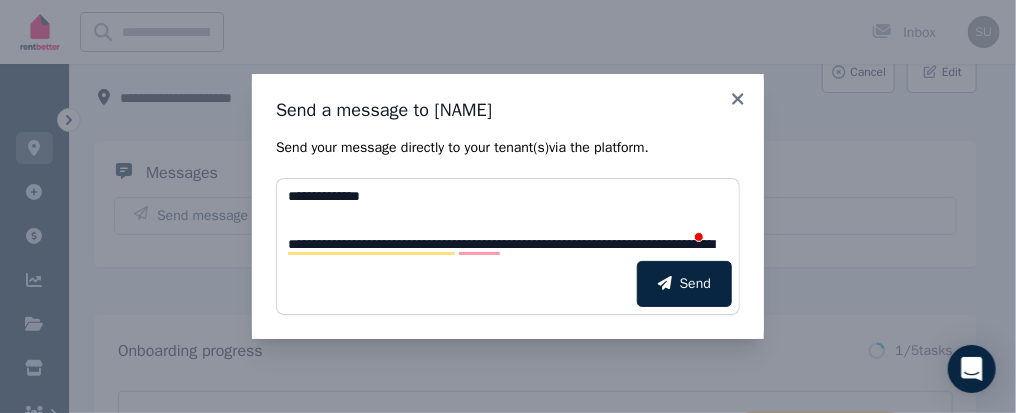 click on "Send" at bounding box center [508, 284] 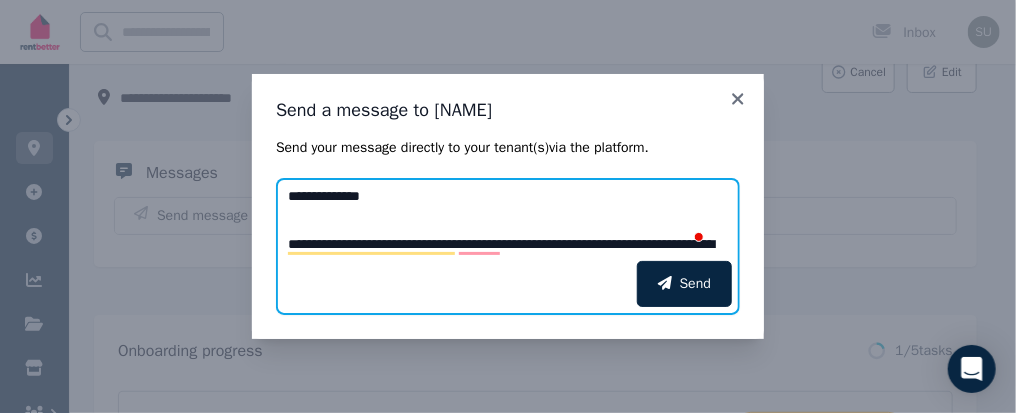 click on "**********" at bounding box center [508, 220] 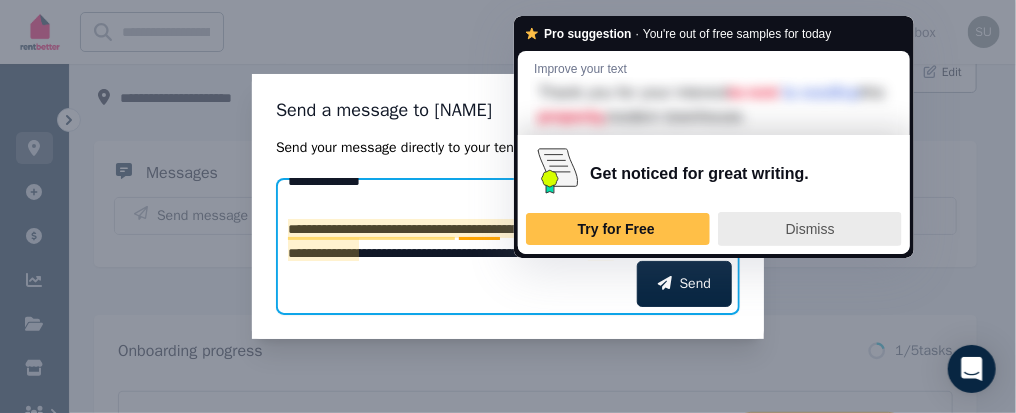 click on "Dismiss" at bounding box center [810, 229] 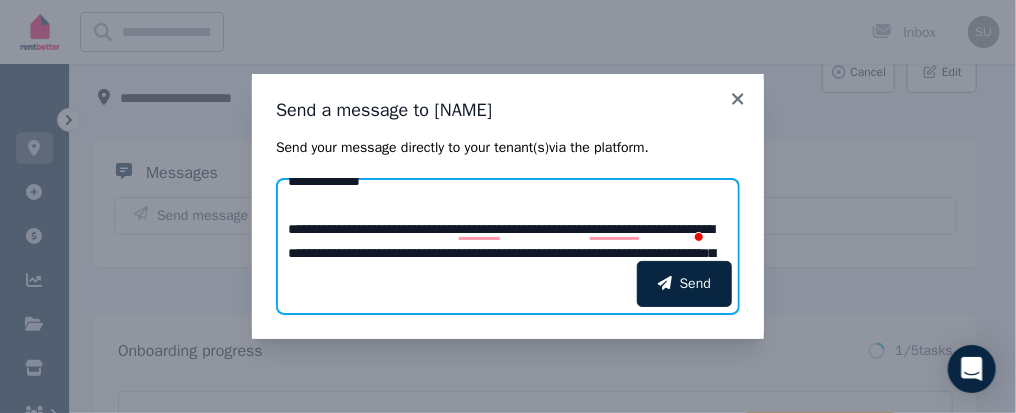 click on "**********" at bounding box center [508, 220] 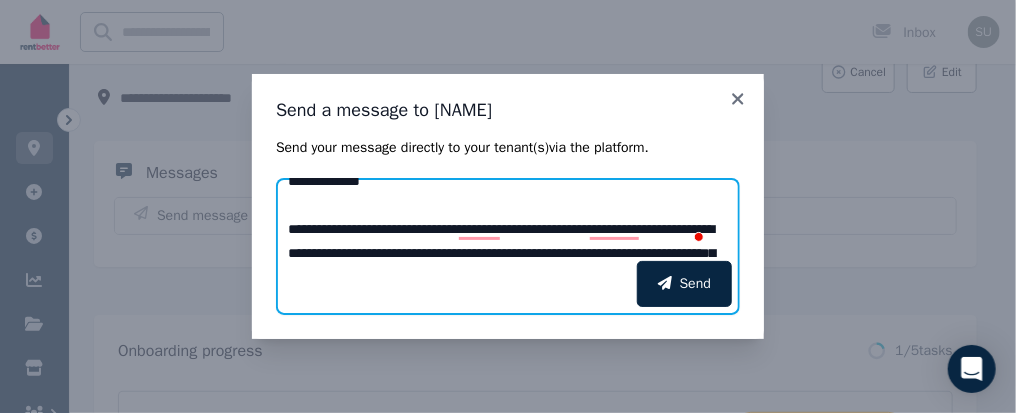 type on "**********" 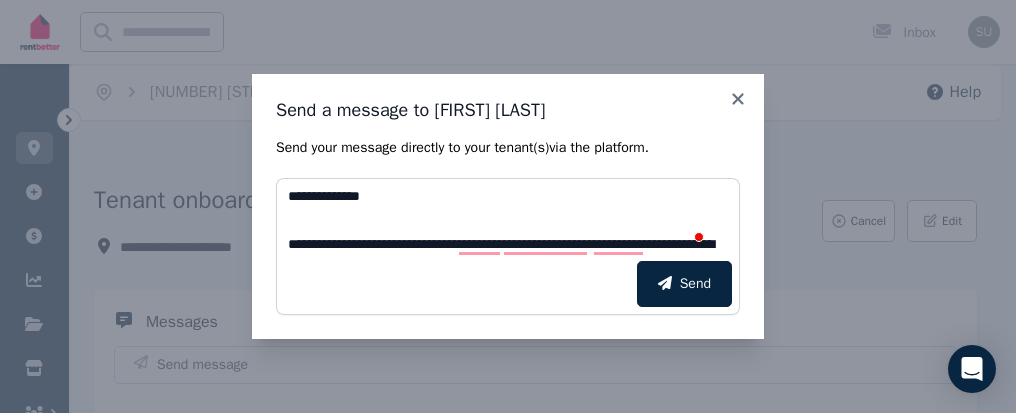scroll, scrollTop: 149, scrollLeft: 0, axis: vertical 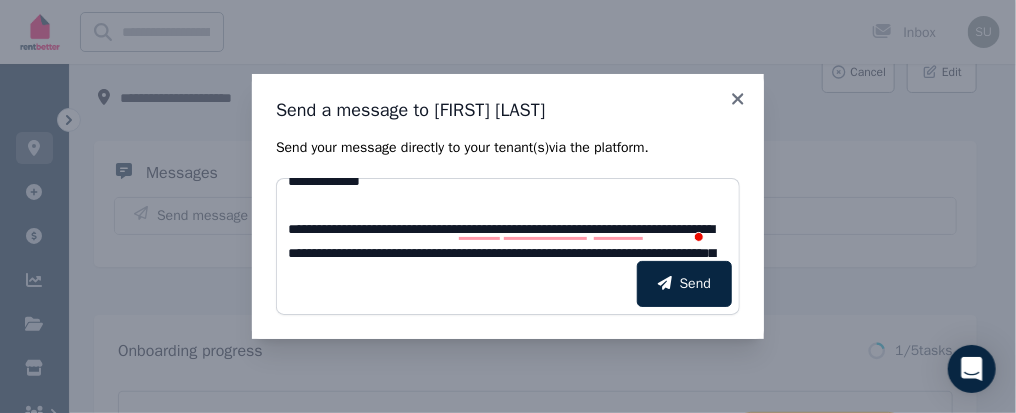 click on "**********" at bounding box center (508, 220) 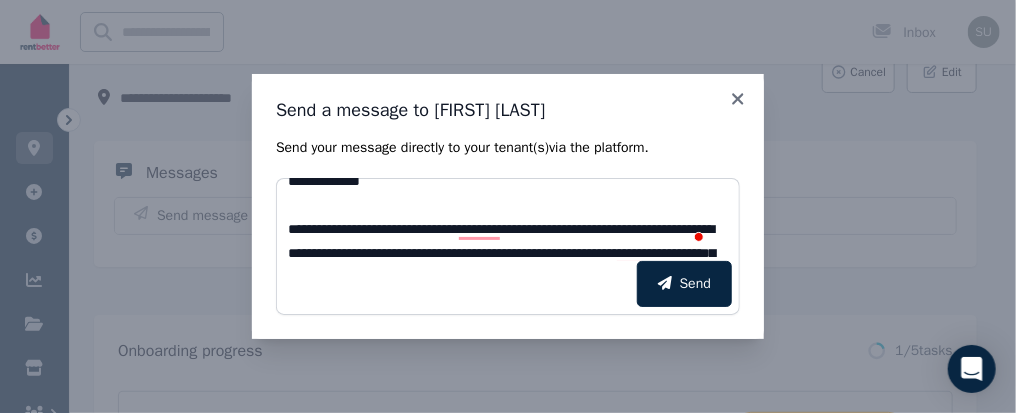 click on "**********" at bounding box center (508, 220) 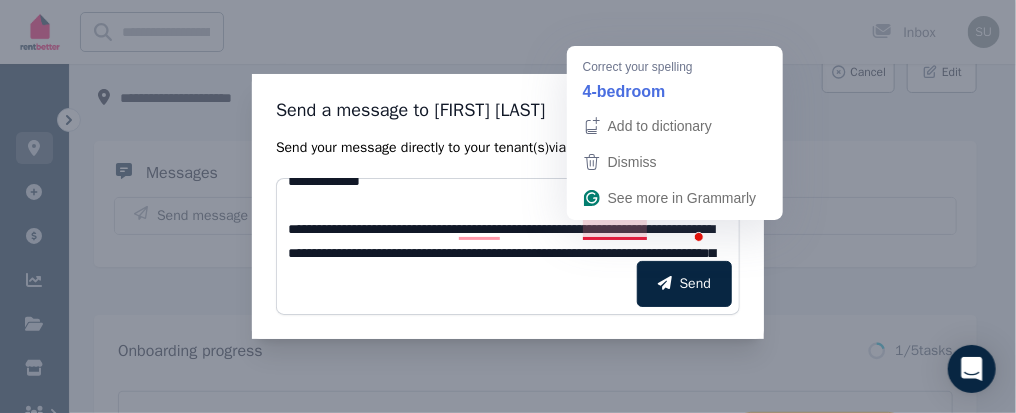 click on "**********" at bounding box center (508, 220) 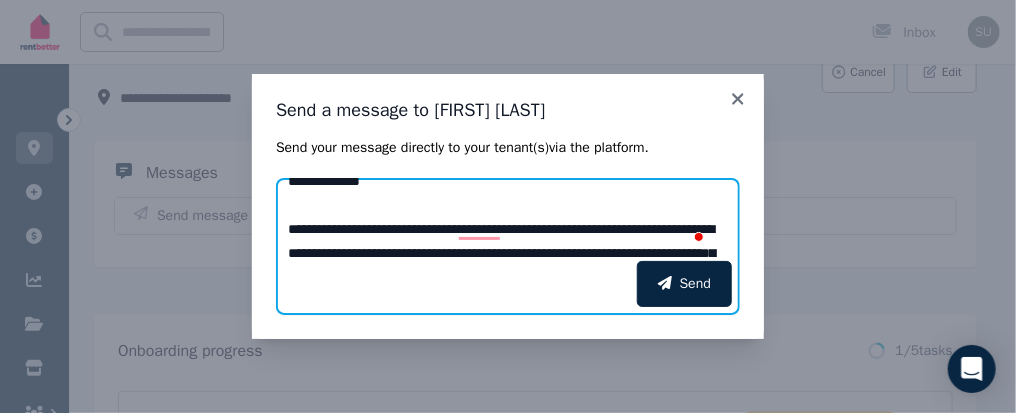 scroll, scrollTop: 41, scrollLeft: 0, axis: vertical 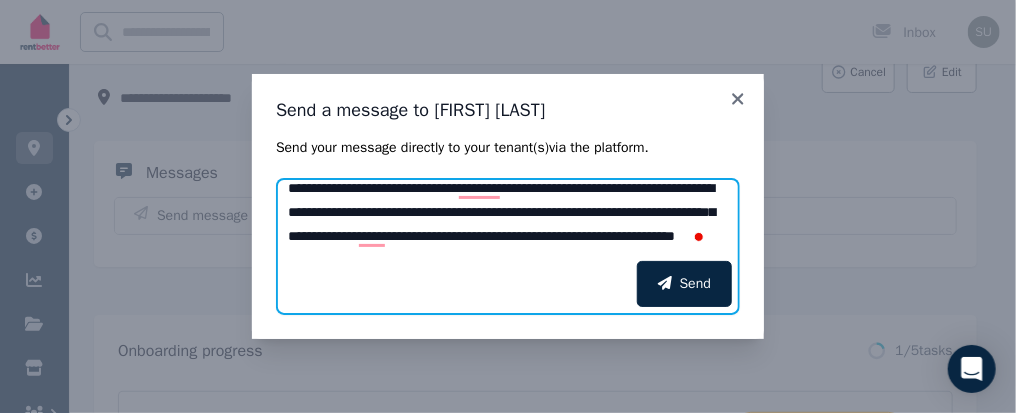 click on "**********" at bounding box center (508, 220) 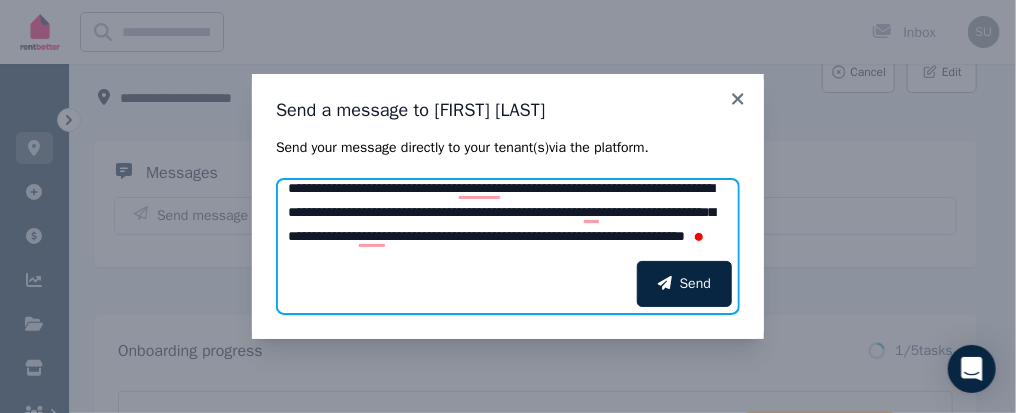 click on "**********" at bounding box center [508, 220] 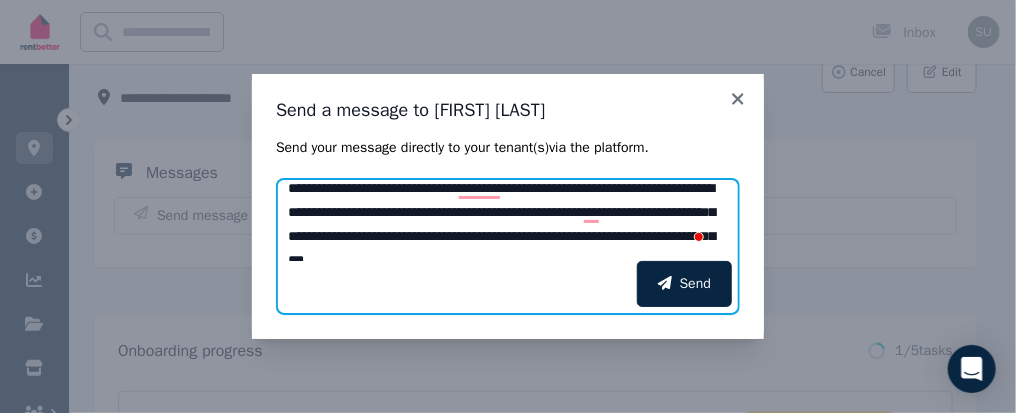 scroll, scrollTop: 96, scrollLeft: 0, axis: vertical 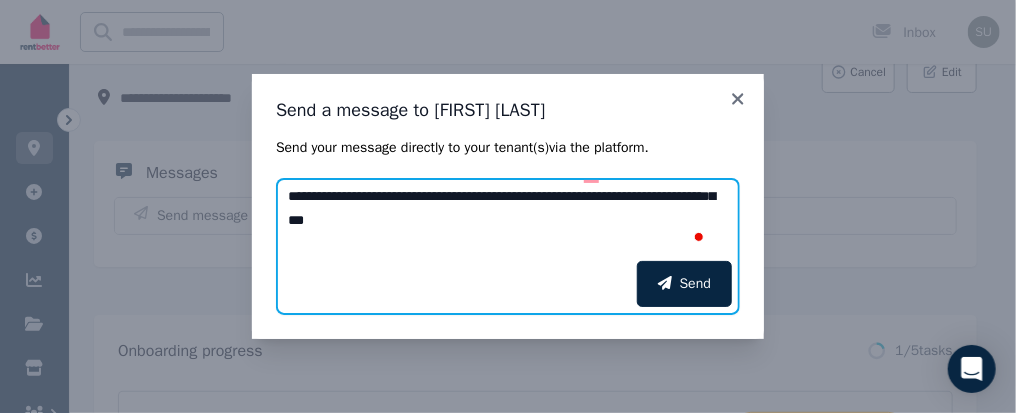 click on "**********" at bounding box center (508, 220) 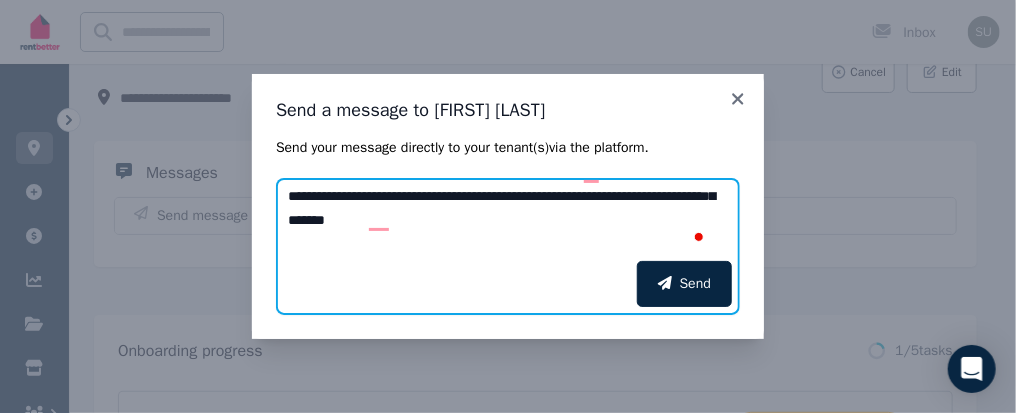 click on "**********" at bounding box center (508, 220) 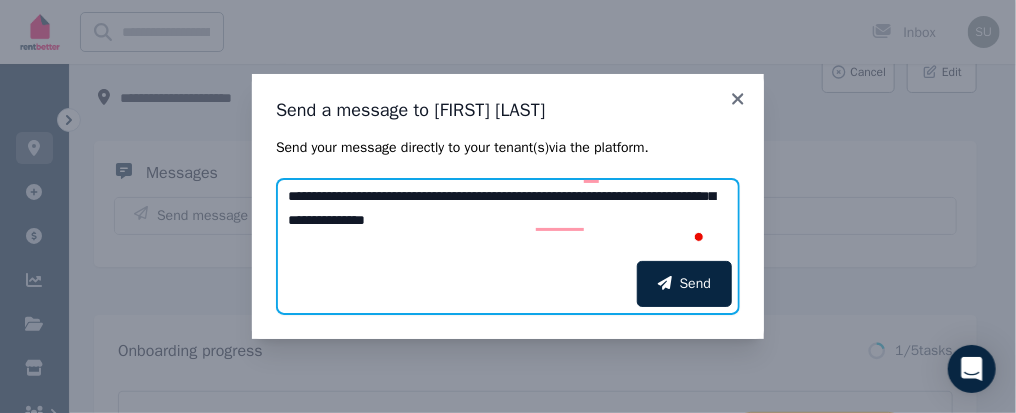 click on "**********" at bounding box center (508, 220) 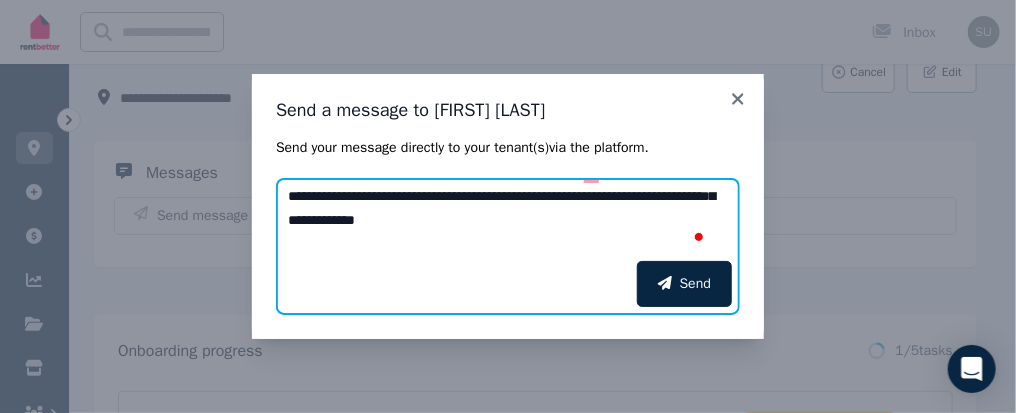 click on "**********" at bounding box center [508, 220] 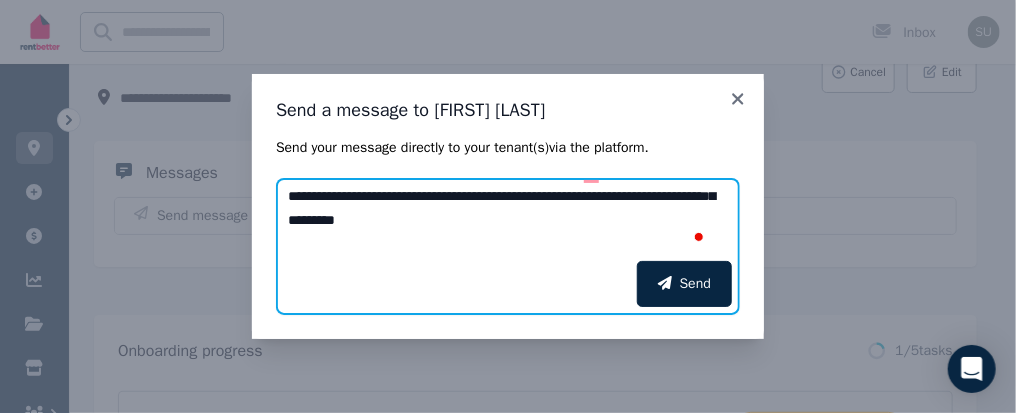 click on "**********" at bounding box center (508, 220) 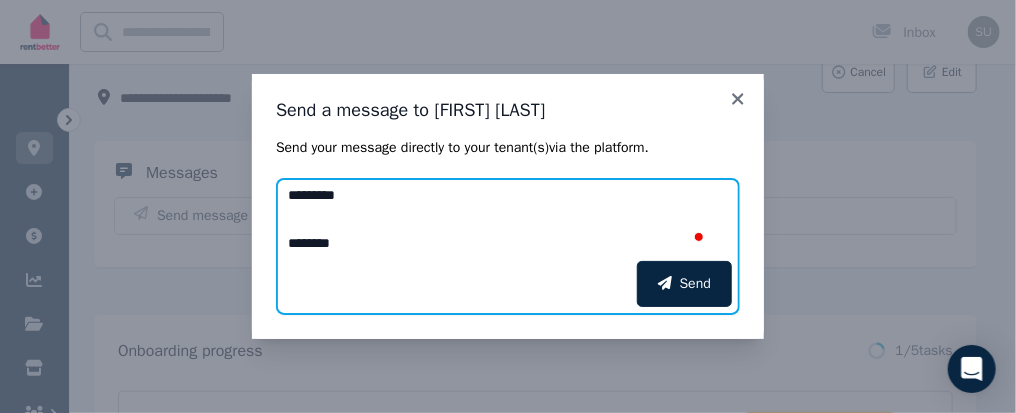 scroll, scrollTop: 135, scrollLeft: 0, axis: vertical 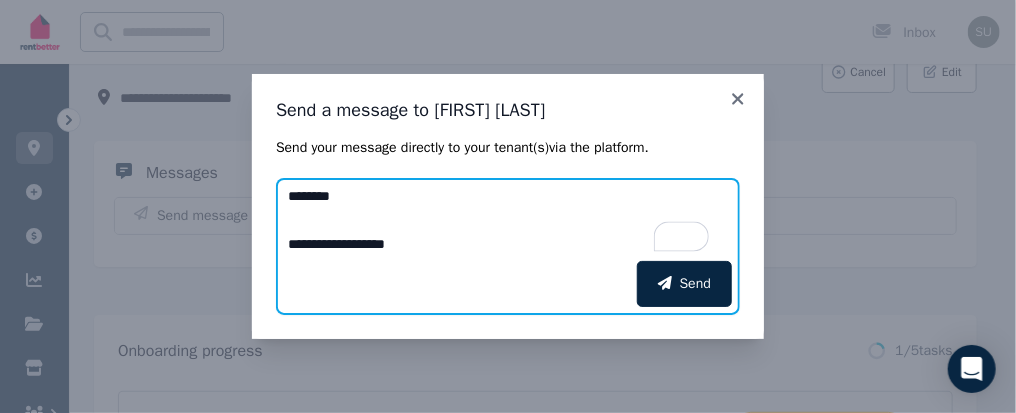 click on "**********" at bounding box center [508, 220] 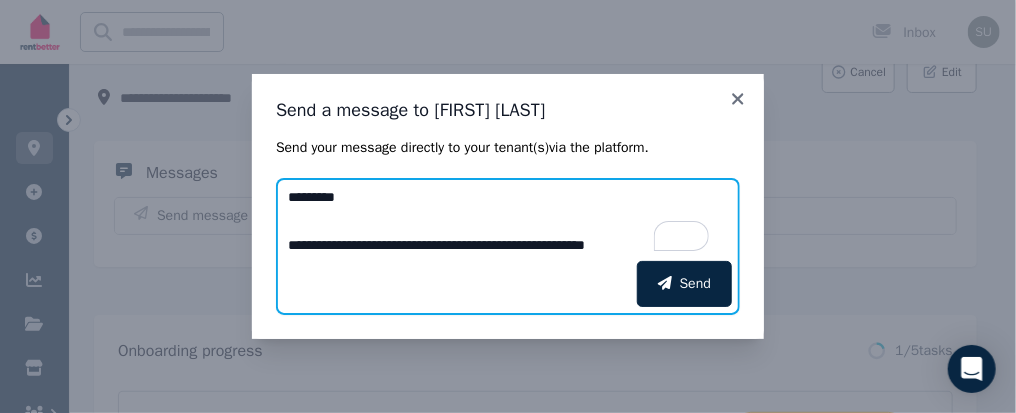 click on "**********" at bounding box center [508, 220] 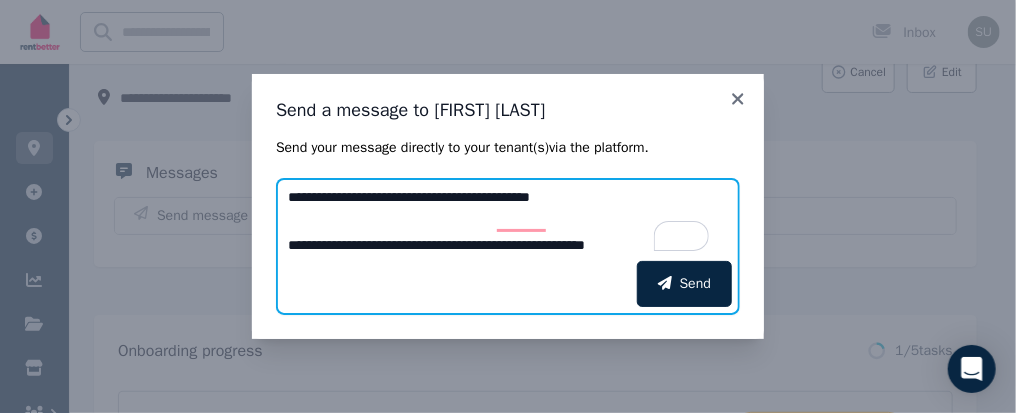 click on "**********" at bounding box center (508, 220) 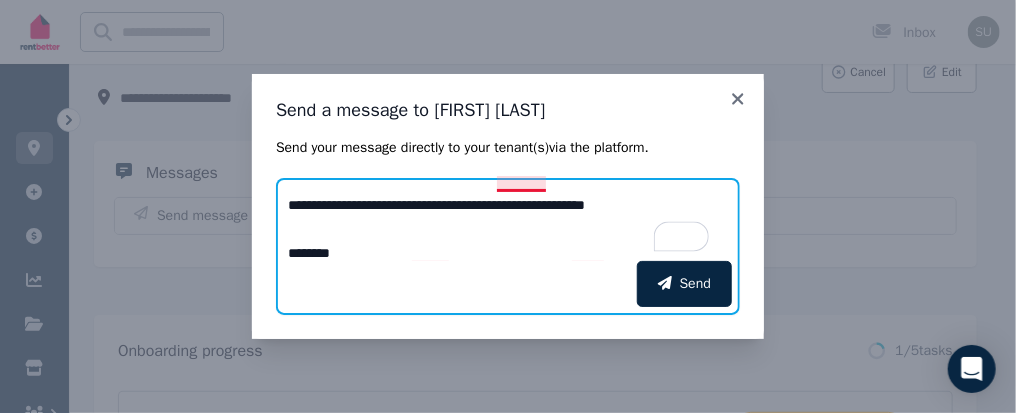 click on "**********" at bounding box center [508, 220] 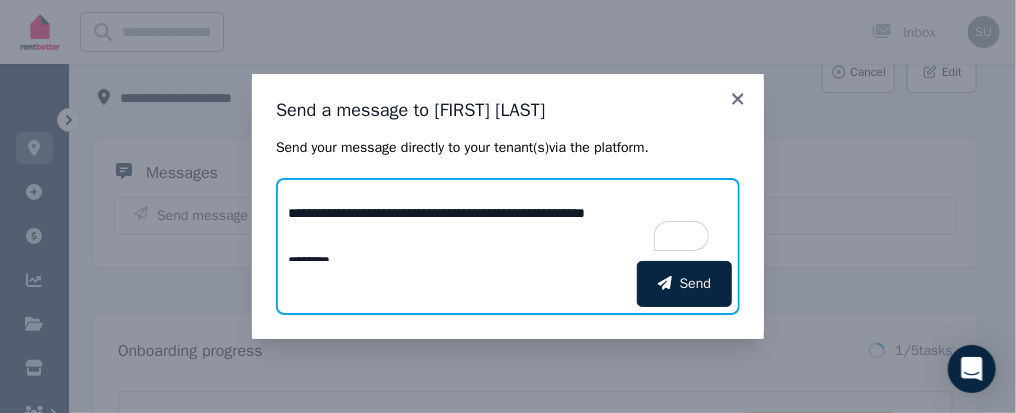 click on "**********" at bounding box center (508, 220) 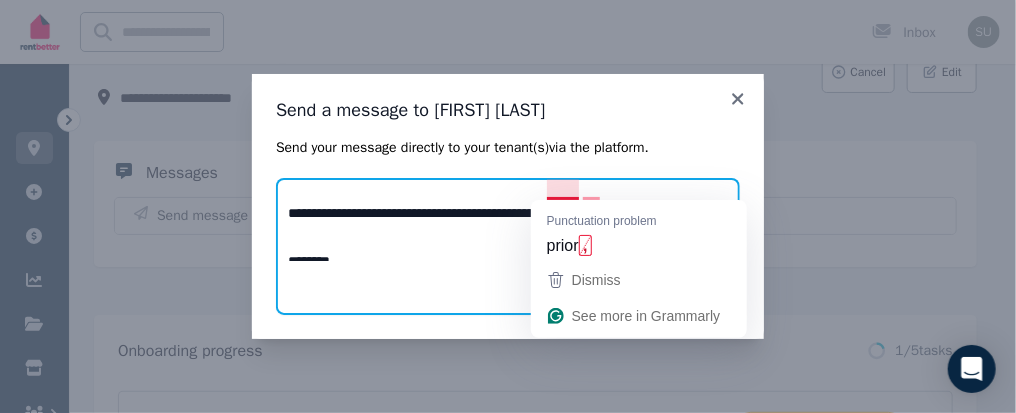 click on "**********" at bounding box center (508, 220) 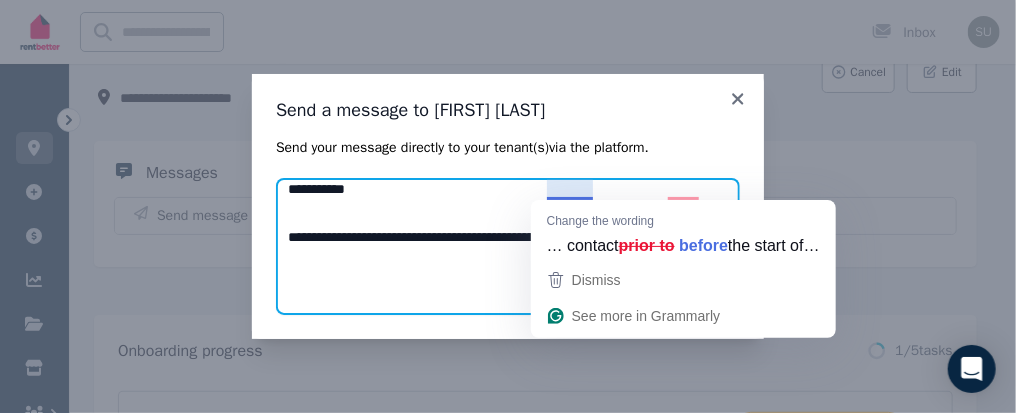 click on "**********" at bounding box center (508, 220) 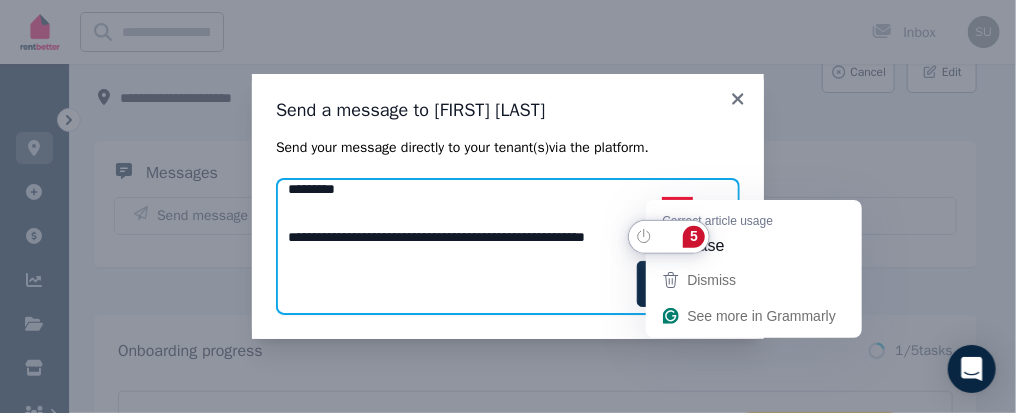 click on "**********" at bounding box center (508, 220) 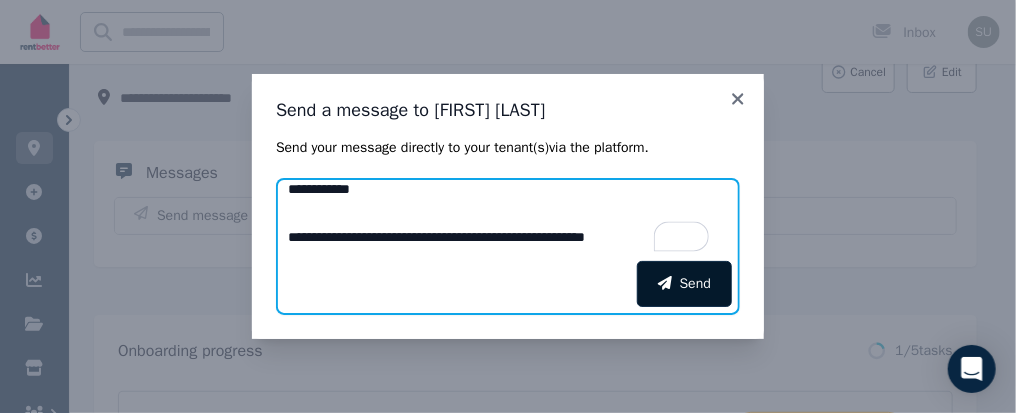 type on "**********" 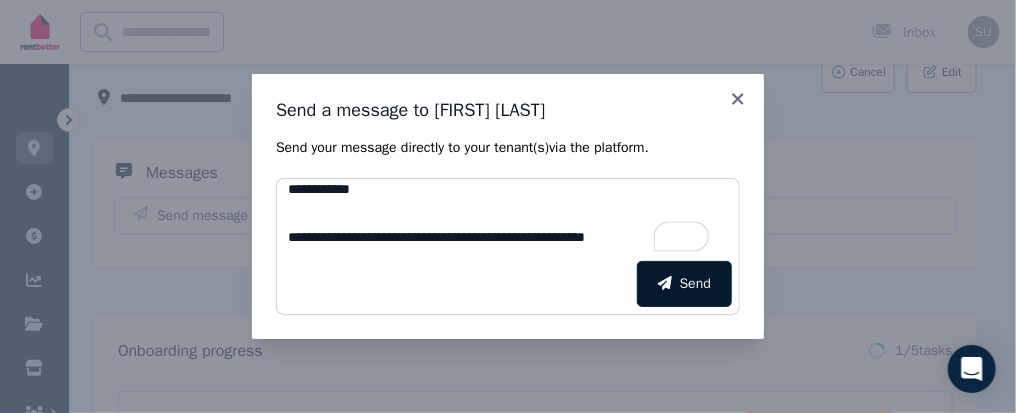 click 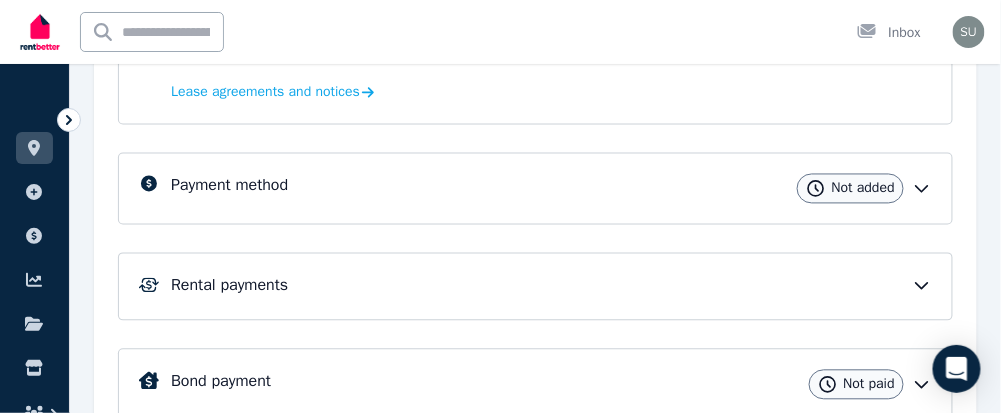 scroll, scrollTop: 786, scrollLeft: 0, axis: vertical 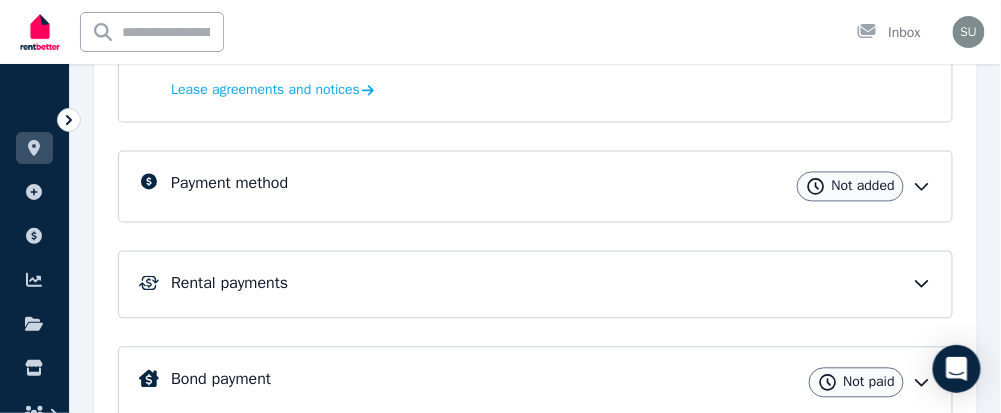 click 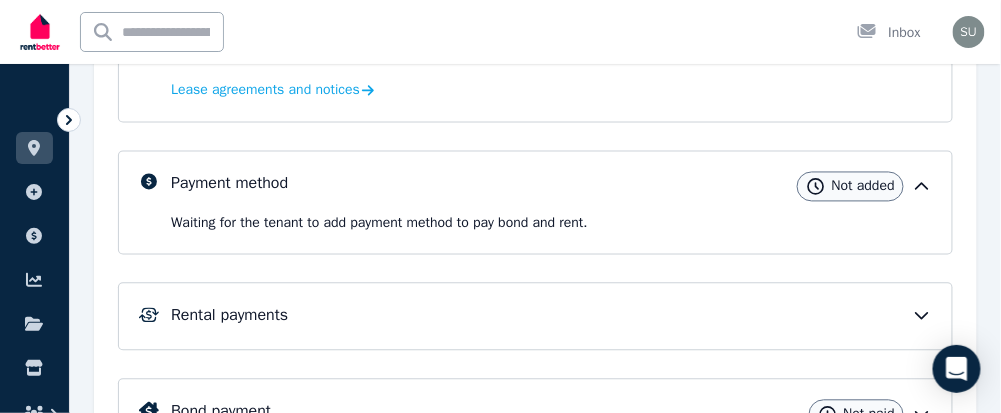 scroll, scrollTop: 904, scrollLeft: 0, axis: vertical 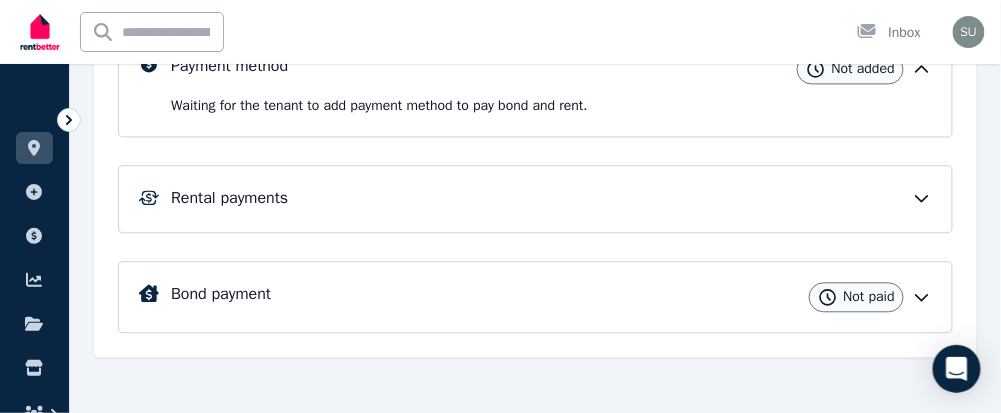 click 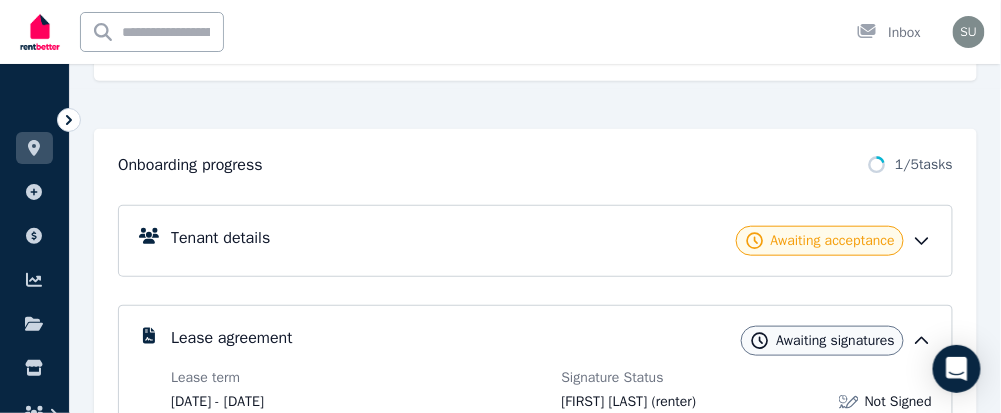 scroll, scrollTop: 0, scrollLeft: 0, axis: both 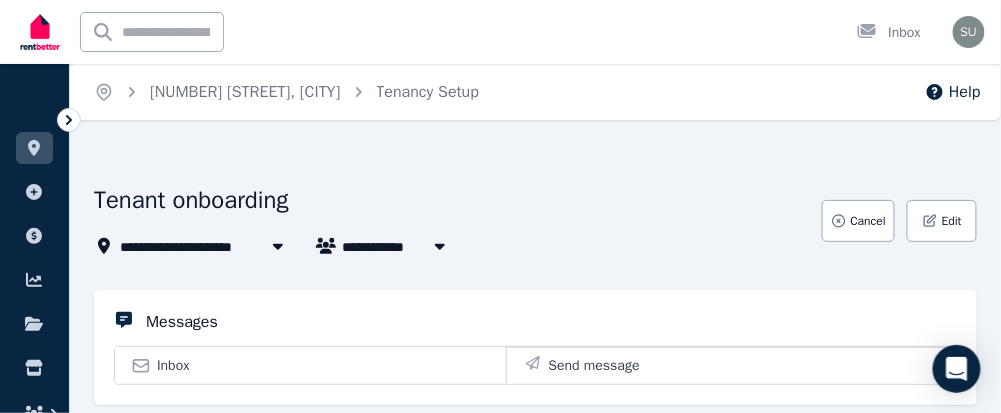 click on "[FIRST] [LAST]" at bounding box center [403, 246] 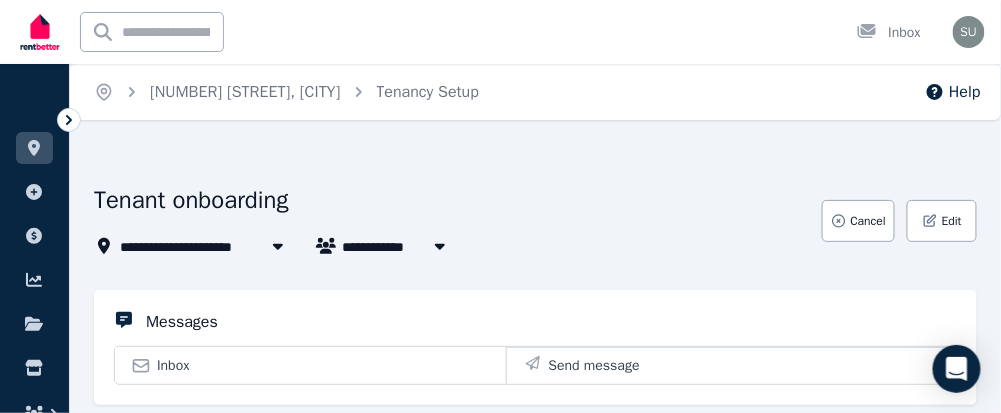 click on "**********" at bounding box center [500, 206] 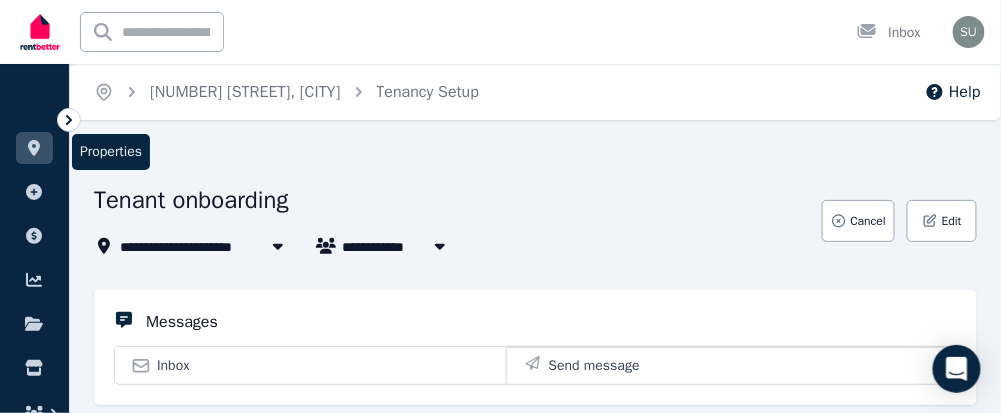 click 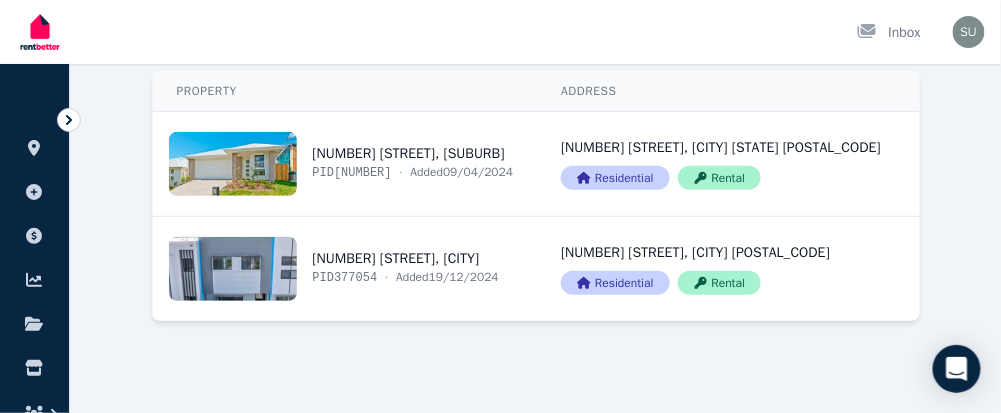 scroll, scrollTop: 238, scrollLeft: 0, axis: vertical 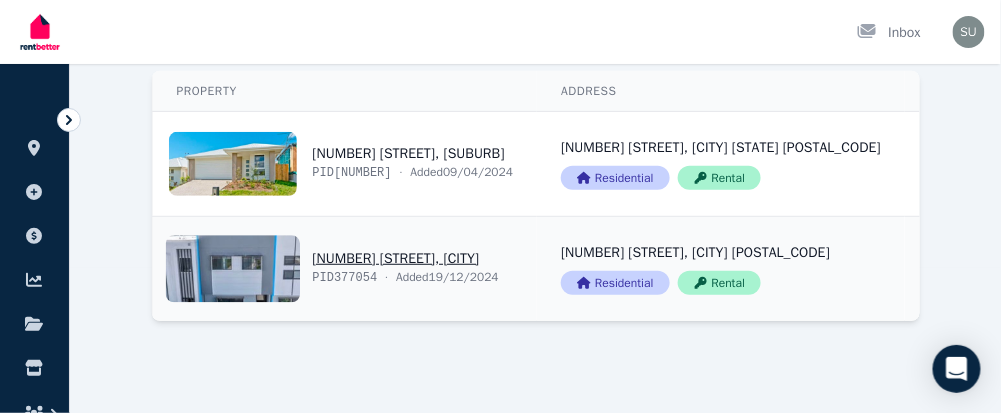 click on "View property details" at bounding box center [345, 269] 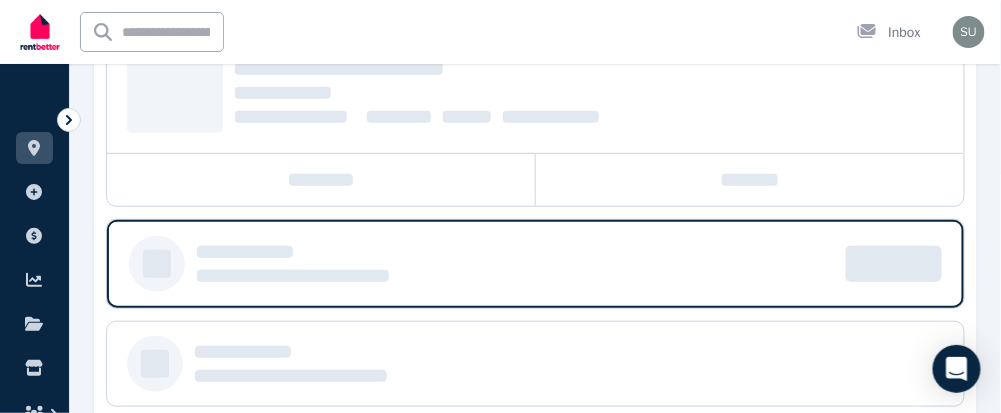 scroll, scrollTop: 0, scrollLeft: 0, axis: both 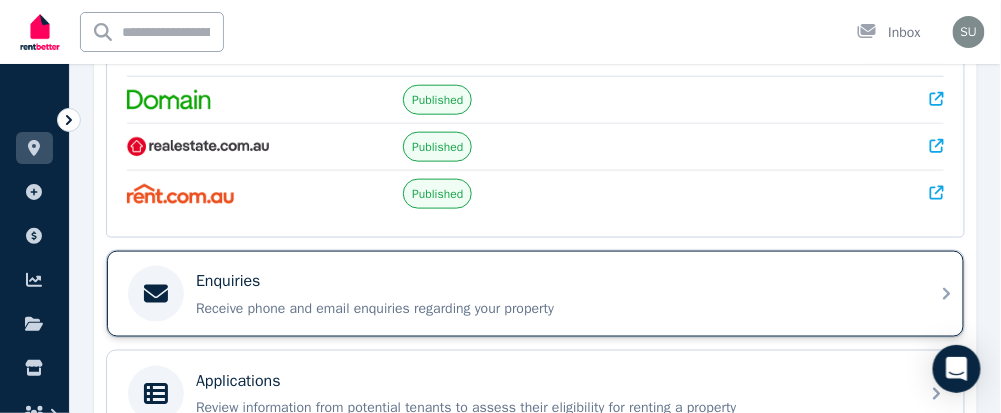 click on "Receive phone and email enquiries regarding your property" at bounding box center [551, 309] 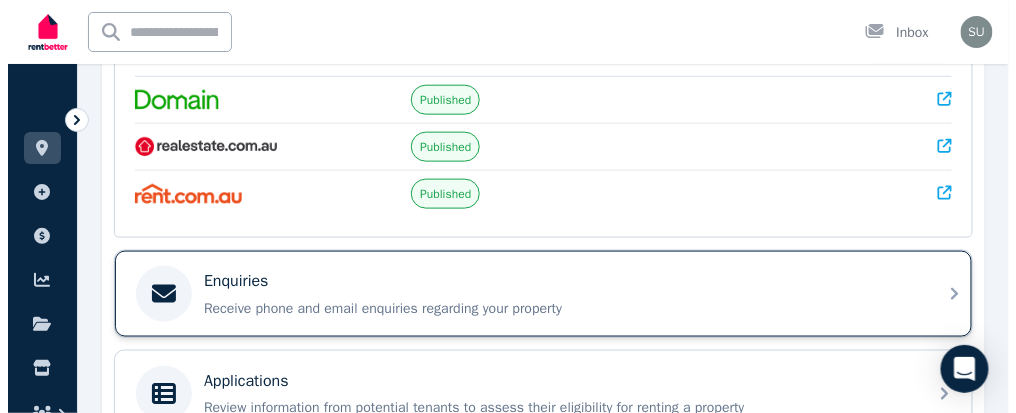 scroll, scrollTop: 0, scrollLeft: 0, axis: both 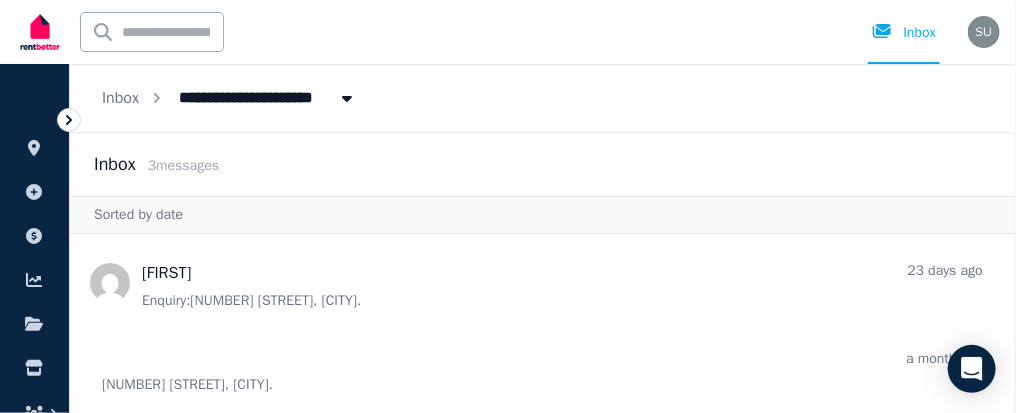 click on "3  message s" at bounding box center (183, 165) 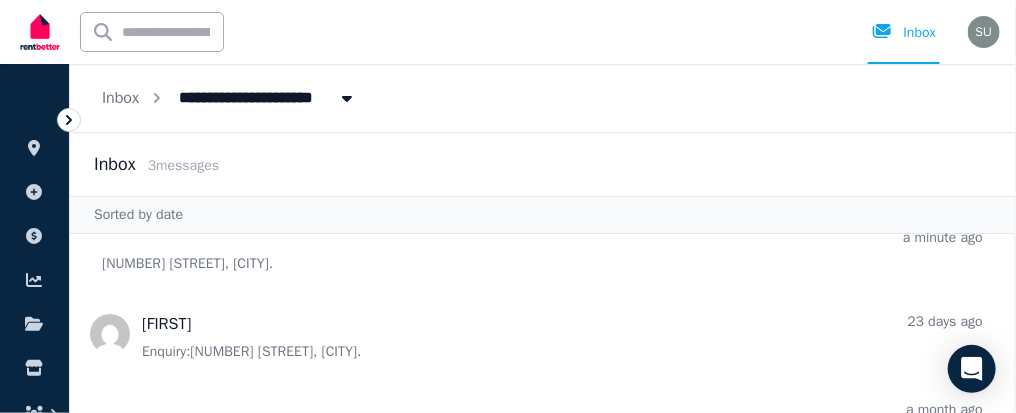 scroll, scrollTop: 0, scrollLeft: 0, axis: both 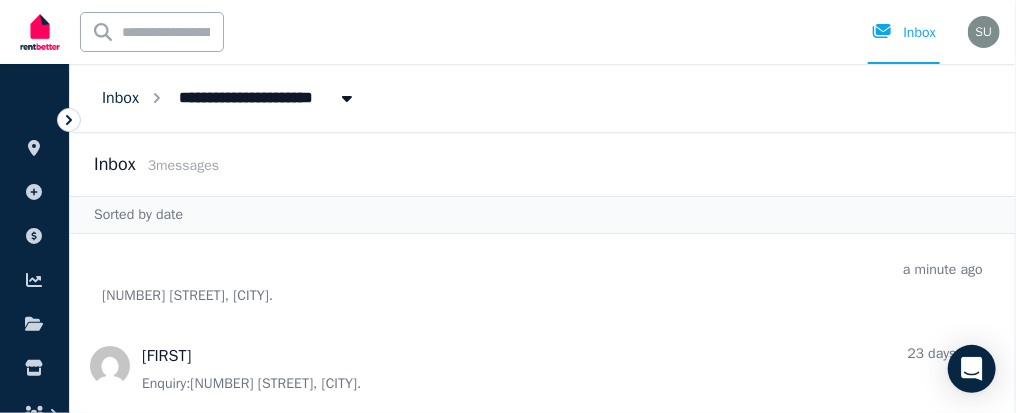 click on "Inbox" at bounding box center (120, 98) 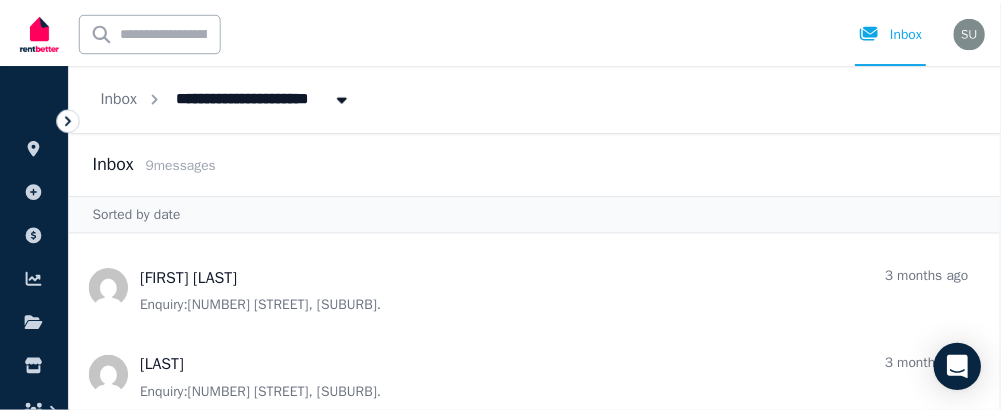 scroll, scrollTop: 0, scrollLeft: 0, axis: both 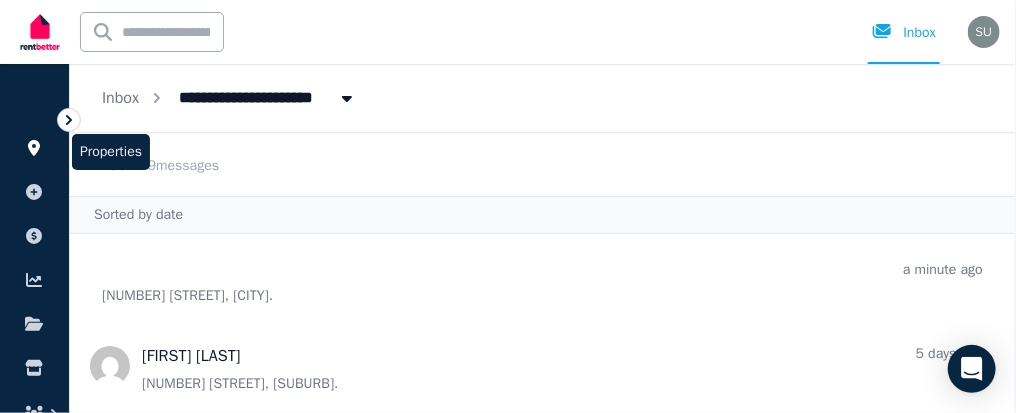 click 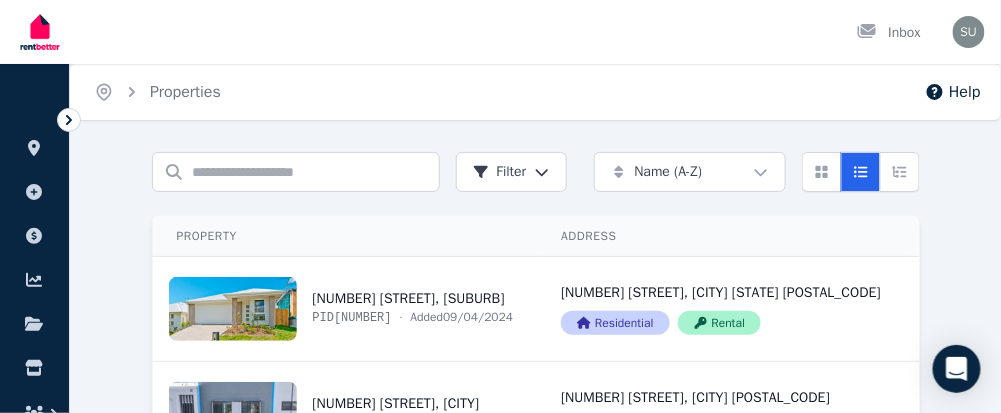 scroll, scrollTop: 238, scrollLeft: 0, axis: vertical 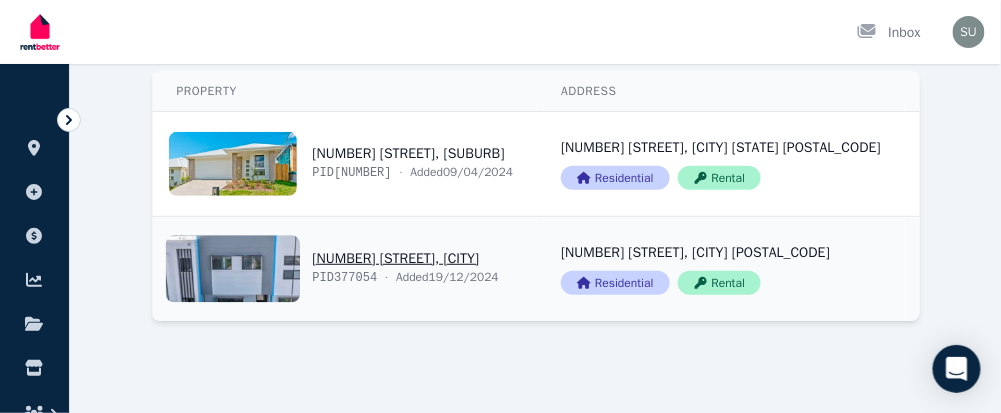 click on "View property details" at bounding box center (345, 269) 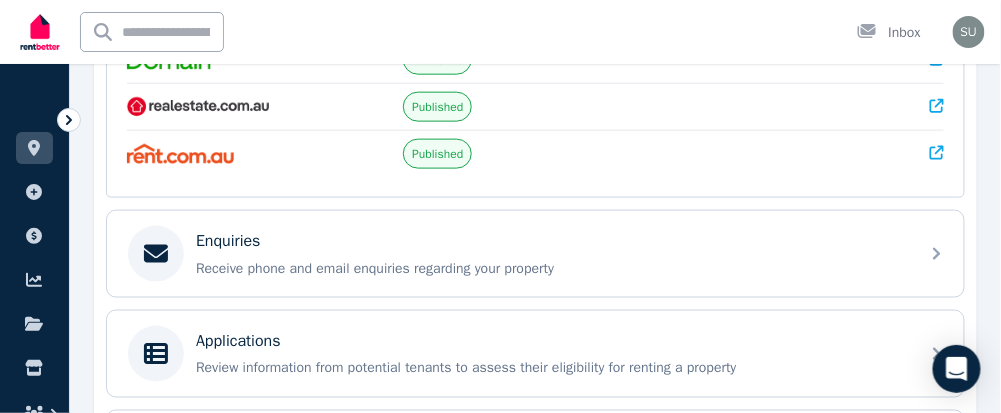 scroll, scrollTop: 537, scrollLeft: 0, axis: vertical 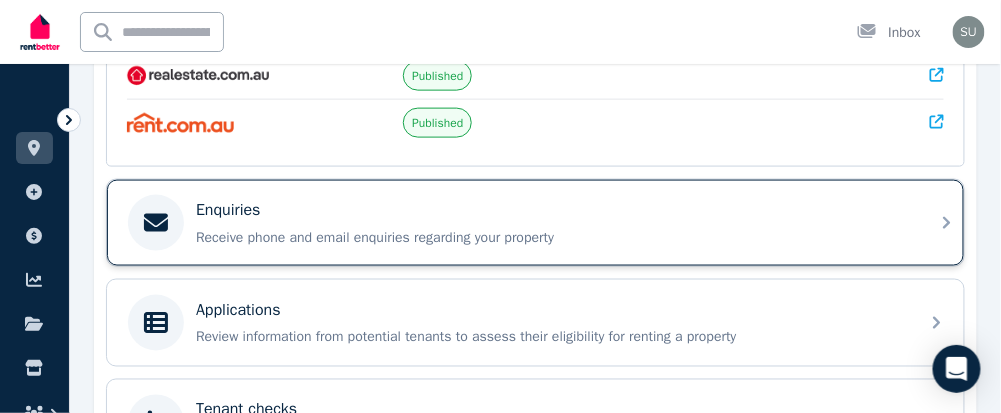 click on "Enquiries Receive phone and email enquiries regarding your property" at bounding box center [551, 223] 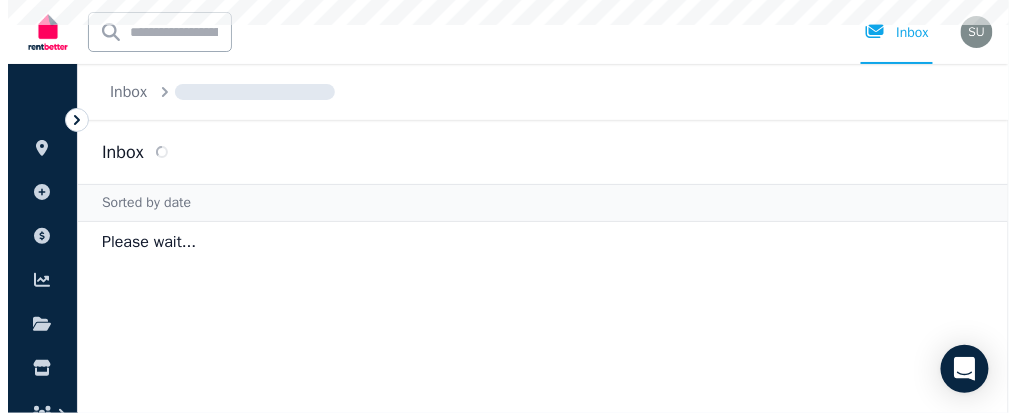 scroll, scrollTop: 0, scrollLeft: 0, axis: both 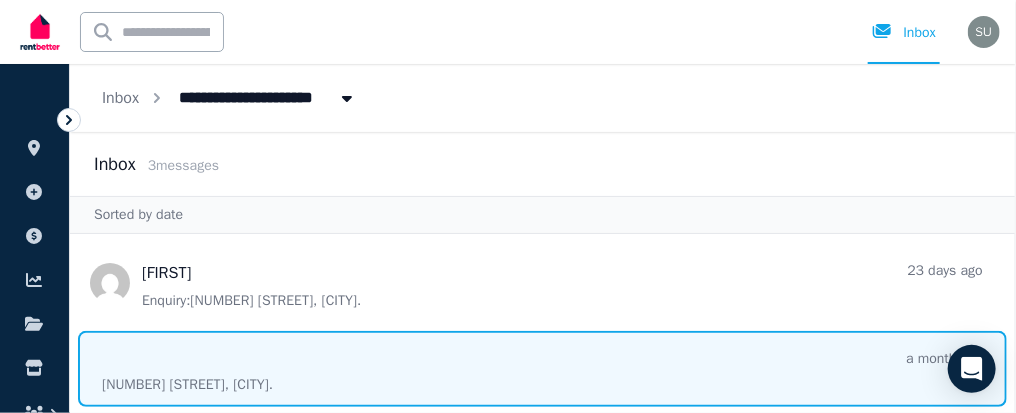 click at bounding box center [542, 369] 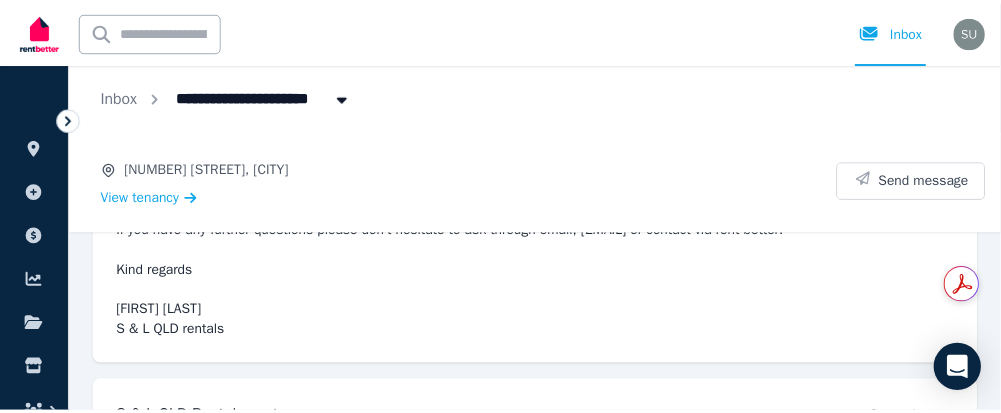 scroll, scrollTop: 0, scrollLeft: 0, axis: both 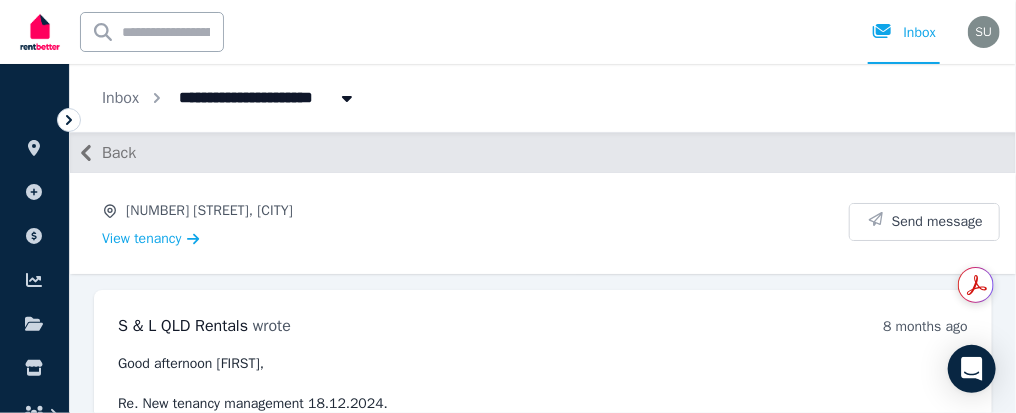 click 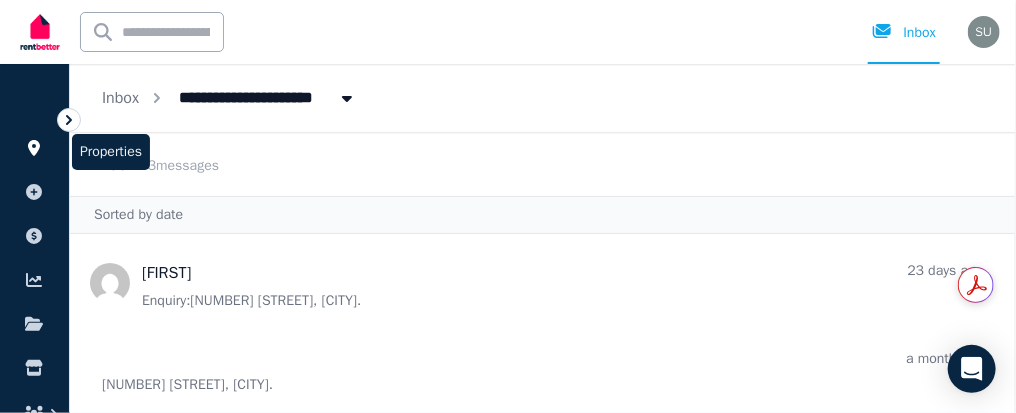 click 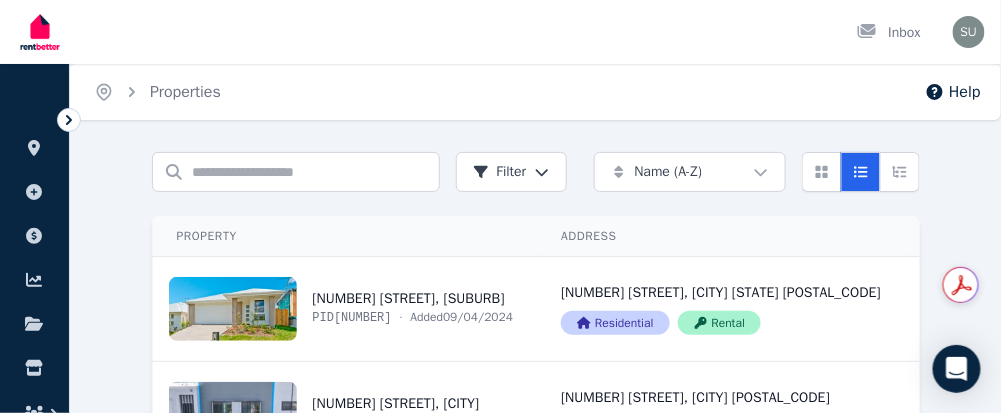 scroll, scrollTop: 238, scrollLeft: 0, axis: vertical 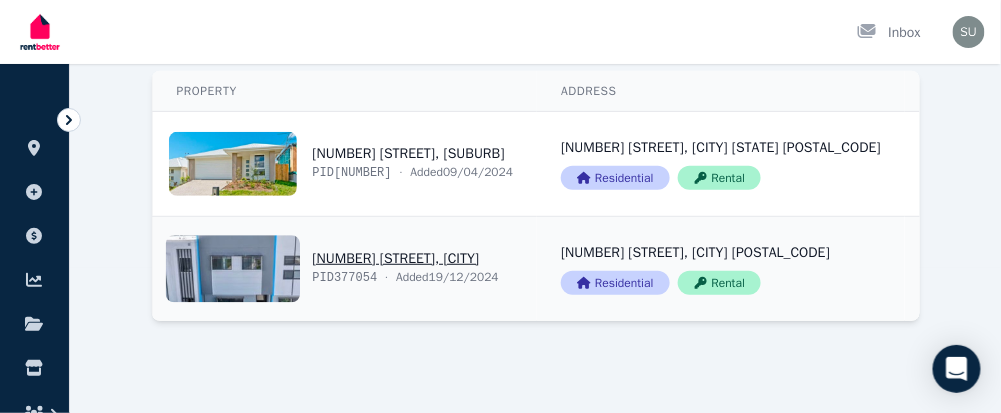 click on "View property details" at bounding box center (345, 269) 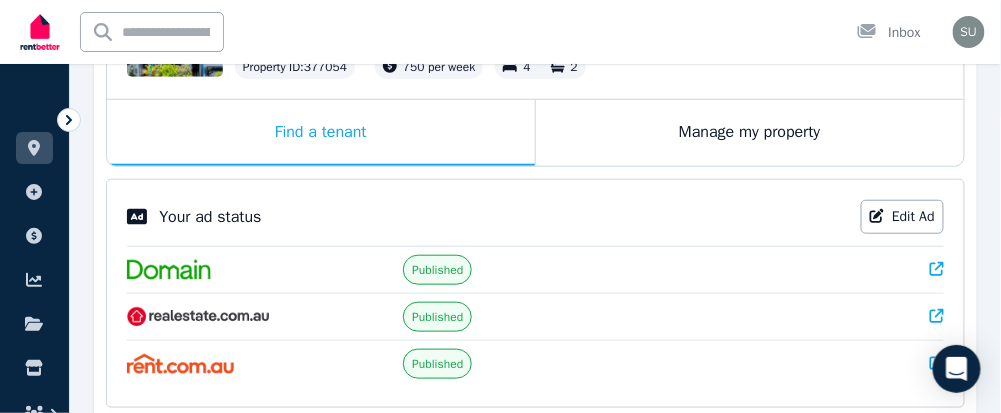 scroll, scrollTop: 284, scrollLeft: 0, axis: vertical 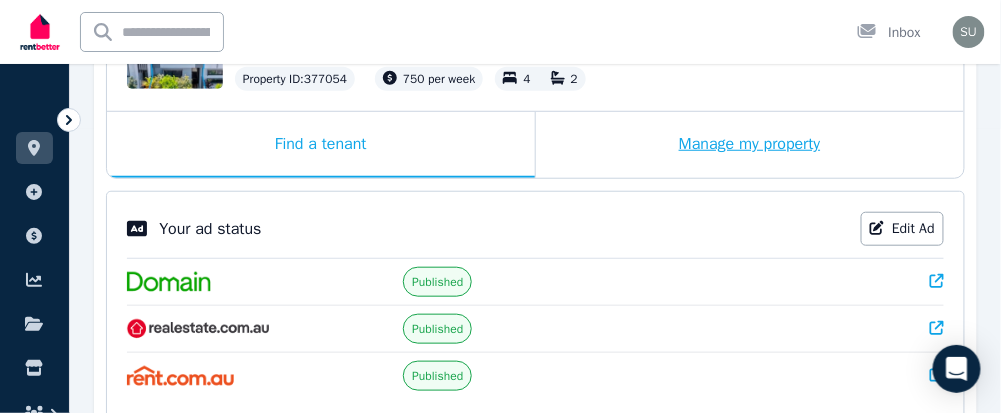click on "Manage my property" at bounding box center (750, 145) 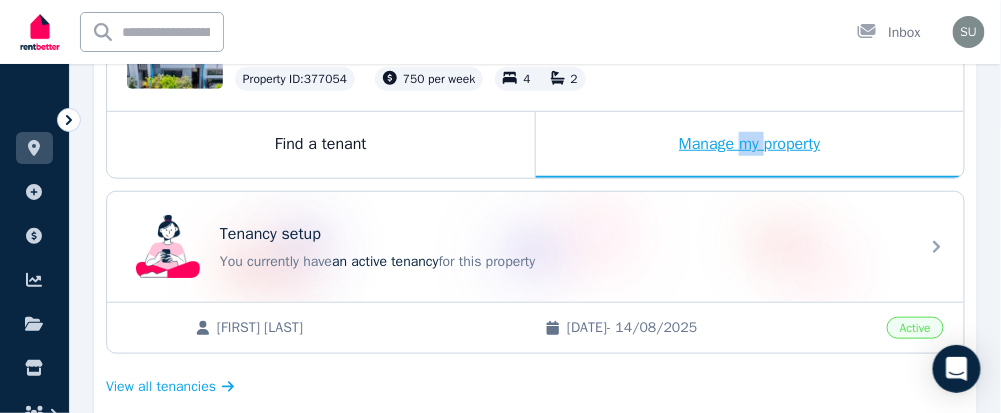 click on "Manage my property" at bounding box center [750, 145] 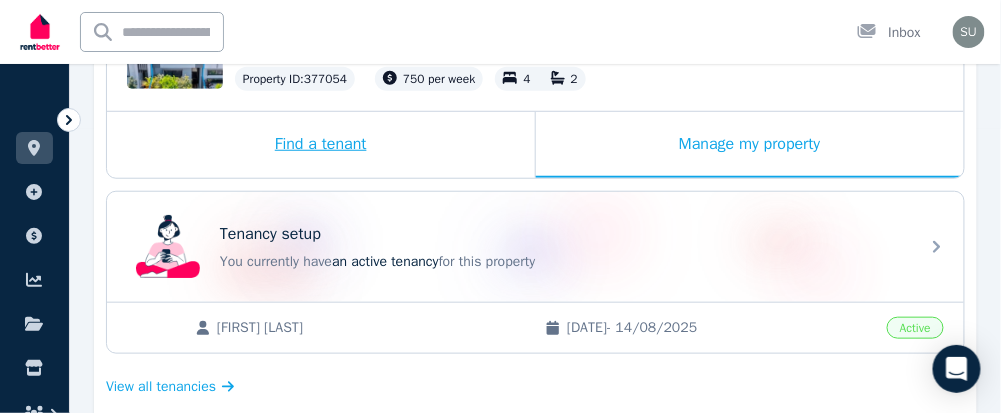 click on "Find a tenant" at bounding box center (321, 145) 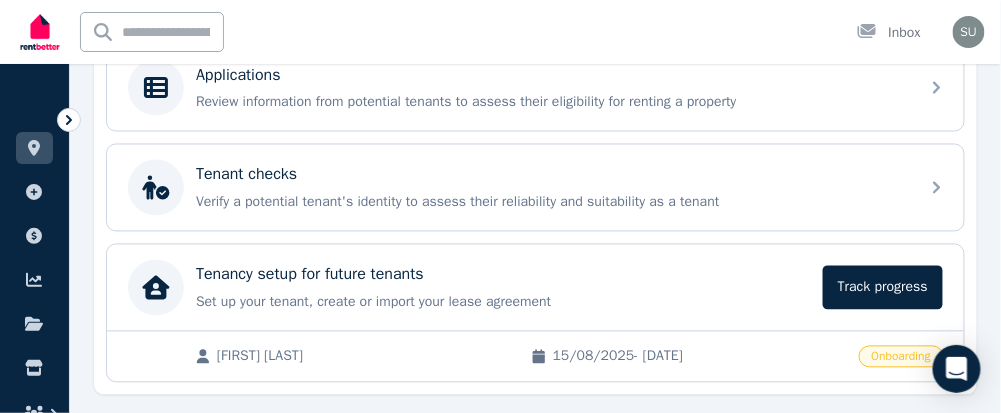 scroll, scrollTop: 750, scrollLeft: 0, axis: vertical 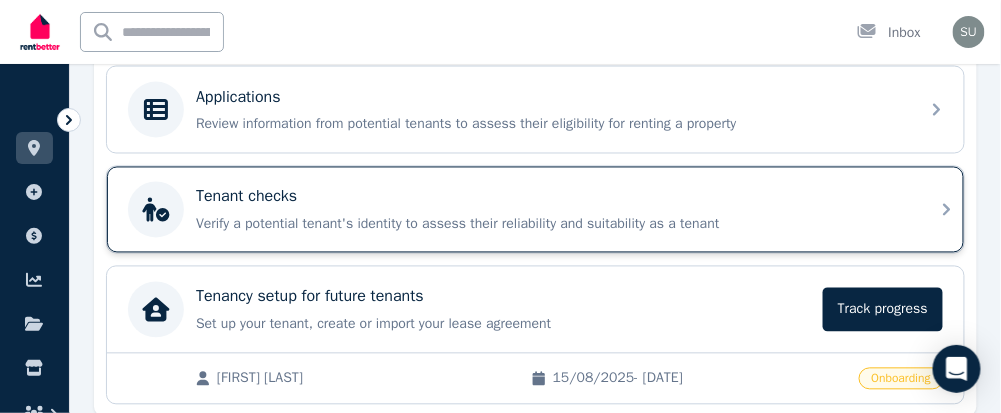 click on "Verify a potential tenant's identity to assess their reliability and suitability as a tenant" at bounding box center [551, 225] 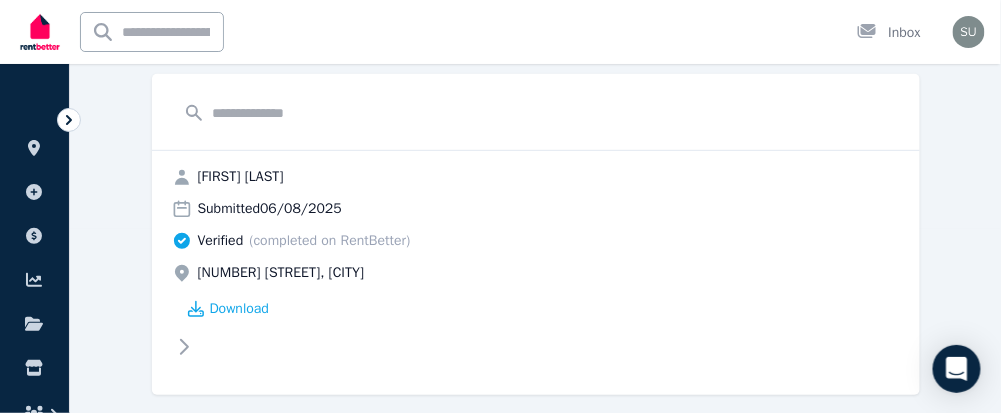 scroll, scrollTop: 198, scrollLeft: 0, axis: vertical 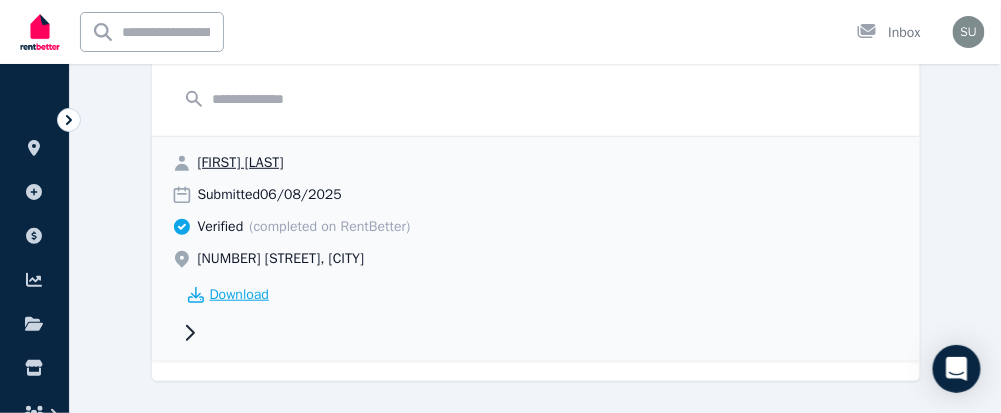 click on "Download" at bounding box center [240, 295] 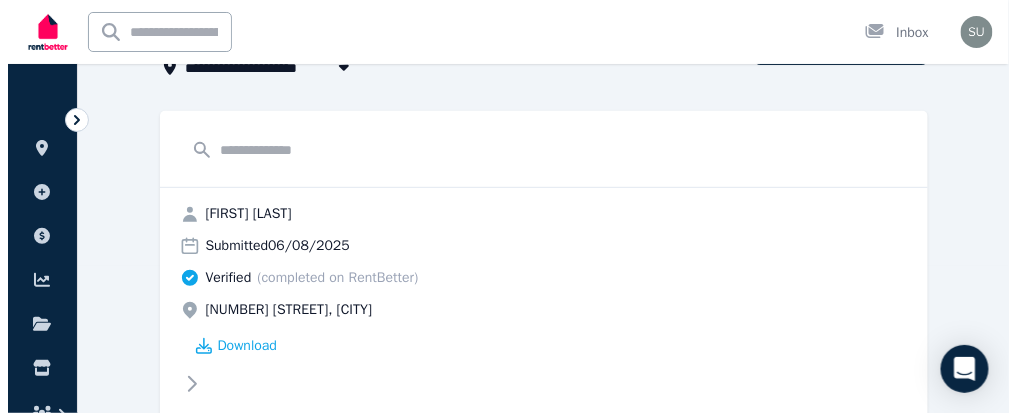 scroll, scrollTop: 198, scrollLeft: 0, axis: vertical 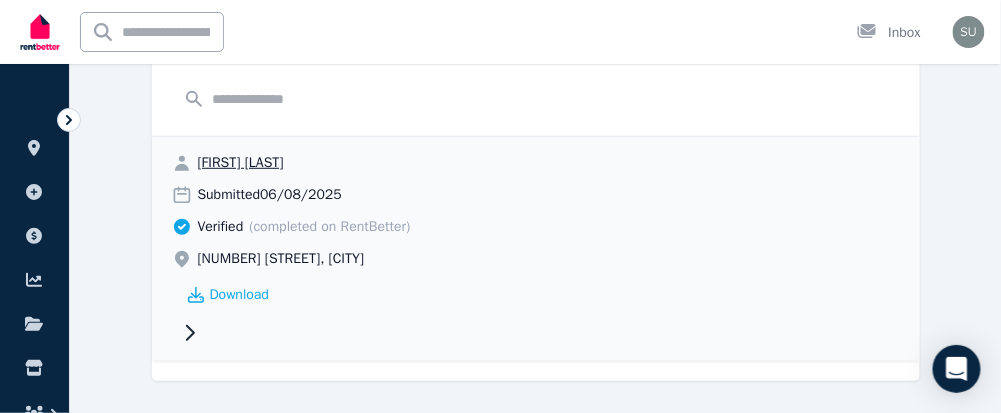 click 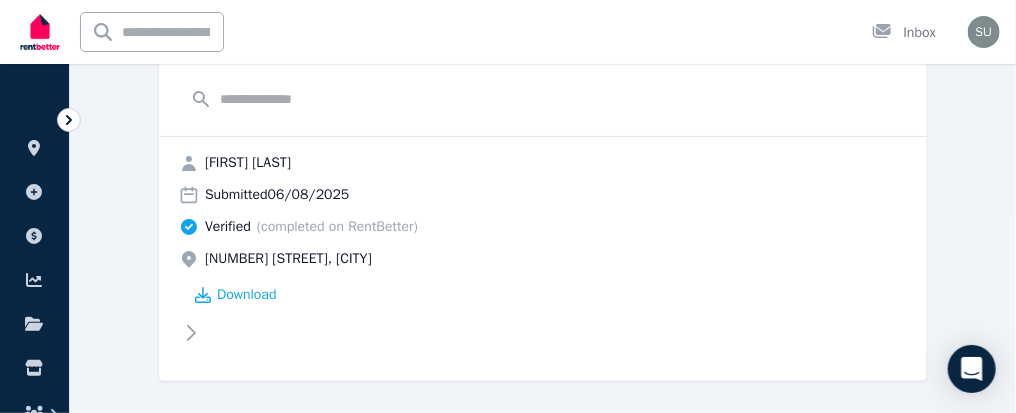scroll, scrollTop: 0, scrollLeft: 0, axis: both 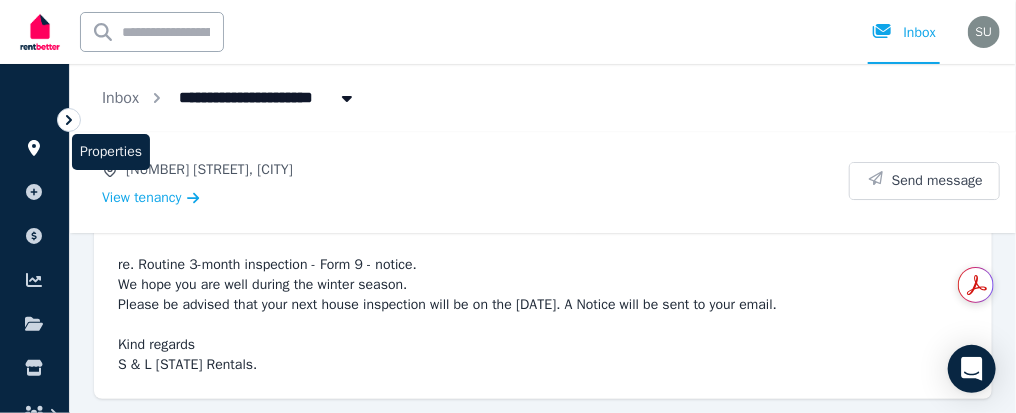 click 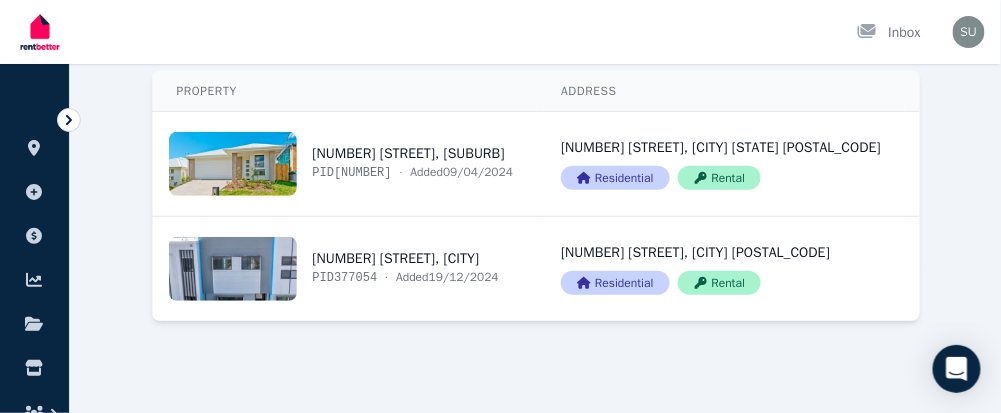 scroll, scrollTop: 238, scrollLeft: 0, axis: vertical 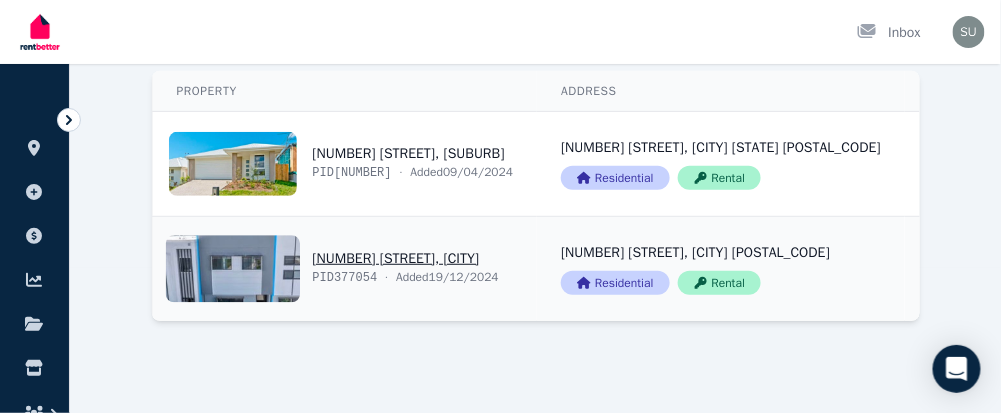 click on "View property details" at bounding box center [345, 269] 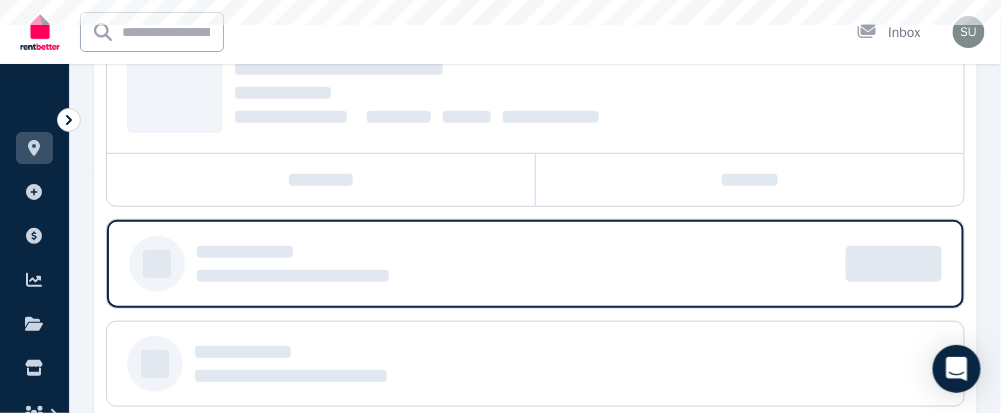 scroll, scrollTop: 0, scrollLeft: 0, axis: both 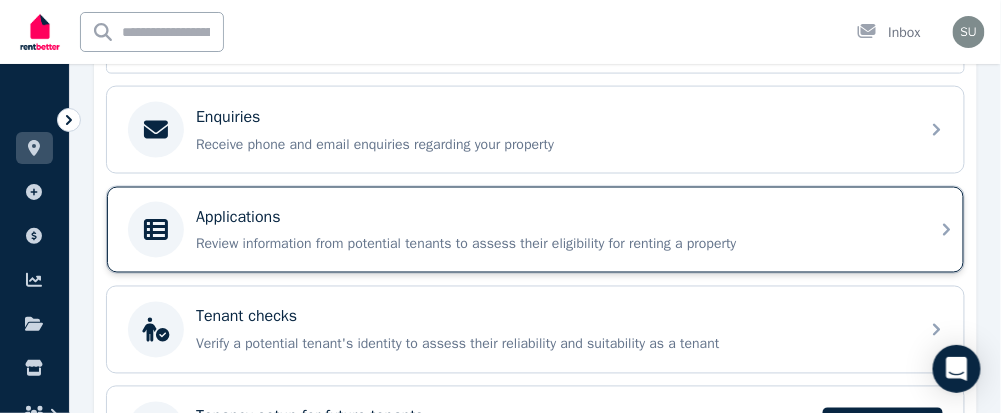 click on "Applications Review information from potential tenants to assess their eligibility for renting a property" at bounding box center [551, 230] 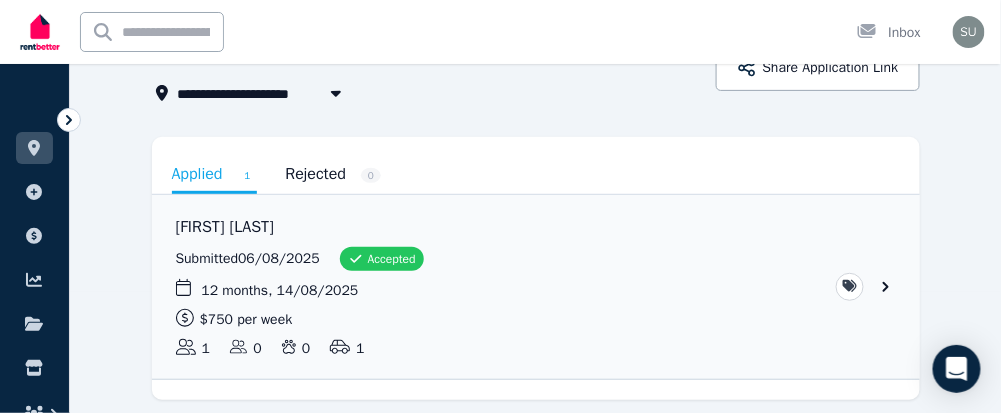 scroll, scrollTop: 187, scrollLeft: 0, axis: vertical 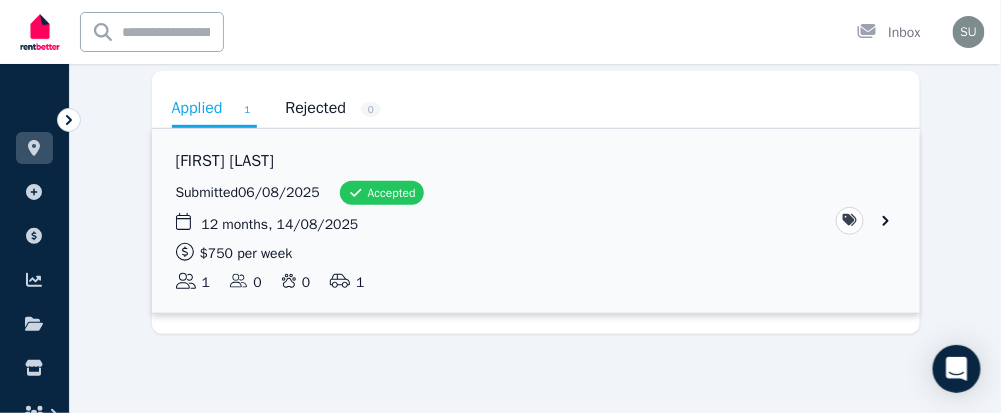 click at bounding box center [536, 221] 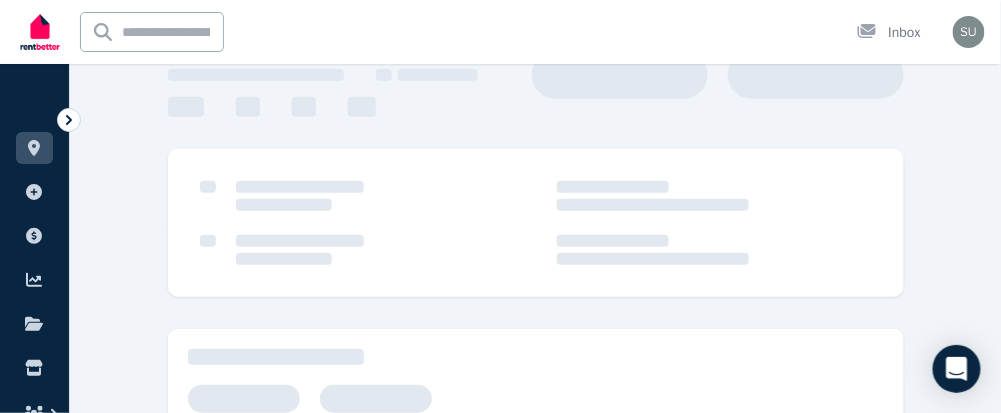 scroll, scrollTop: 0, scrollLeft: 0, axis: both 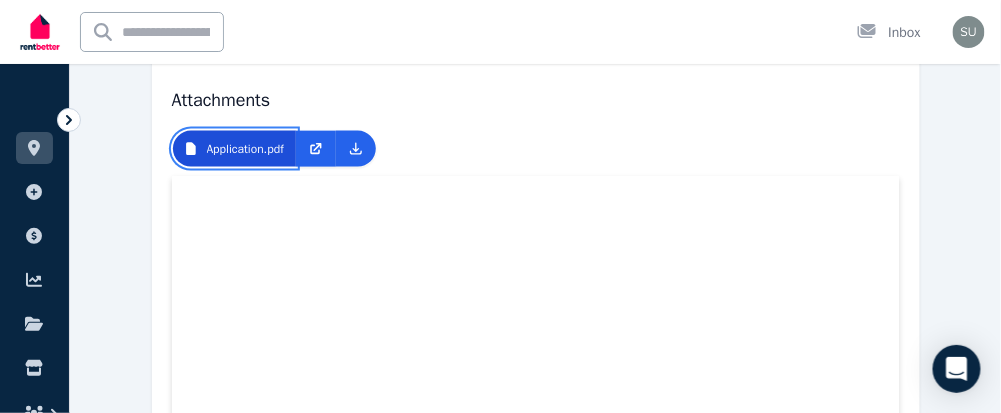 click on "Application.pdf" at bounding box center (234, 149) 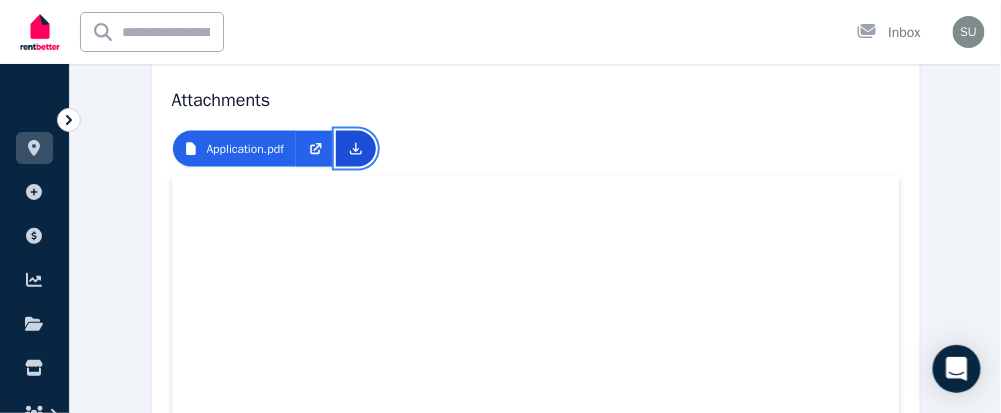 click 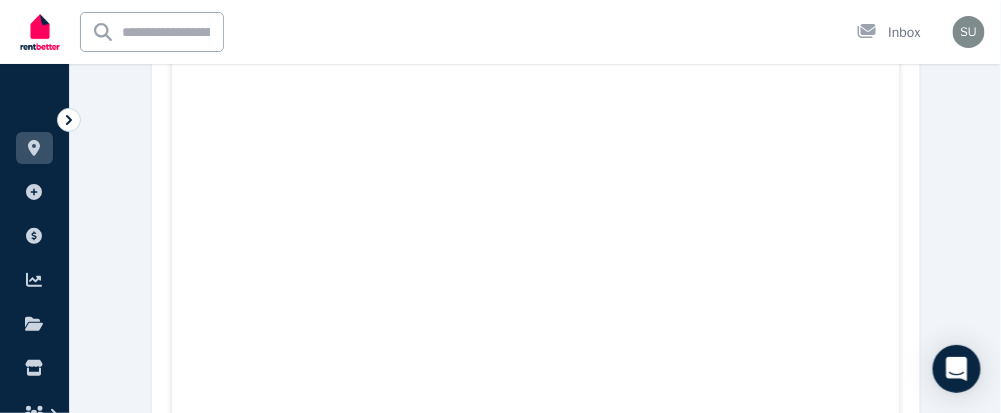 scroll, scrollTop: 1437, scrollLeft: 0, axis: vertical 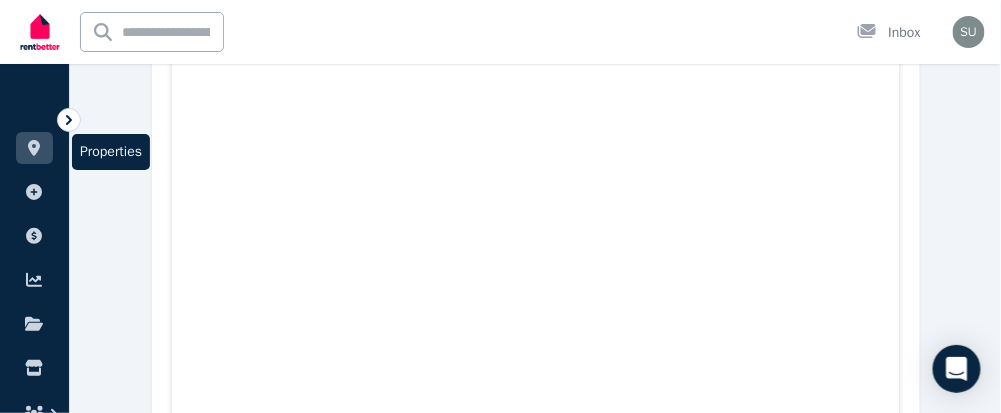 click 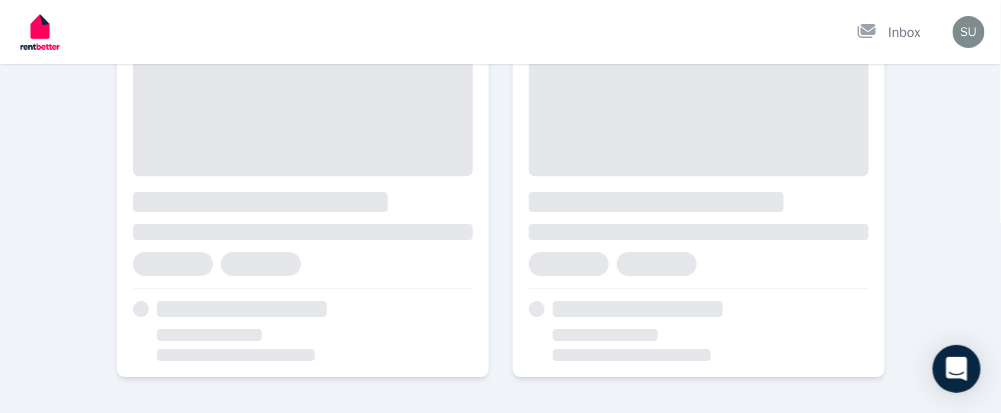 scroll, scrollTop: 0, scrollLeft: 0, axis: both 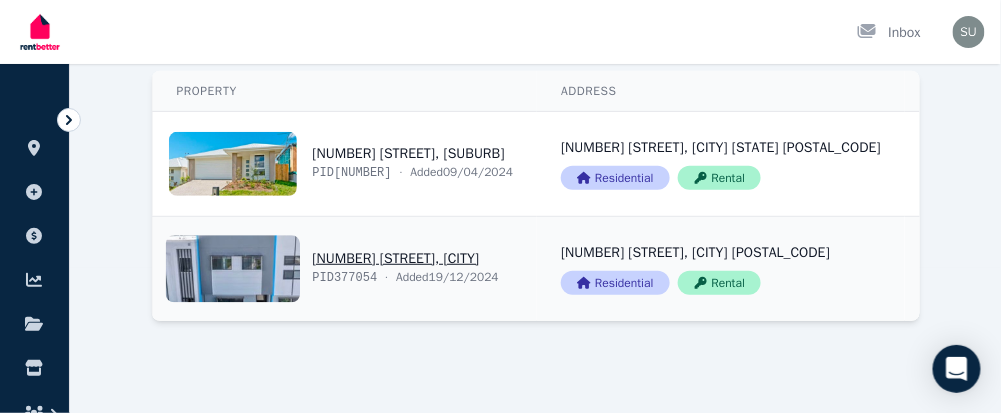 click on "View property details" at bounding box center (345, 269) 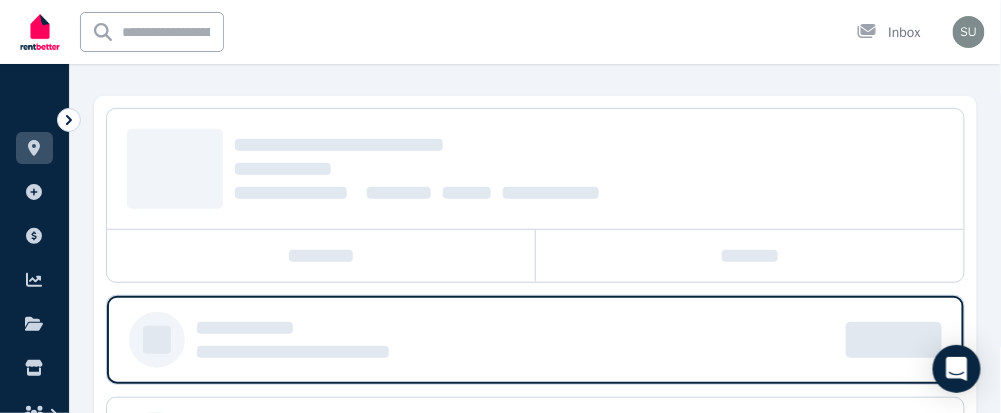 scroll, scrollTop: 0, scrollLeft: 0, axis: both 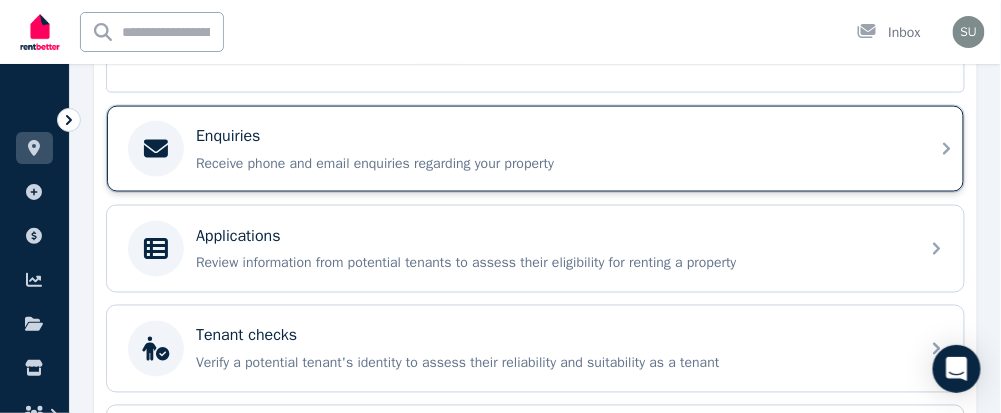 click on "Enquiries" at bounding box center [551, 136] 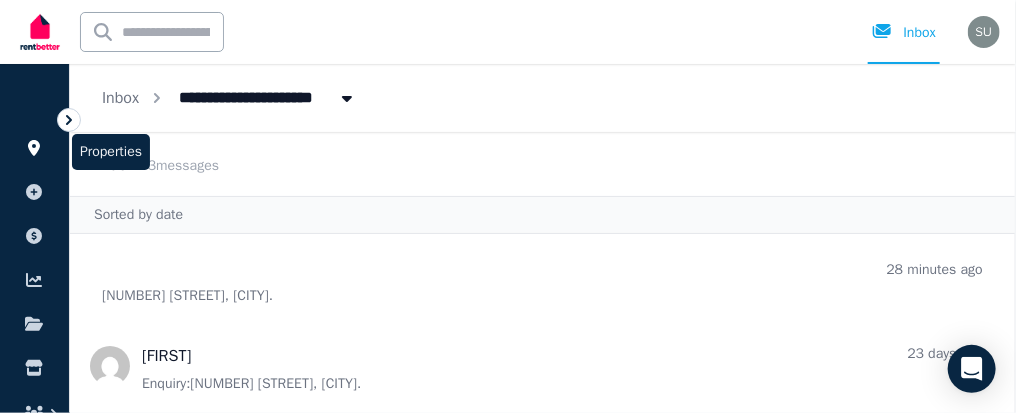 click 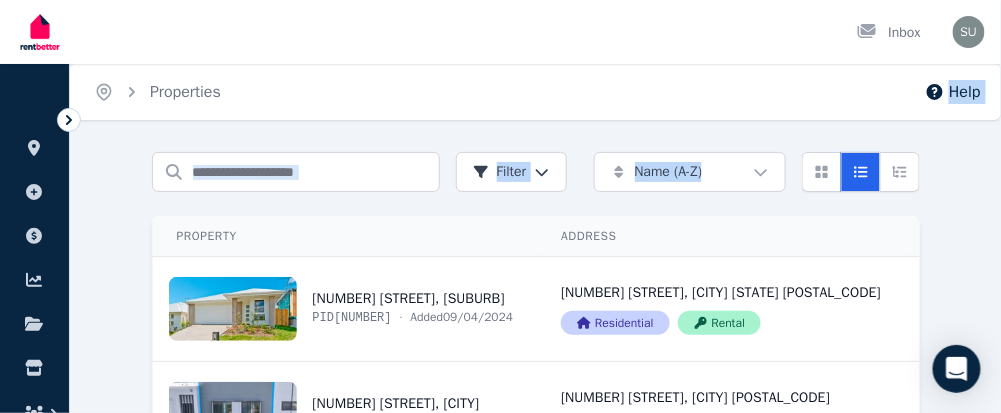 drag, startPoint x: 1001, startPoint y: 83, endPoint x: 1015, endPoint y: 171, distance: 89.106674 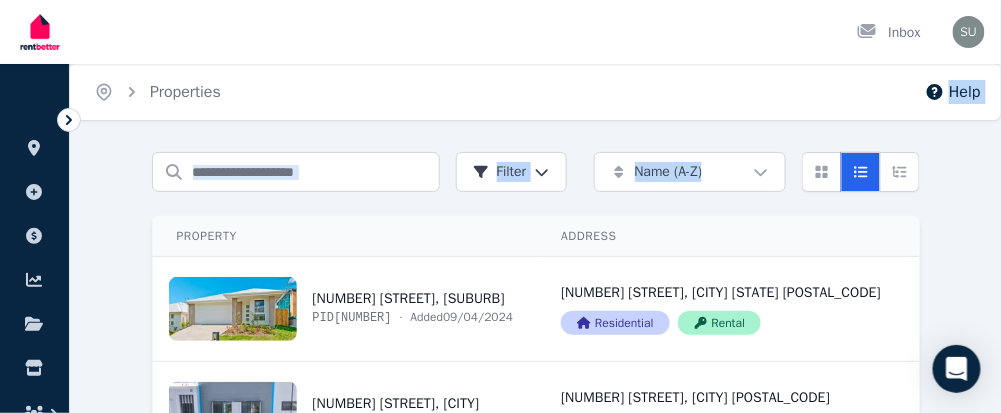 click on "Open main menu Inbox Open user menu ORGANISE Properties Add property Payments Finance report Documents Marketplace Help centre Refer a friend Account settings Your profile S & L QLD Rentals Home Properties Help Search properties Filter Name (A-Z) Add Property Property Address Status Actions 20 Lemongrass Circuit, Griffin PID  323098 · Added  09/04/2024 20 Lemongrass Circuit, Griffin QLD 4503 Residential Rental Removed Active View property details 20 Lemongrass Circuit, Griffin QLD 4503 Residential Rental View property details Removed Active View property details View property details 23 Adrian Cct, Nirimba PID  377054 · Added  19/12/2024 23 Adrian Cct, Nirimba QLD 4551 Residential Rental Published Active View property details 23 Adrian Cct, Nirimba QLD 4551 Residential Rental View property details Published Active View property details View property details /portal" at bounding box center (500, 206) 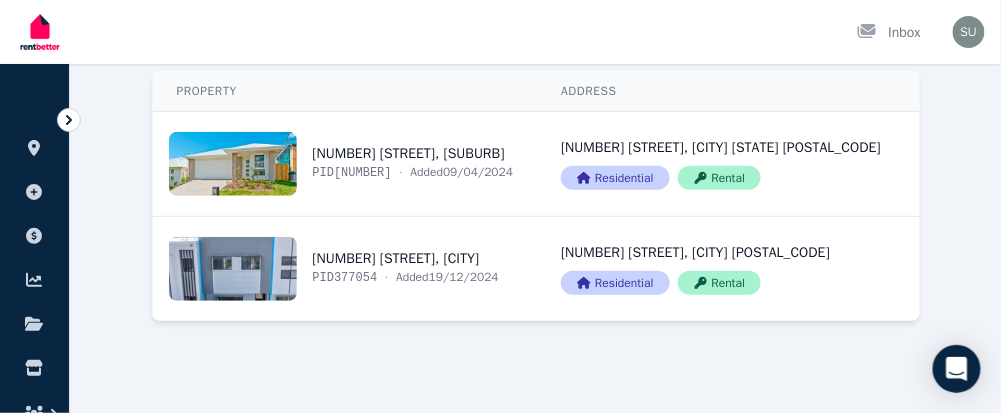 scroll, scrollTop: 238, scrollLeft: 0, axis: vertical 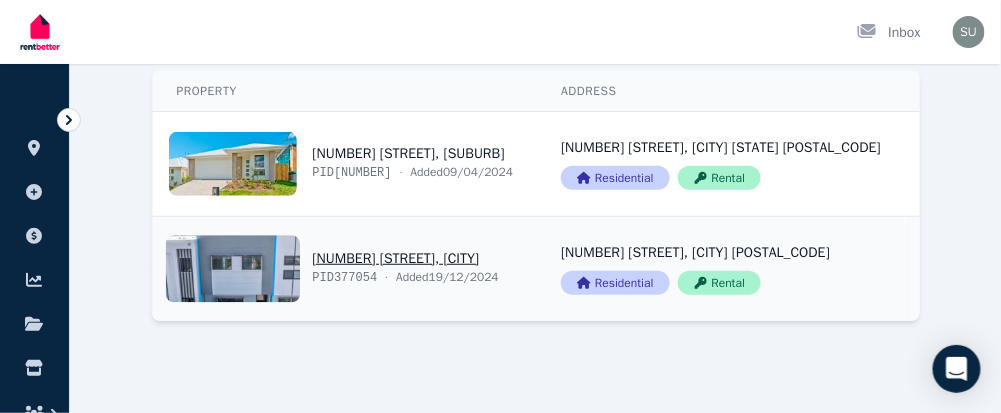 click on "View property details" at bounding box center [345, 269] 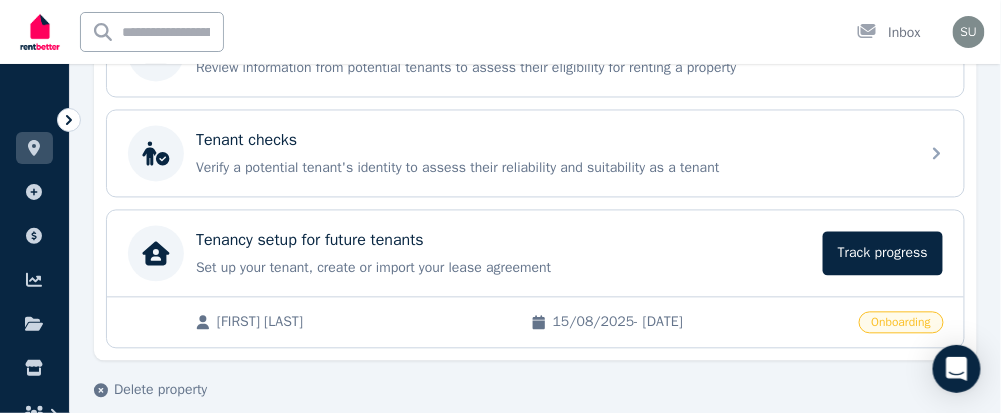 scroll, scrollTop: 808, scrollLeft: 0, axis: vertical 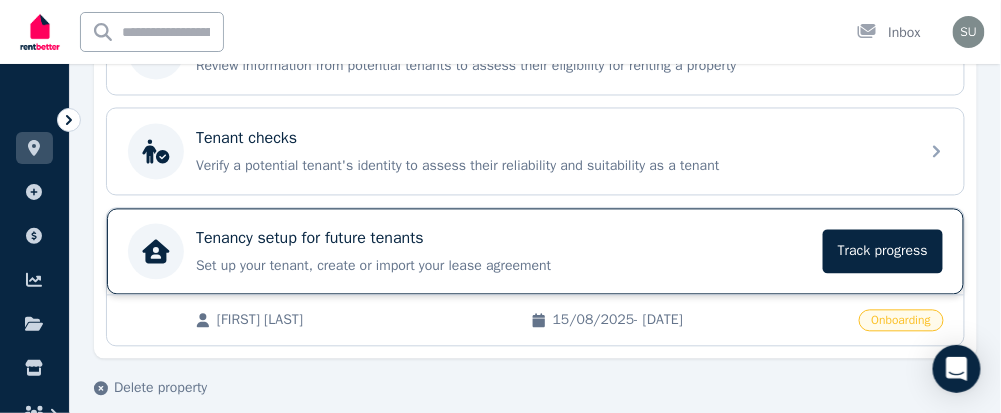 click on "Tenancy setup for future tenants" at bounding box center [503, 239] 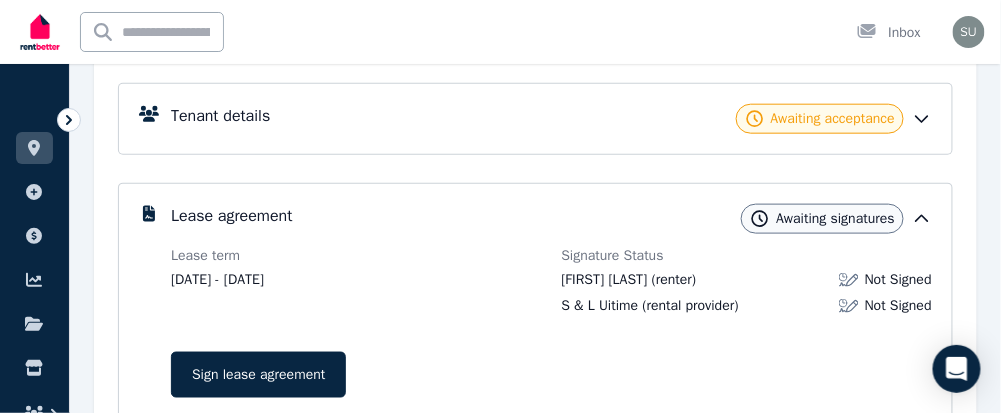 scroll, scrollTop: 486, scrollLeft: 0, axis: vertical 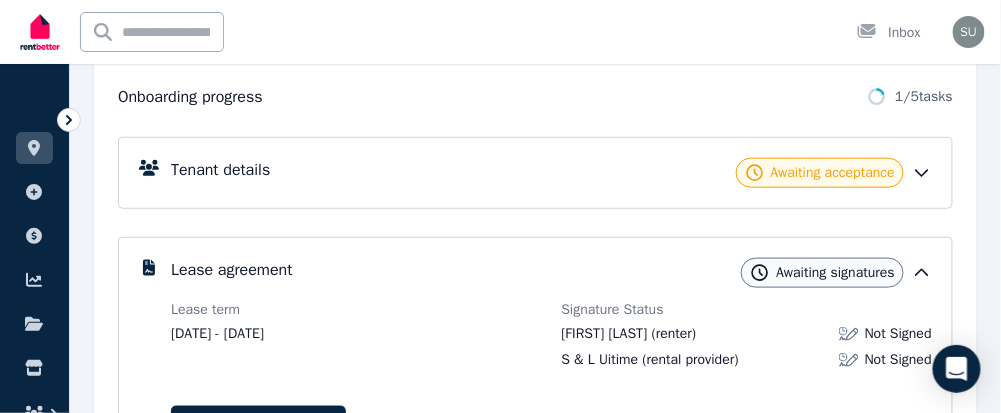click 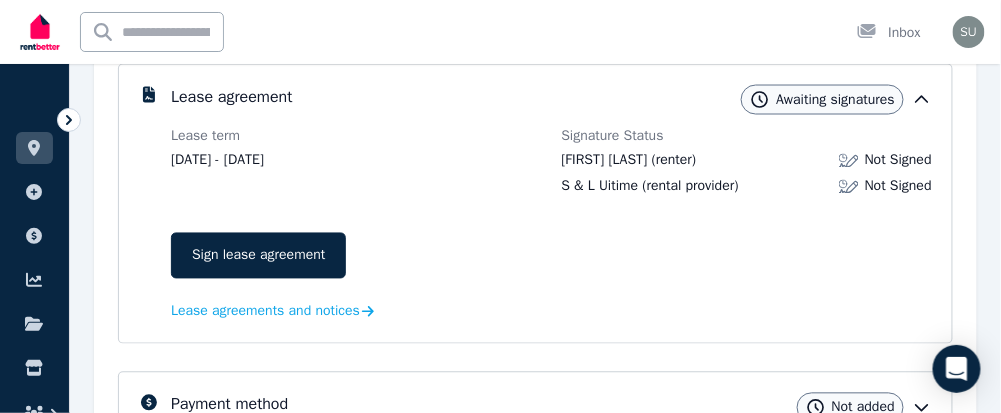 scroll, scrollTop: 834, scrollLeft: 0, axis: vertical 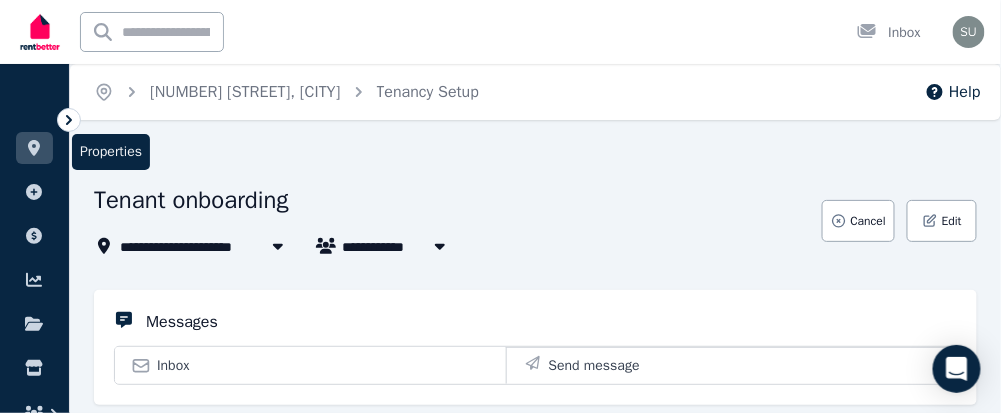 click at bounding box center [34, 148] 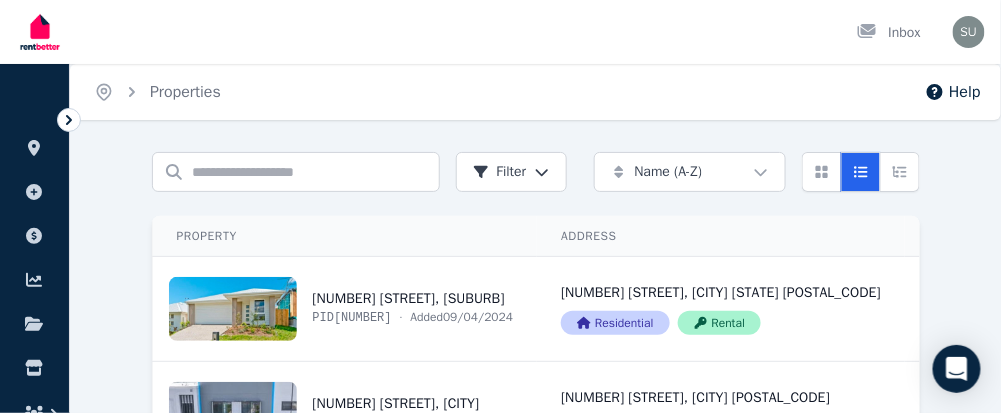 scroll, scrollTop: 238, scrollLeft: 0, axis: vertical 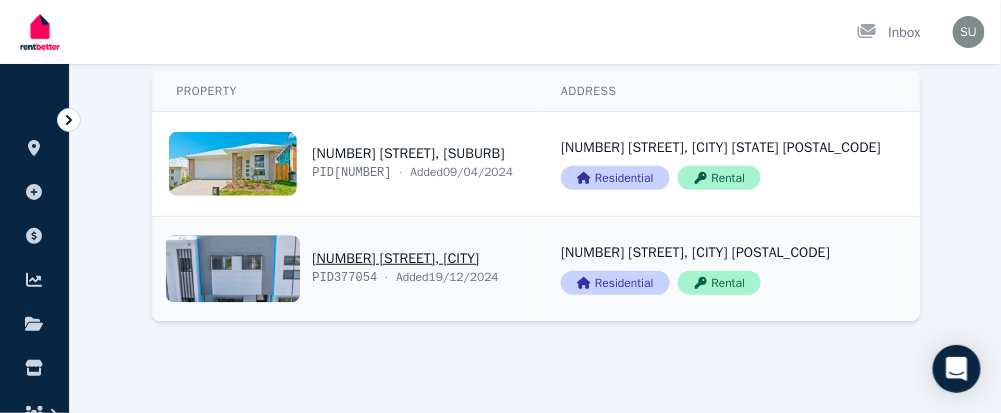 click on "View property details" at bounding box center (345, 269) 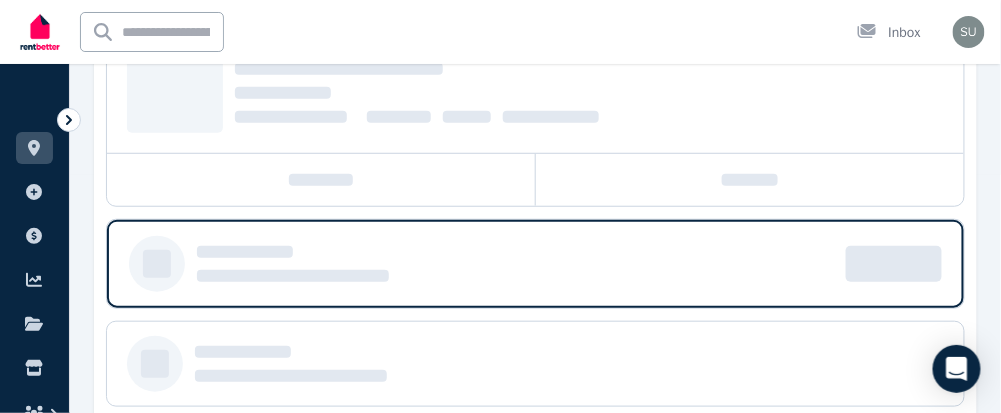 scroll, scrollTop: 0, scrollLeft: 0, axis: both 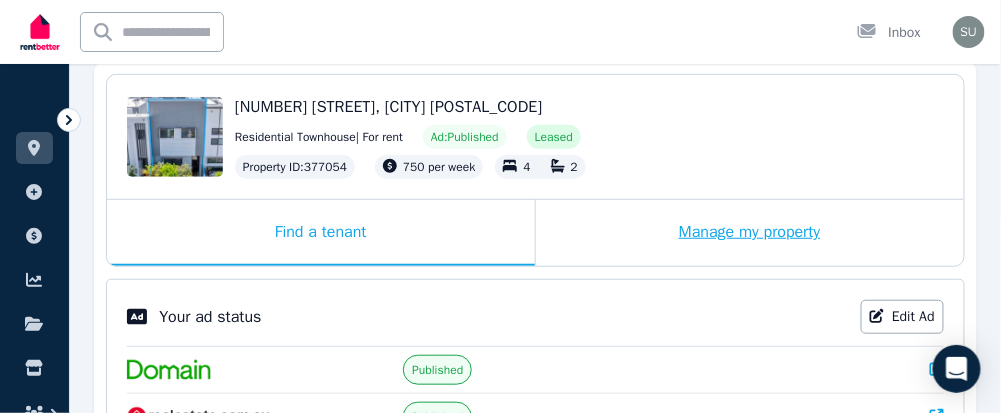 click on "Manage my property" at bounding box center [750, 233] 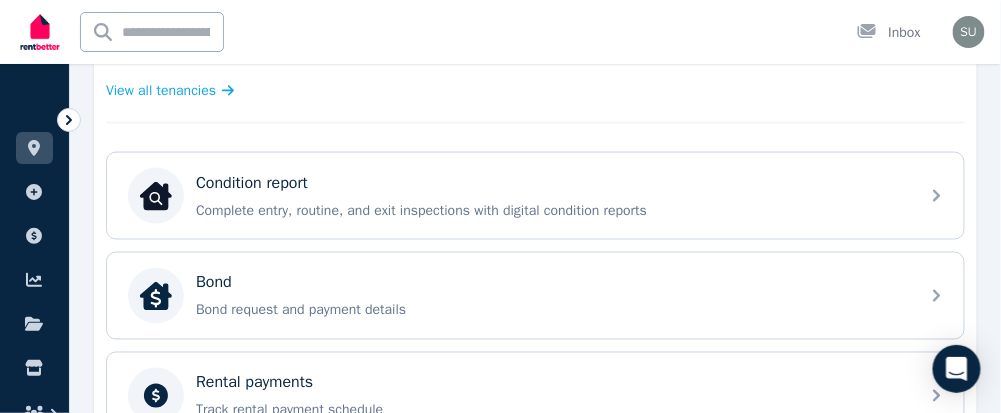 scroll, scrollTop: 569, scrollLeft: 0, axis: vertical 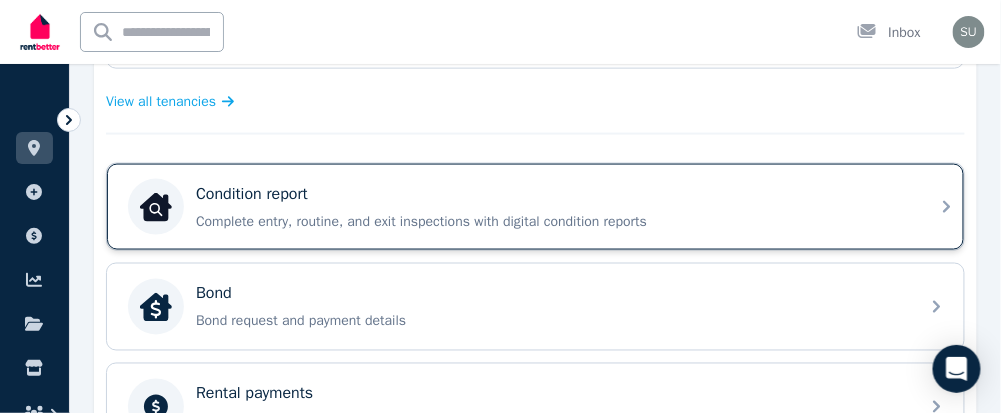 click on "Condition report" at bounding box center (551, 194) 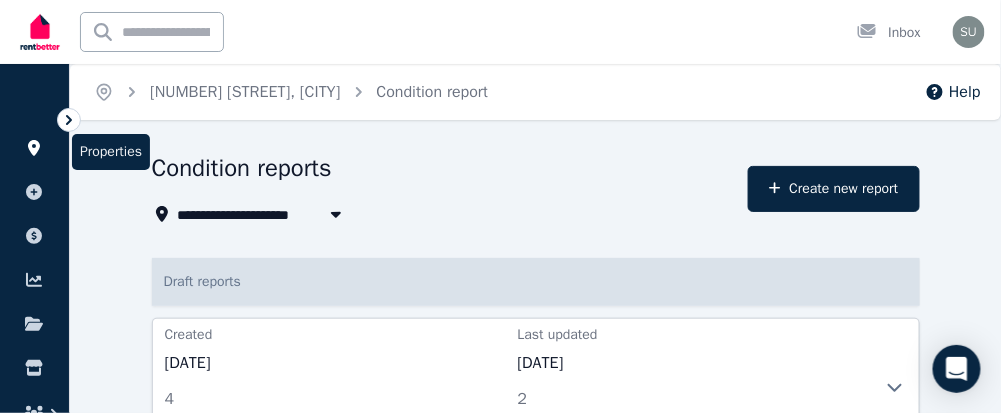 click at bounding box center [34, 148] 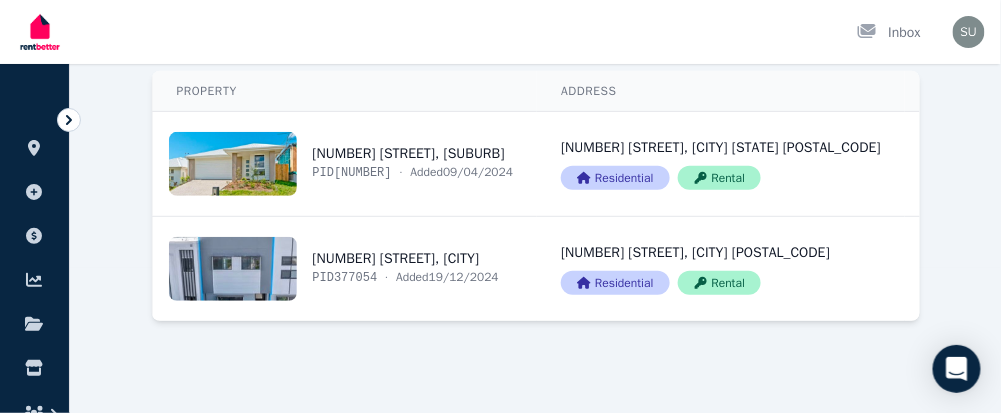 scroll, scrollTop: 238, scrollLeft: 0, axis: vertical 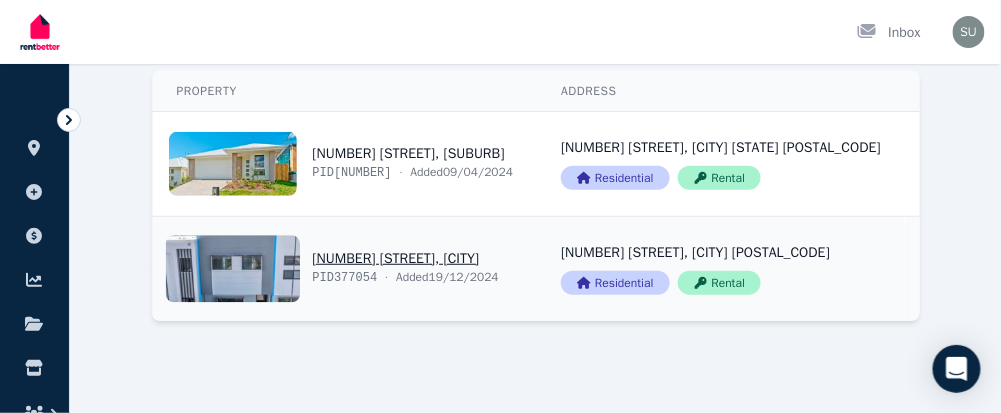 click on "View property details" at bounding box center [345, 269] 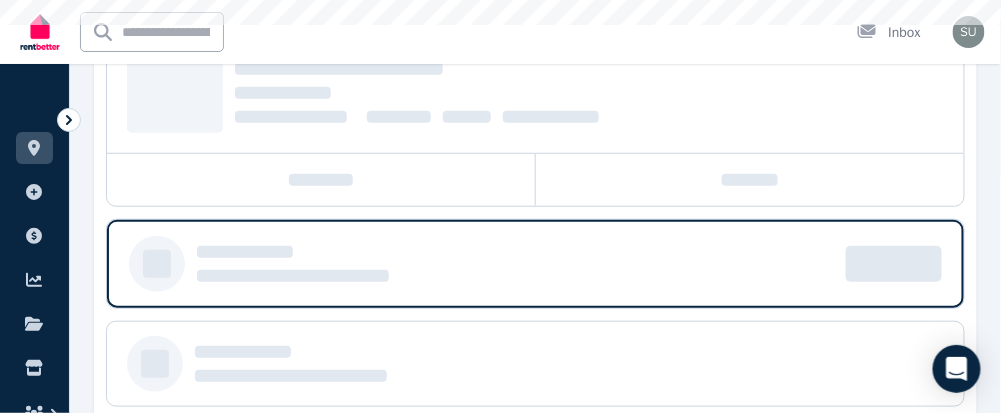 scroll, scrollTop: 0, scrollLeft: 0, axis: both 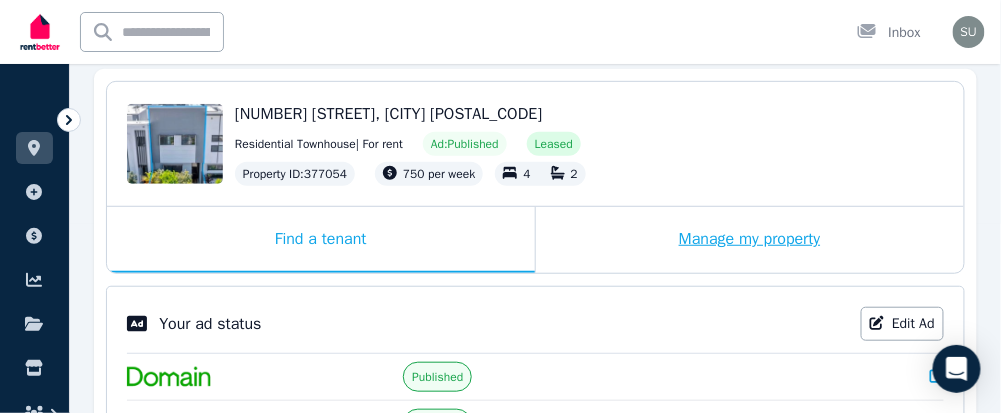 click on "Manage my property" at bounding box center (750, 240) 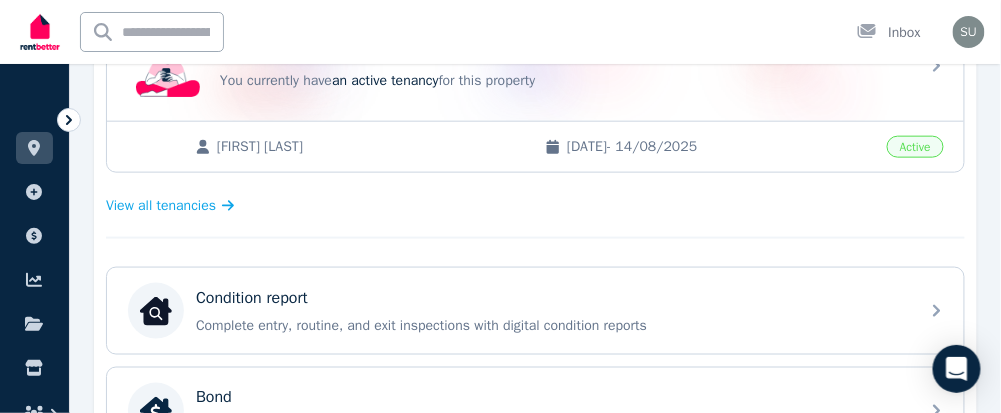 scroll, scrollTop: 462, scrollLeft: 0, axis: vertical 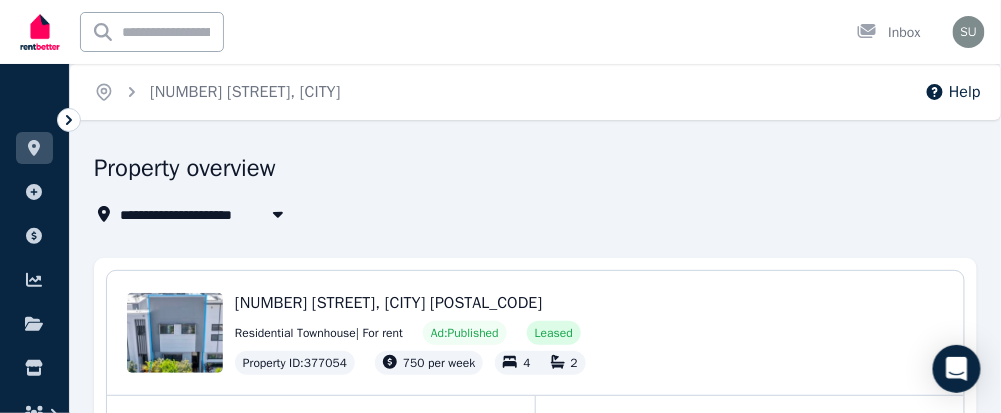 click on "Open main menu Ctrl k Inbox Open user menu" at bounding box center (500, 32) 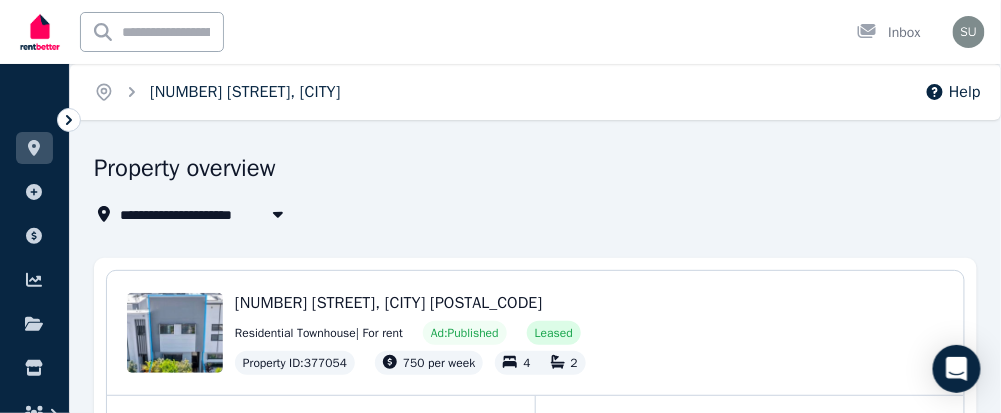 click on "[NUMBER] [STREET], [CITY]" at bounding box center [245, 92] 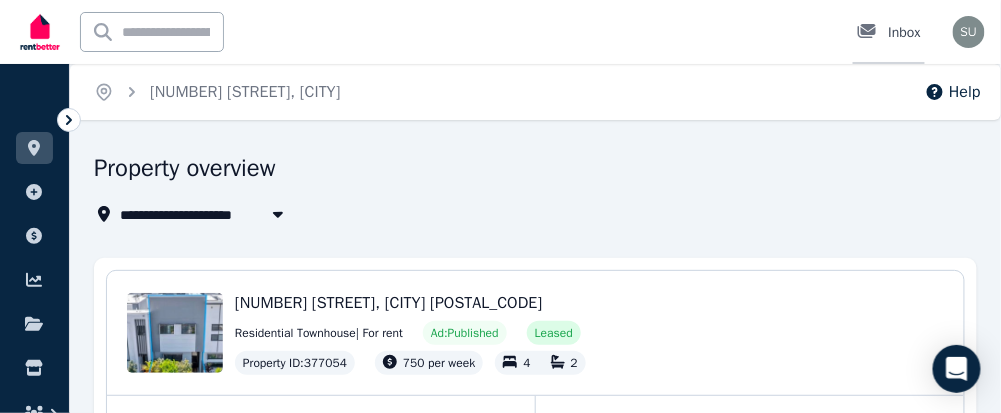 click on "Inbox" at bounding box center [889, 33] 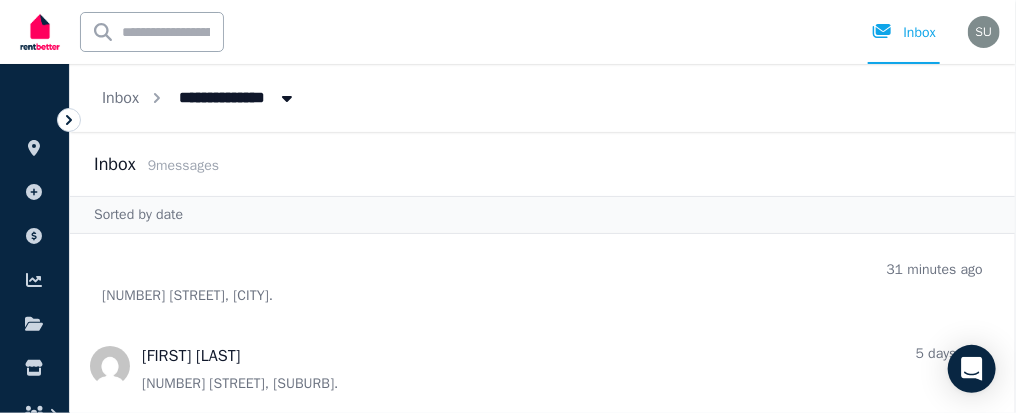 click on "All Properties" at bounding box center (231, 96) 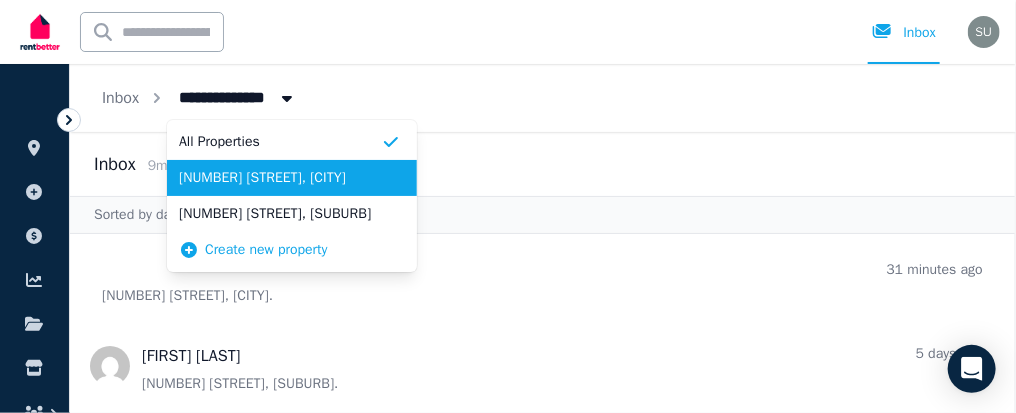 click on "[NUMBER] [STREET], [CITY]" at bounding box center (280, 178) 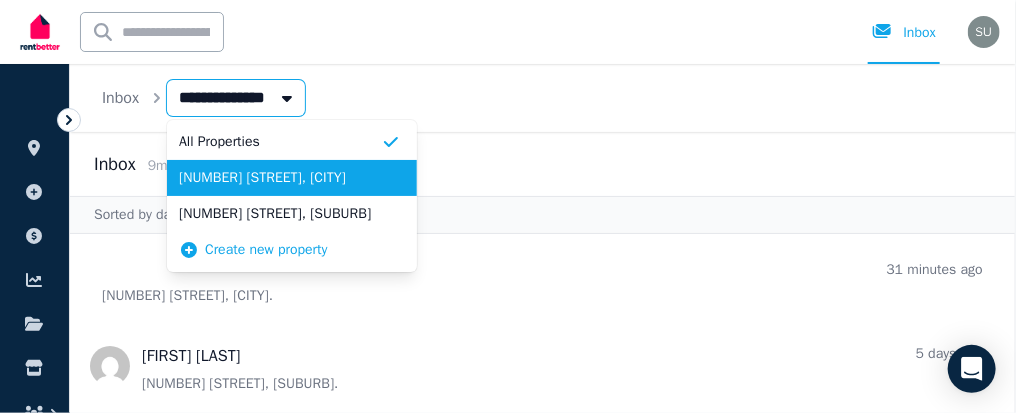 type on "**********" 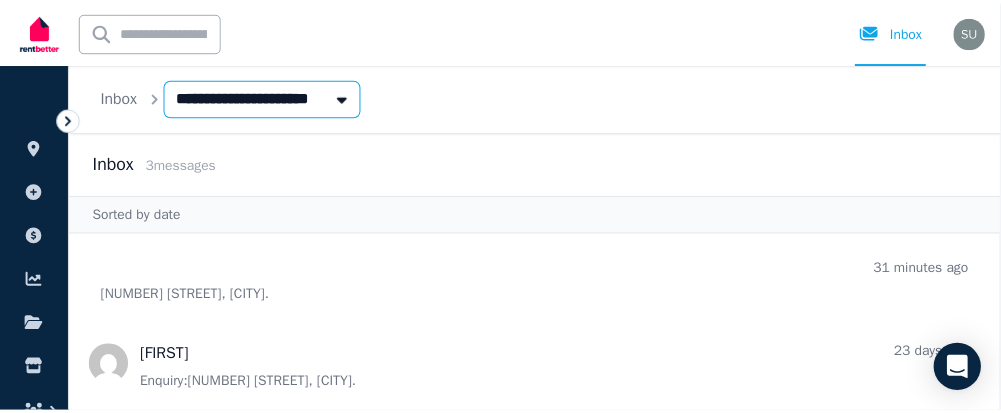scroll, scrollTop: 83, scrollLeft: 0, axis: vertical 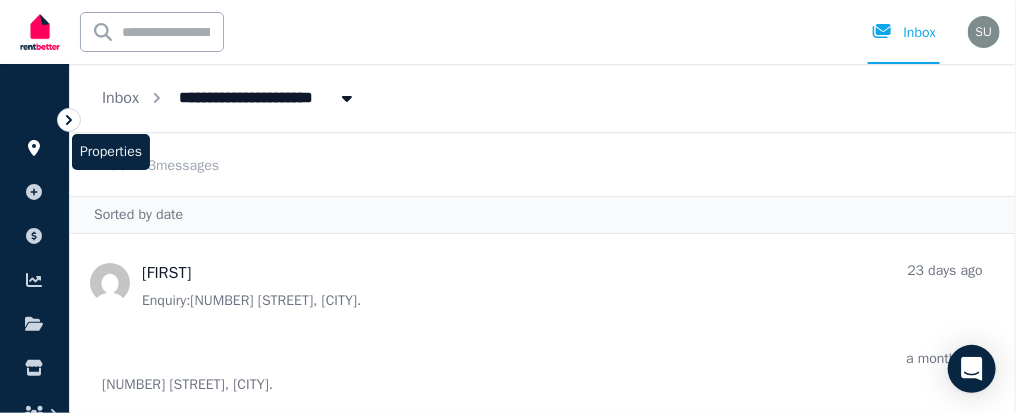 click 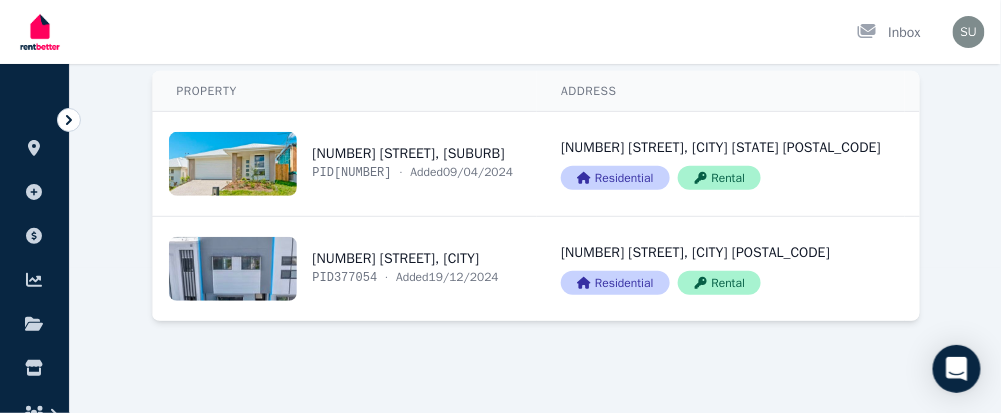 scroll, scrollTop: 238, scrollLeft: 0, axis: vertical 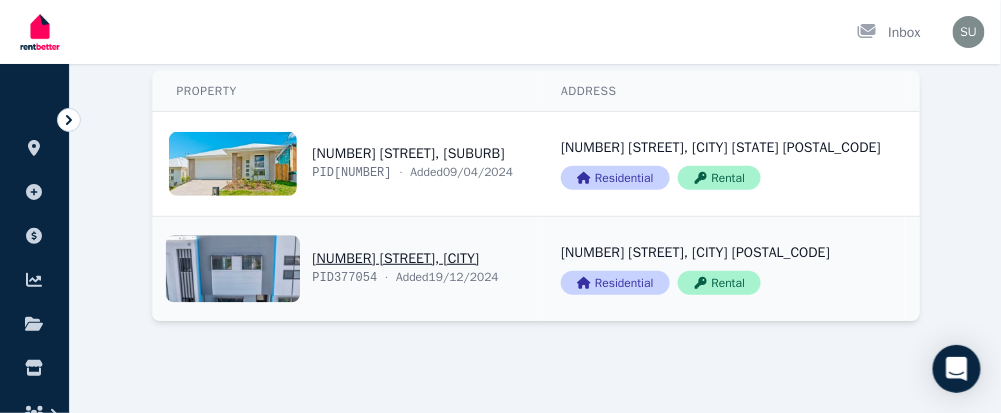 click on "View property details" at bounding box center (345, 269) 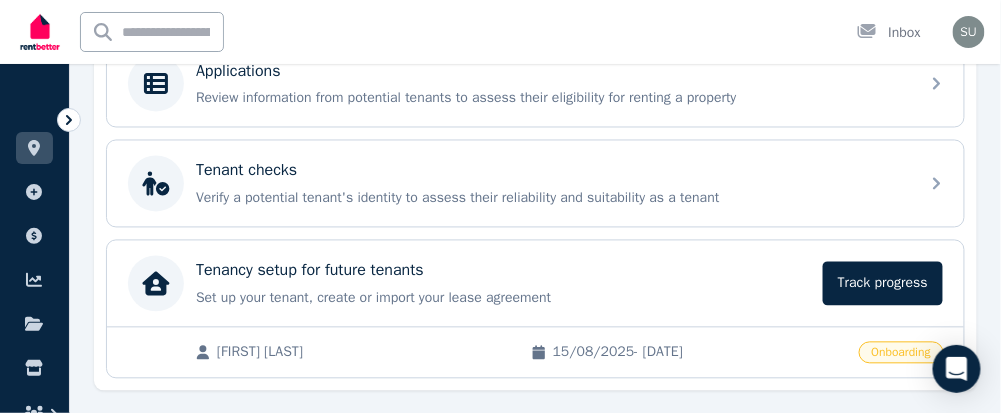 scroll, scrollTop: 770, scrollLeft: 0, axis: vertical 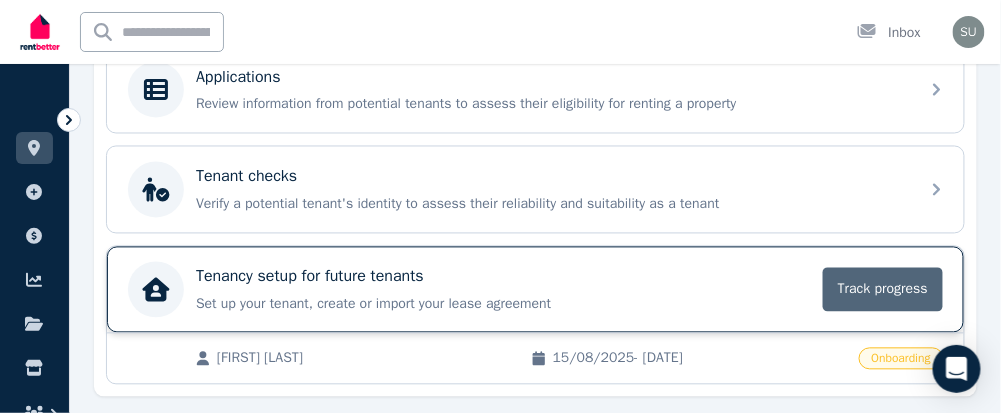 click on "Track progress" at bounding box center (883, 290) 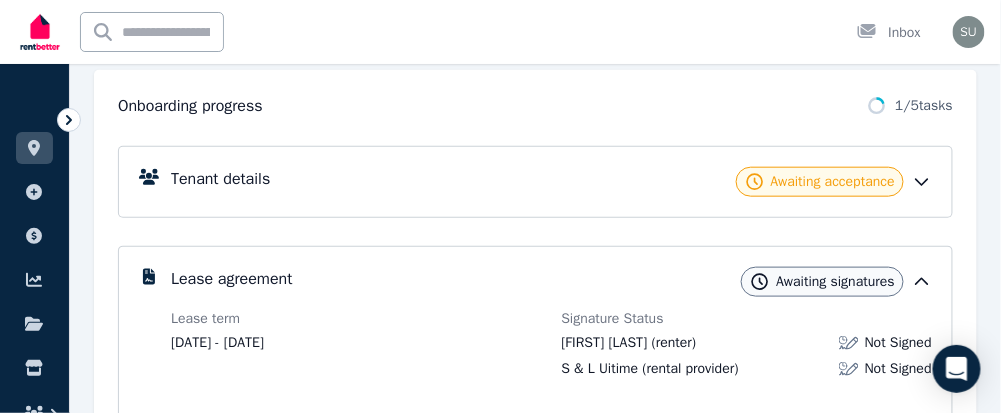scroll, scrollTop: 379, scrollLeft: 0, axis: vertical 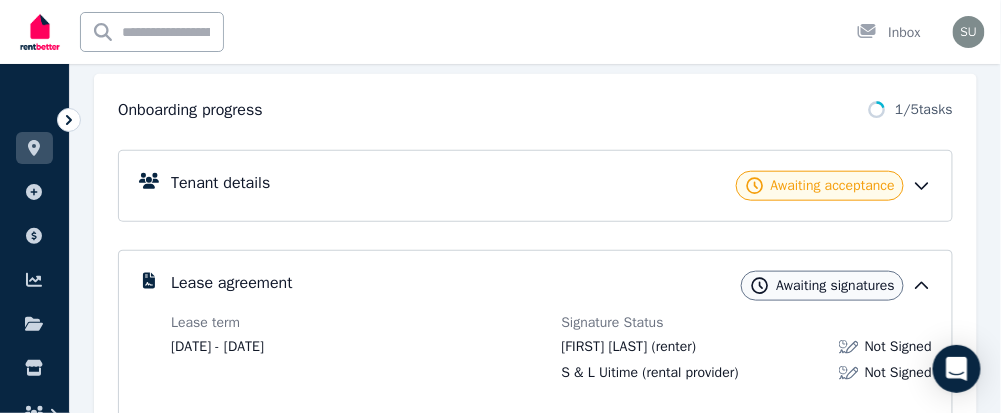 click on "Awaiting acceptance" at bounding box center [820, 186] 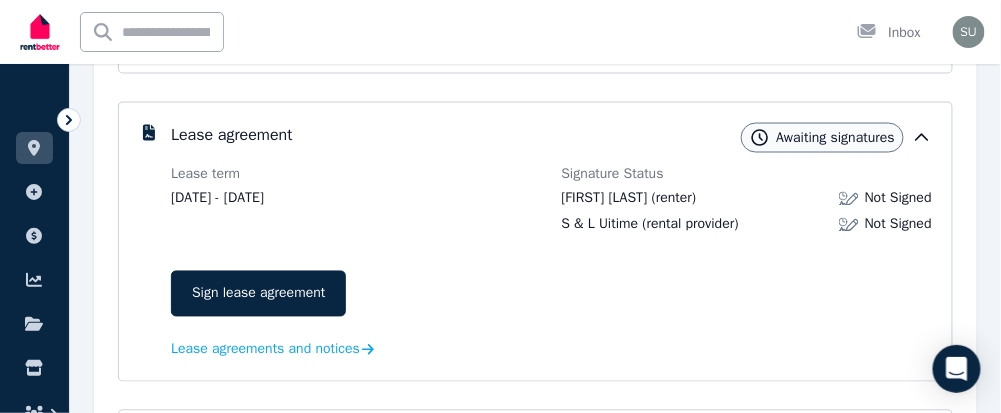 scroll, scrollTop: 680, scrollLeft: 0, axis: vertical 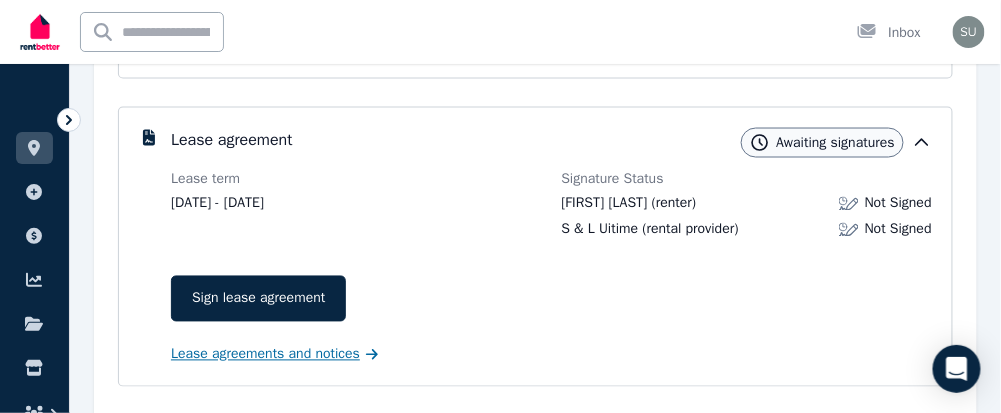 click on "Lease agreements and notices" at bounding box center [265, 355] 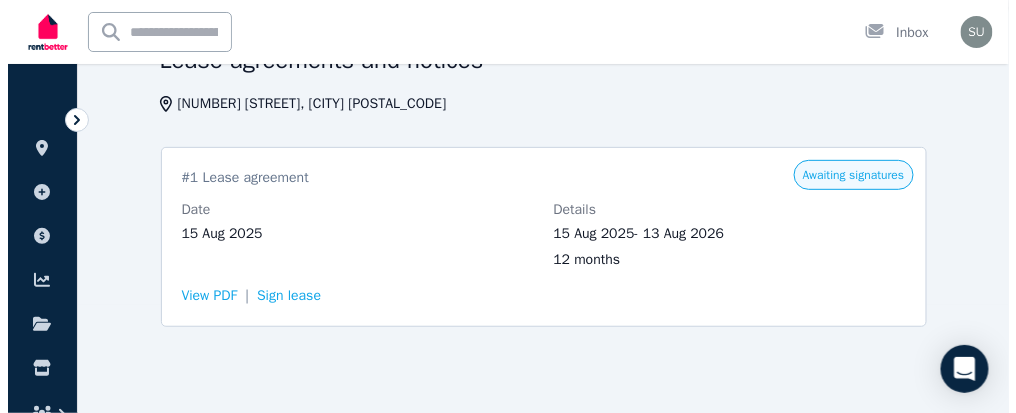 scroll, scrollTop: 113, scrollLeft: 0, axis: vertical 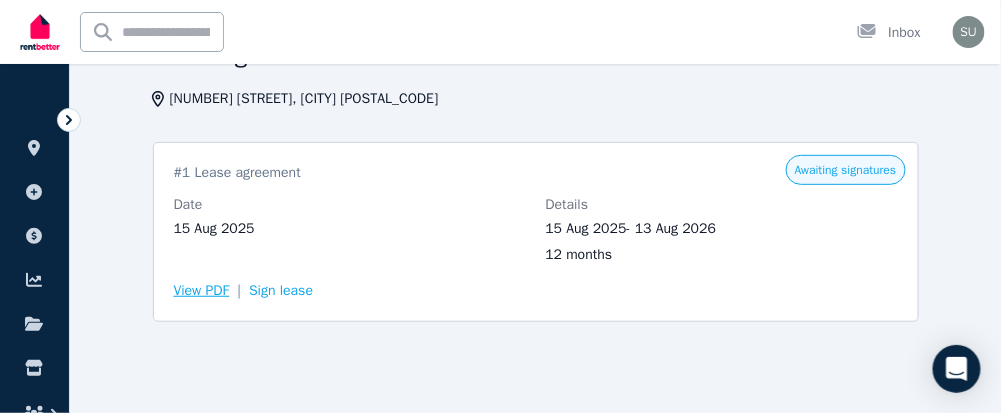 click on "View PDF" at bounding box center (202, 291) 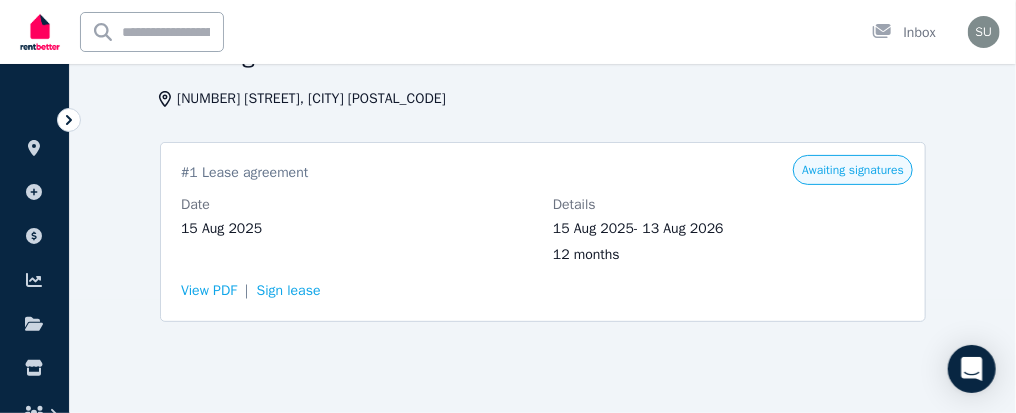 scroll, scrollTop: 0, scrollLeft: 0, axis: both 